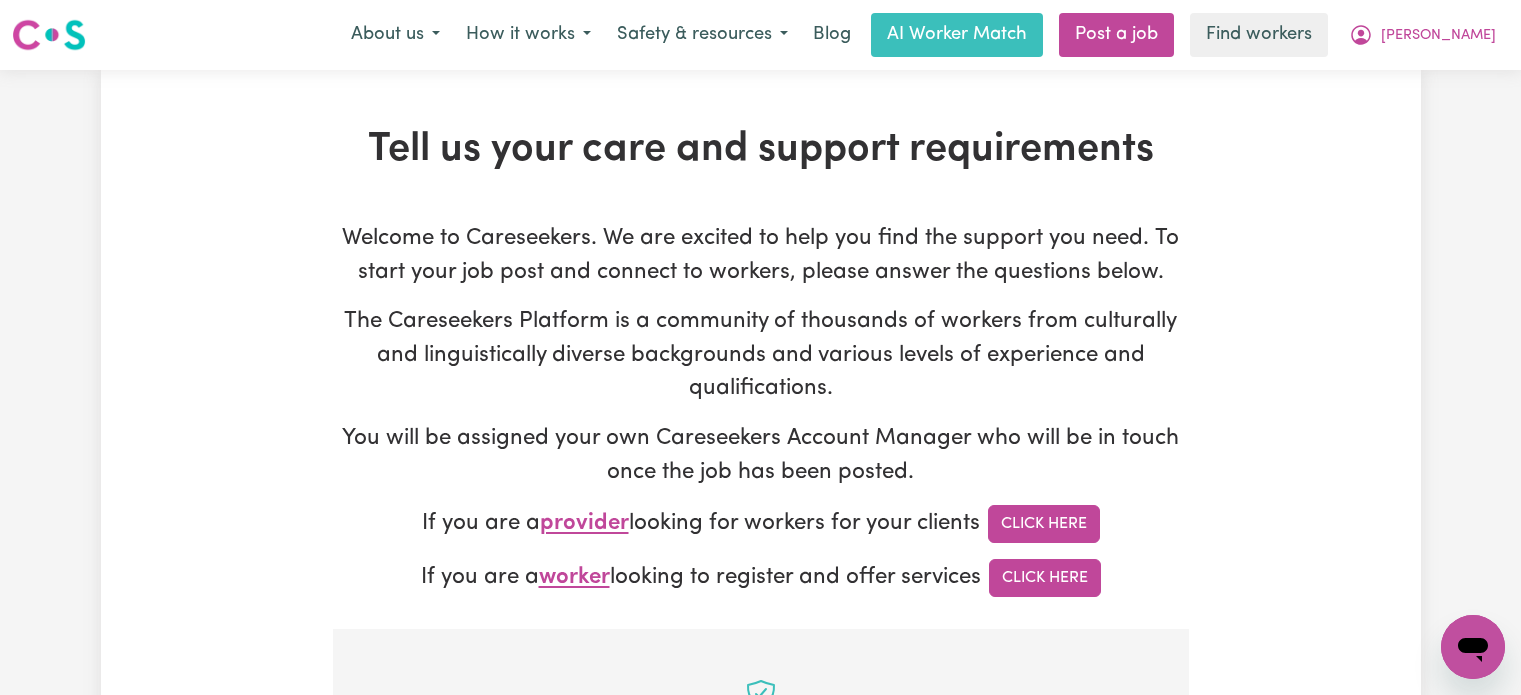 scroll, scrollTop: 629, scrollLeft: 0, axis: vertical 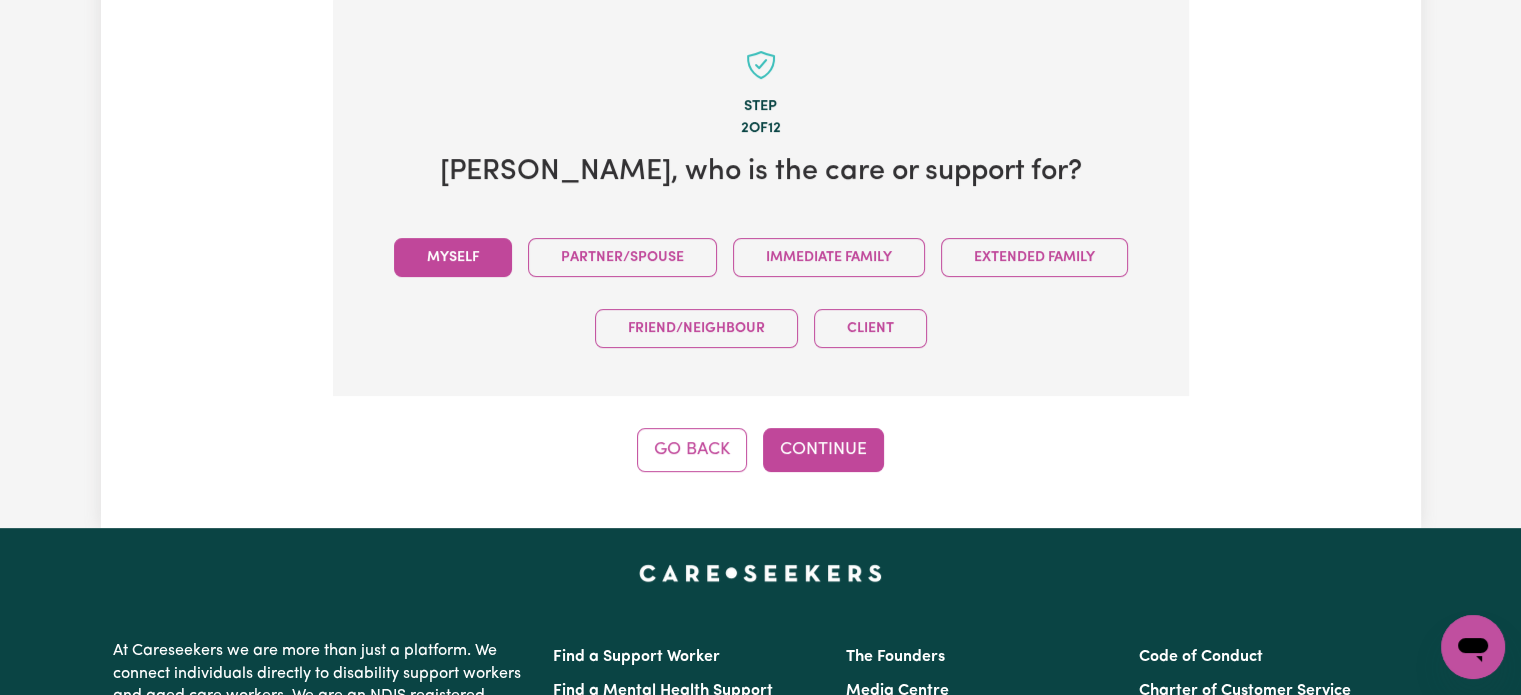 click on "Myself" at bounding box center [453, 257] 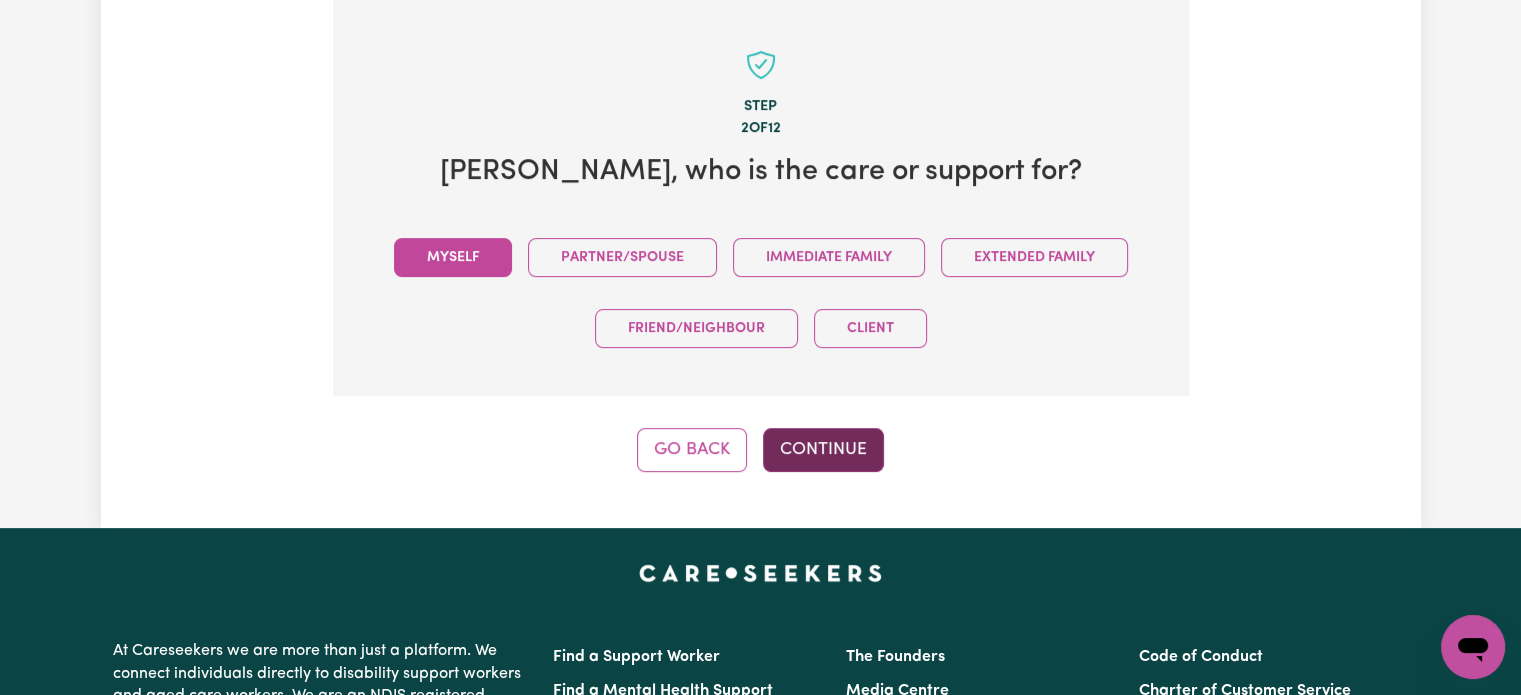 click on "Continue" at bounding box center (823, 450) 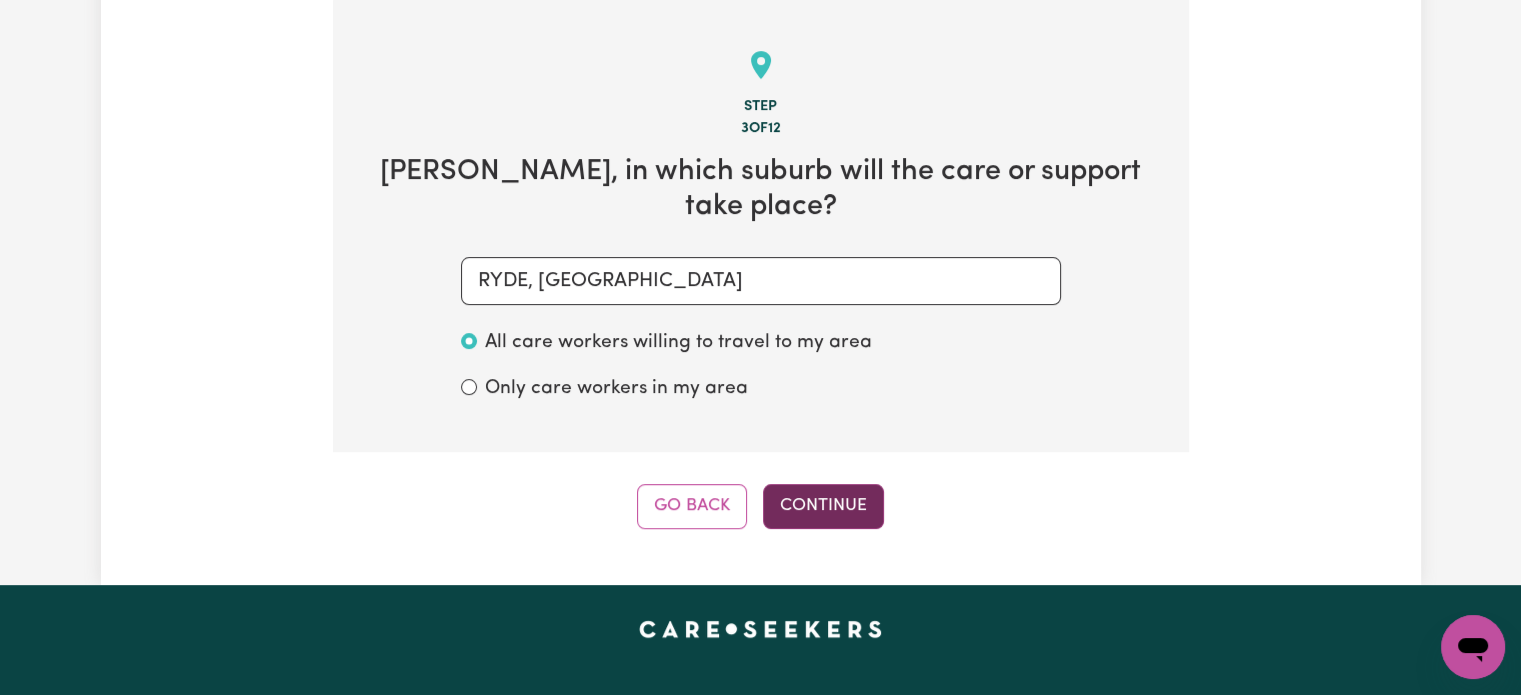 click on "Continue" at bounding box center (823, 506) 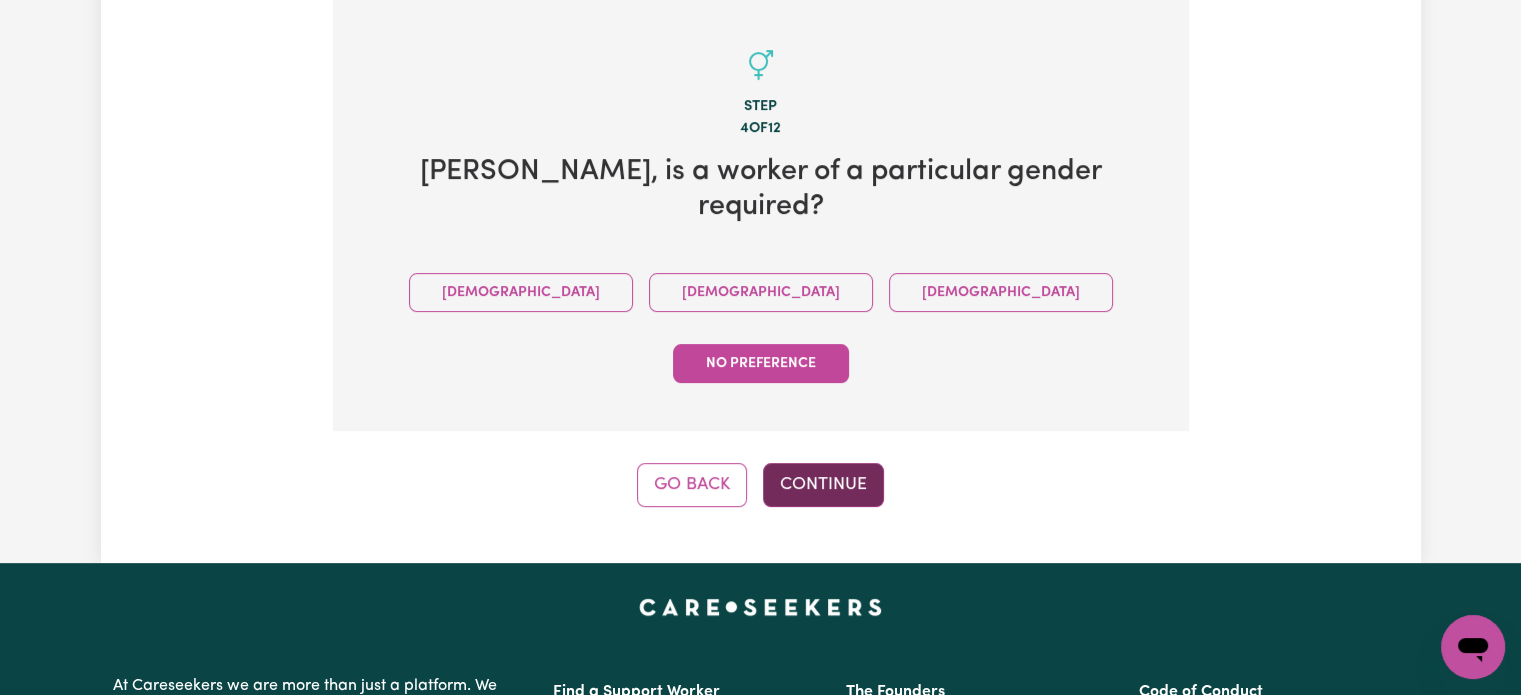 click on "Continue" at bounding box center (823, 485) 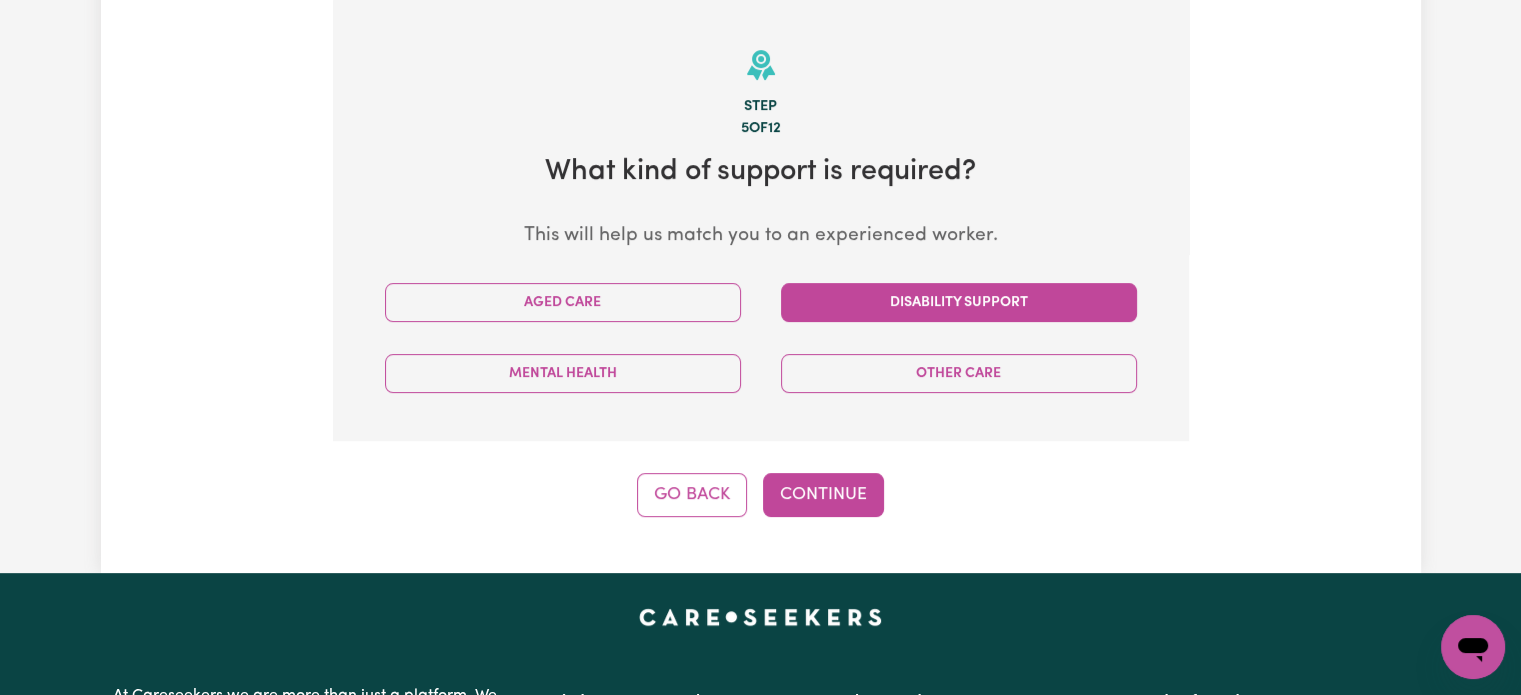 click on "Disability Support" at bounding box center [959, 302] 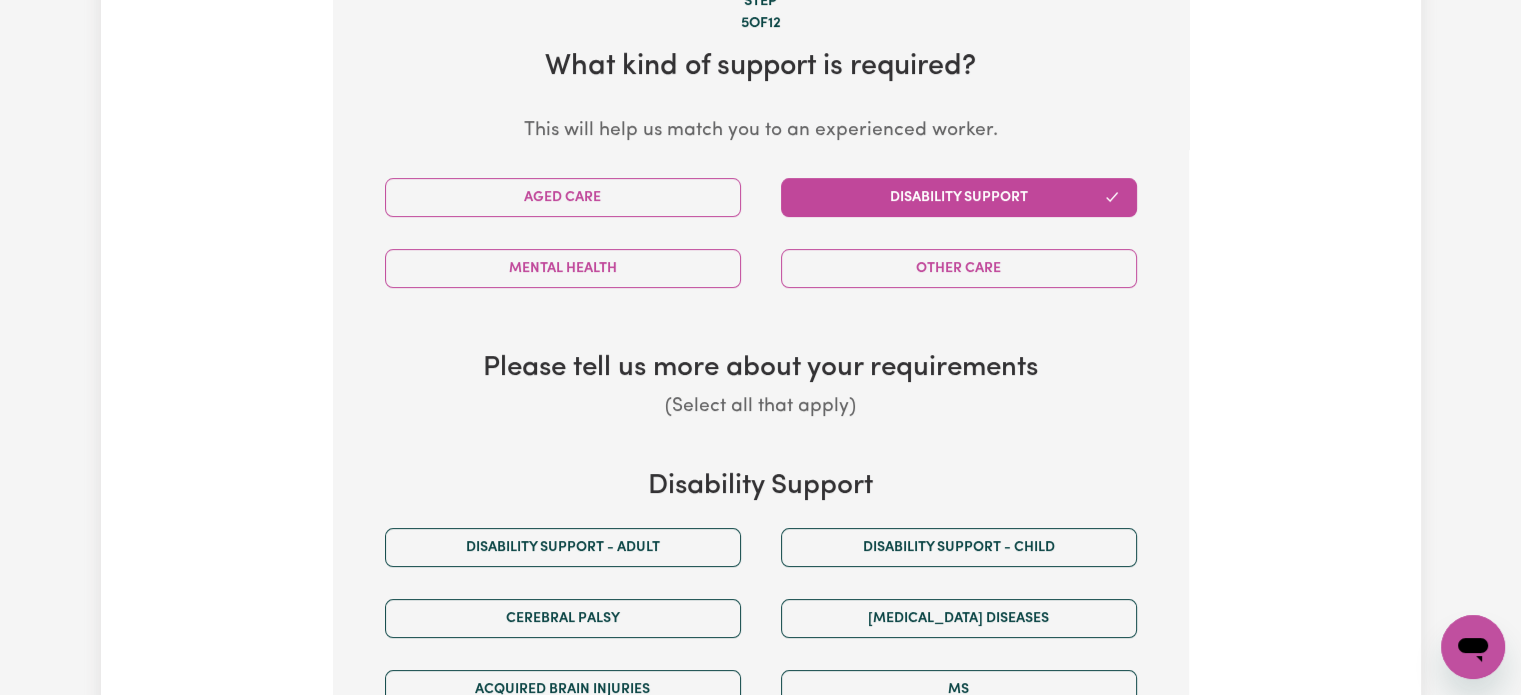 scroll, scrollTop: 829, scrollLeft: 0, axis: vertical 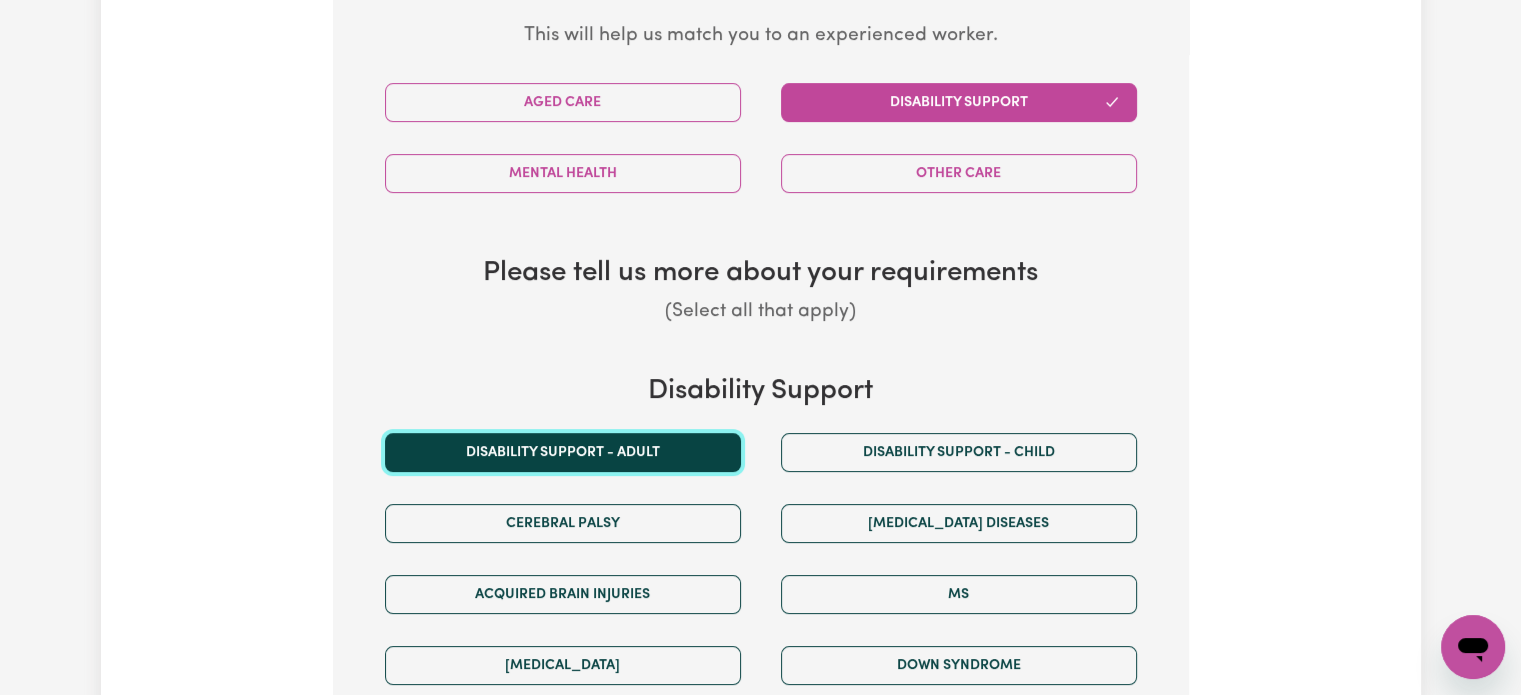 click on "Disability support - Adult" at bounding box center [563, 452] 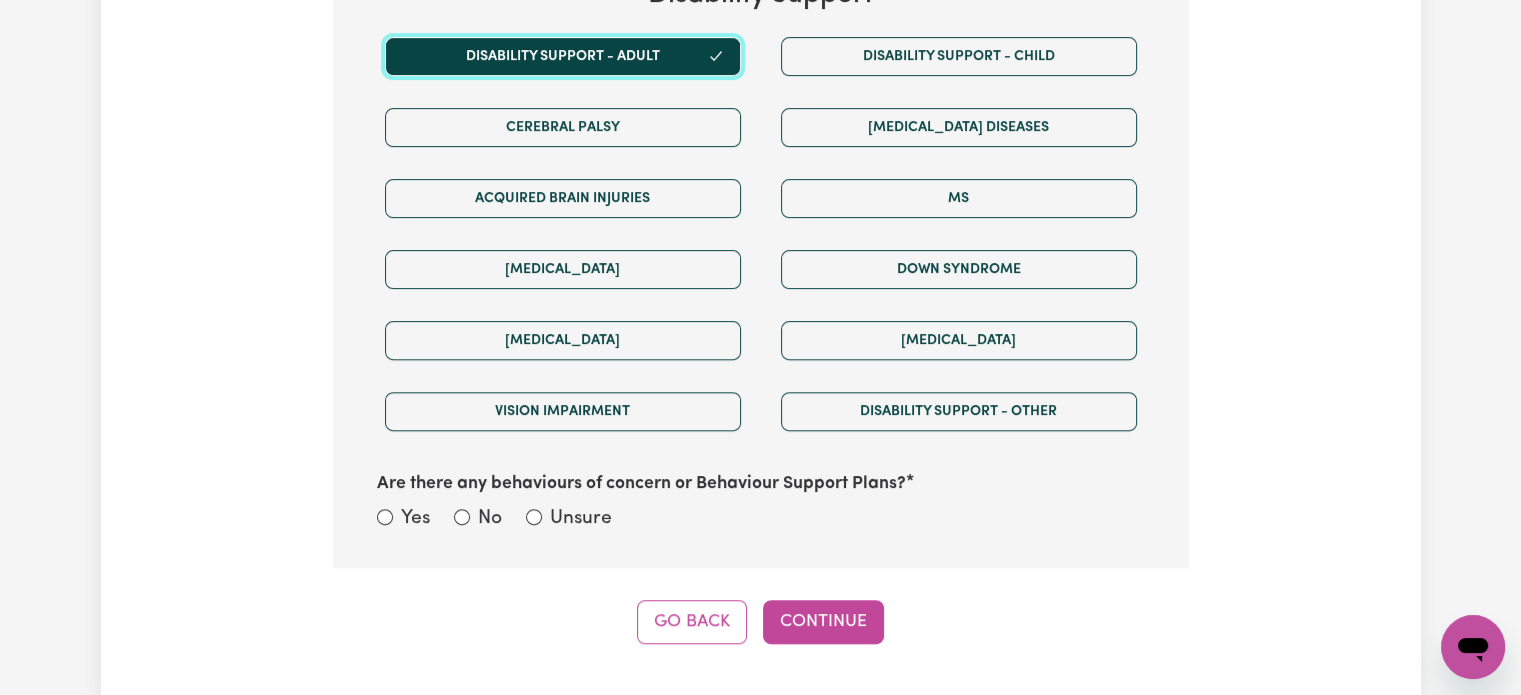 scroll, scrollTop: 1329, scrollLeft: 0, axis: vertical 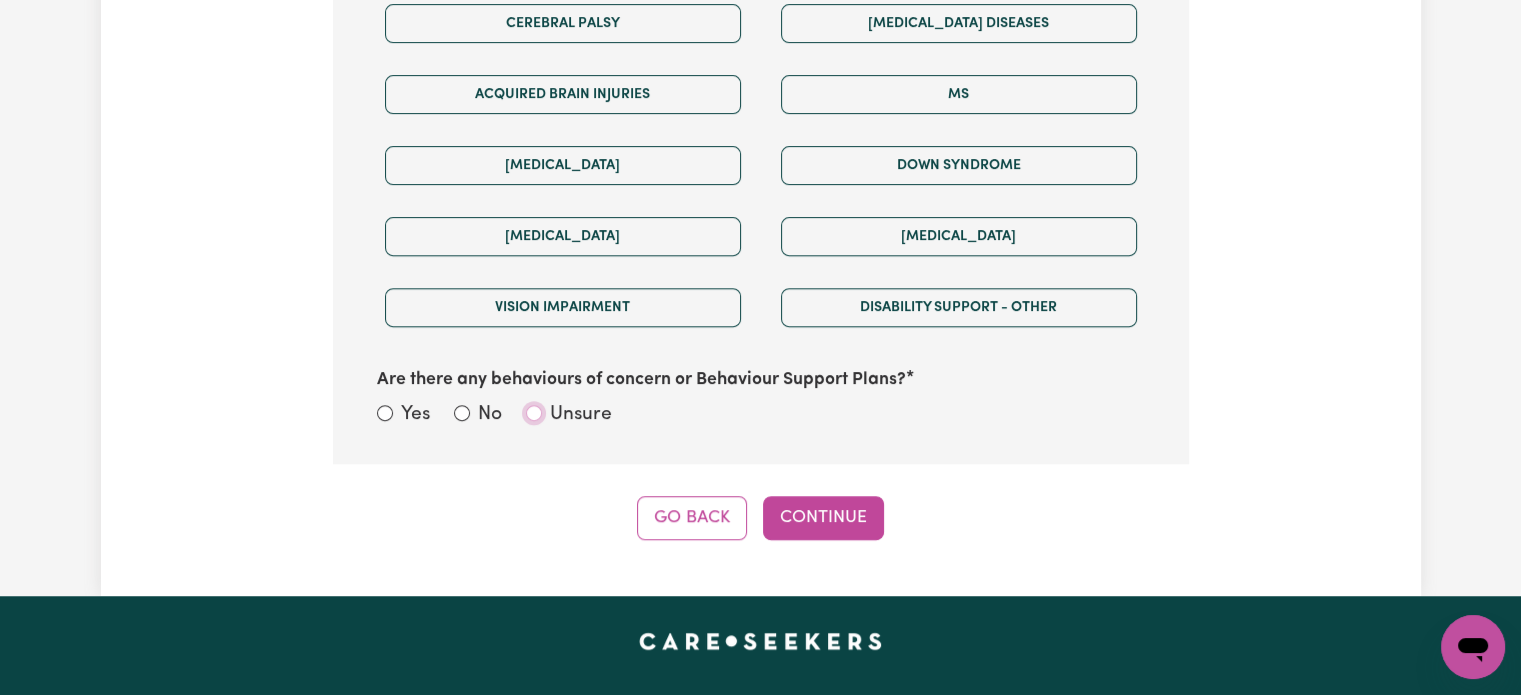 click on "Unsure" at bounding box center (534, 413) 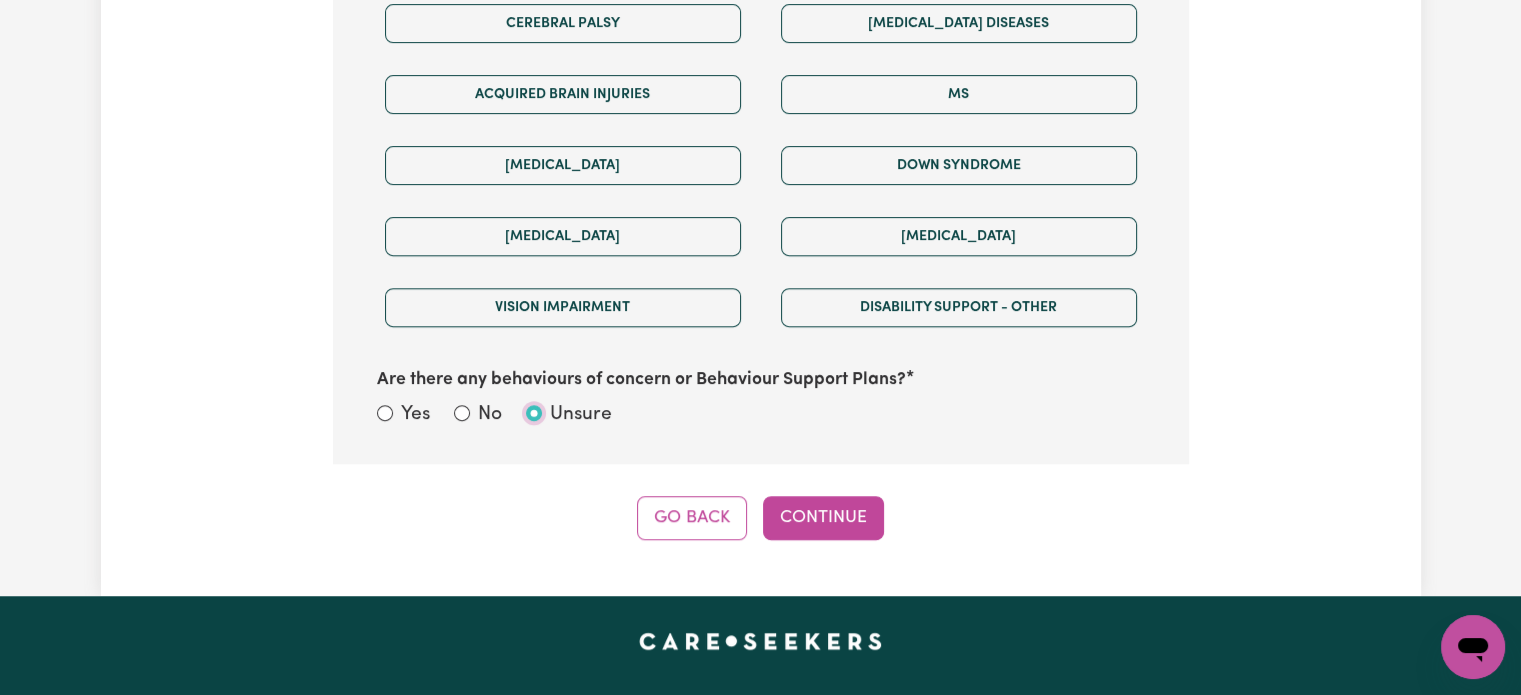 radio on "true" 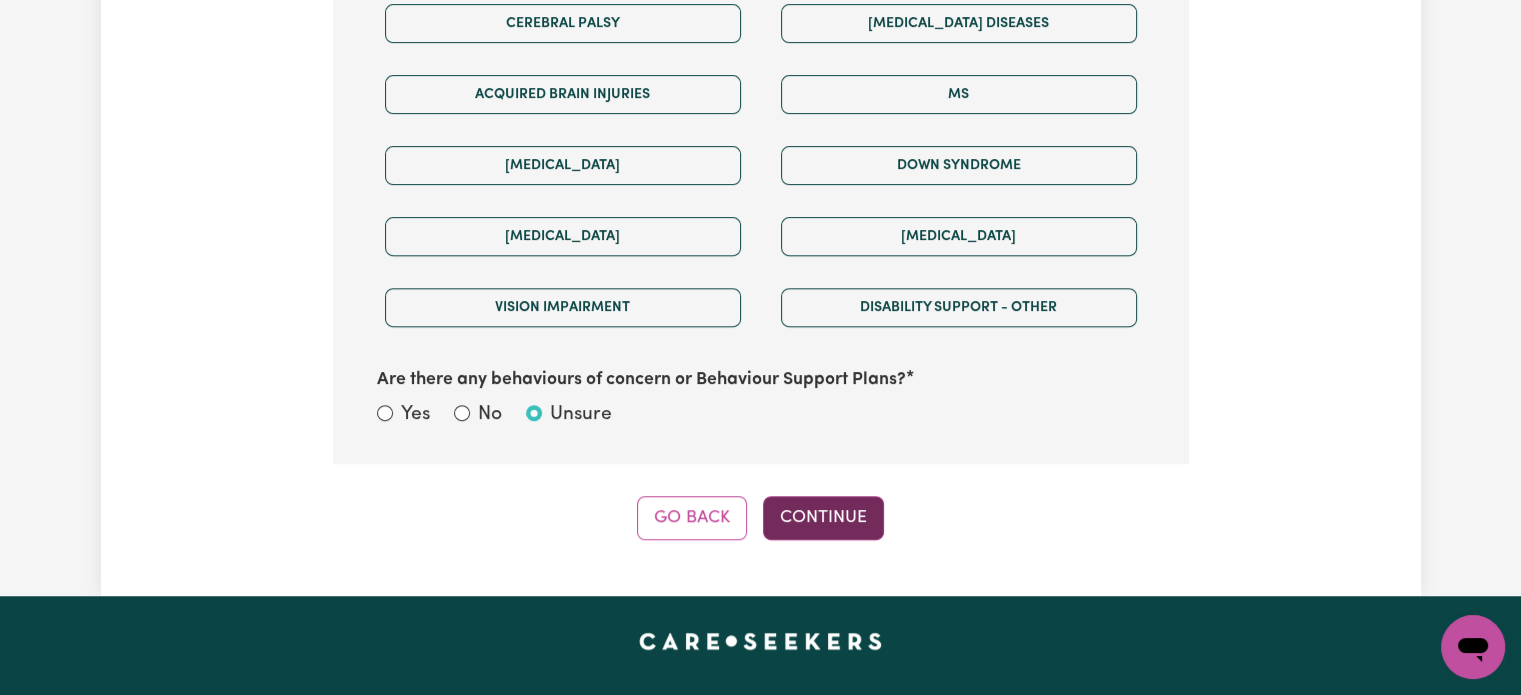 click on "Continue" at bounding box center [823, 518] 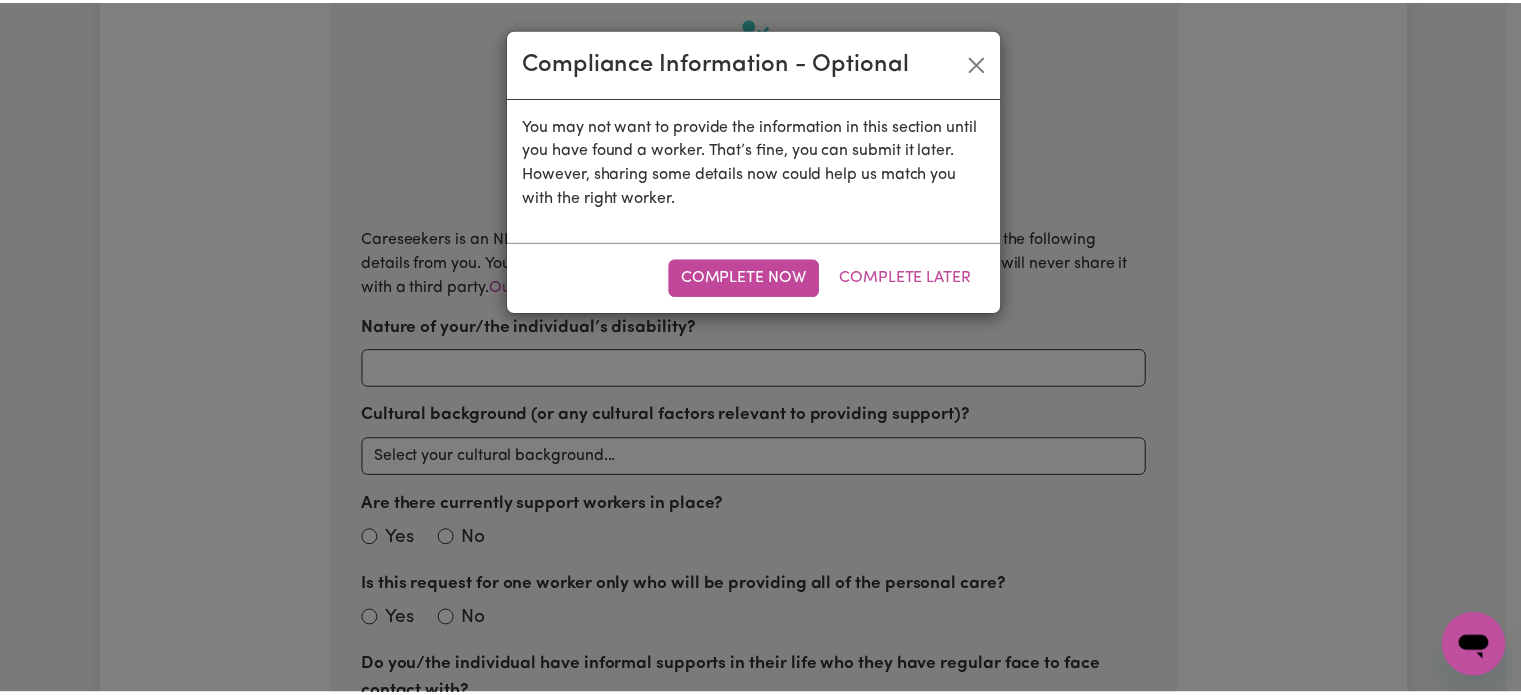 scroll, scrollTop: 629, scrollLeft: 0, axis: vertical 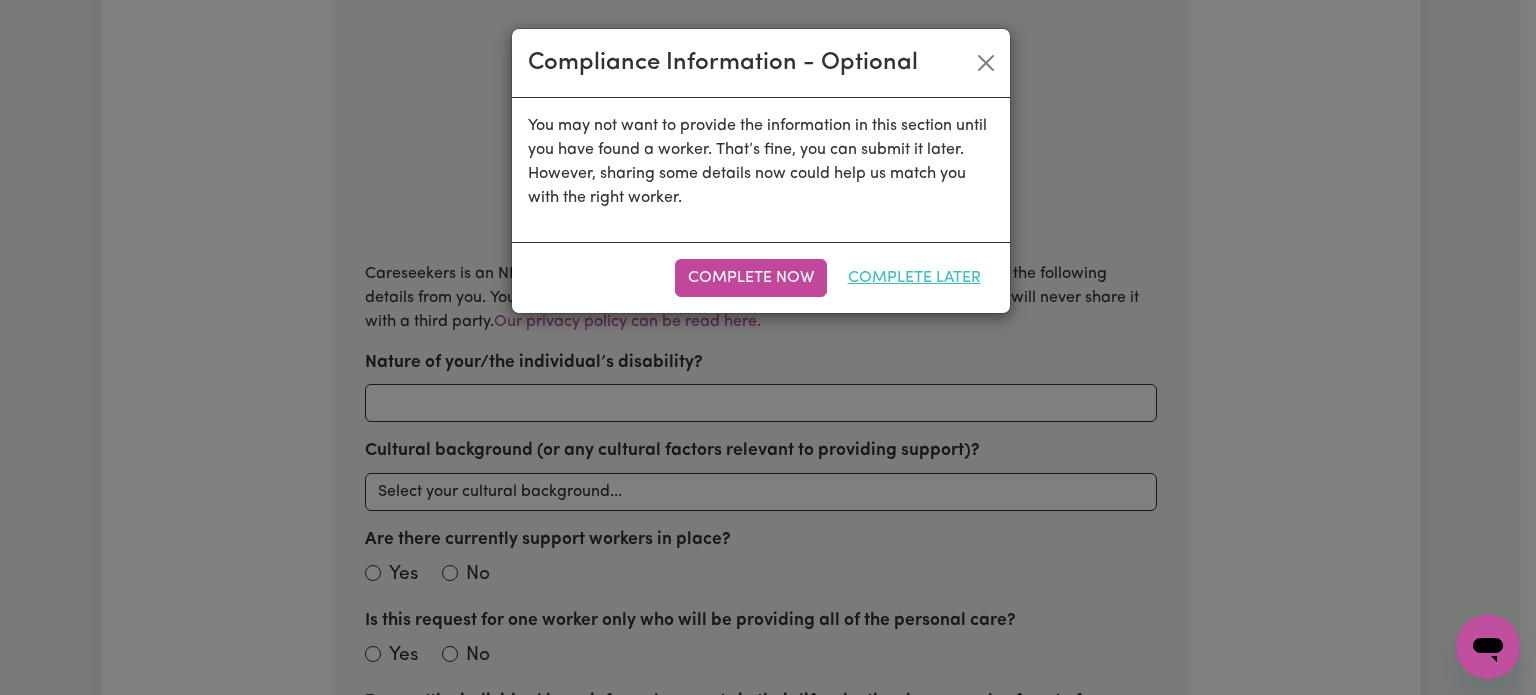 click on "Complete Later" at bounding box center [914, 278] 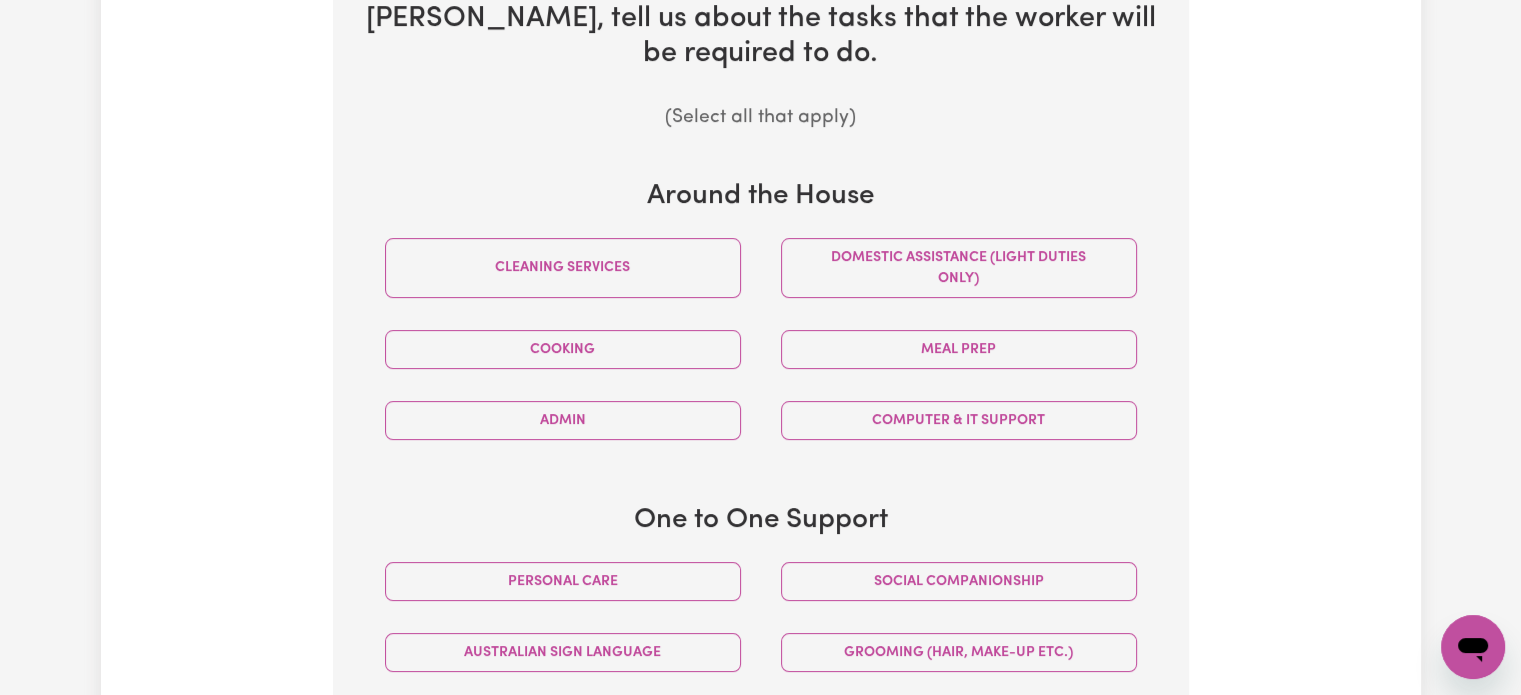 scroll, scrollTop: 929, scrollLeft: 0, axis: vertical 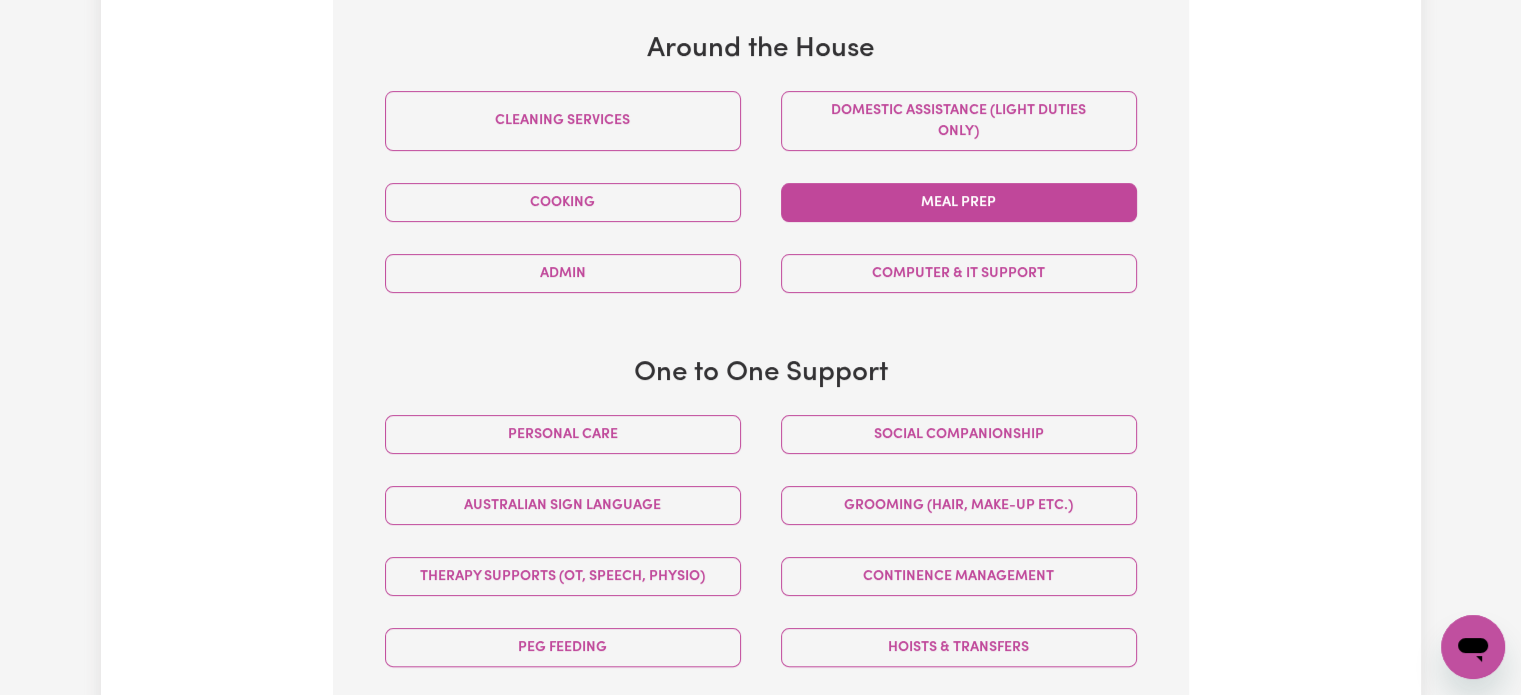 click on "Meal prep" at bounding box center (959, 202) 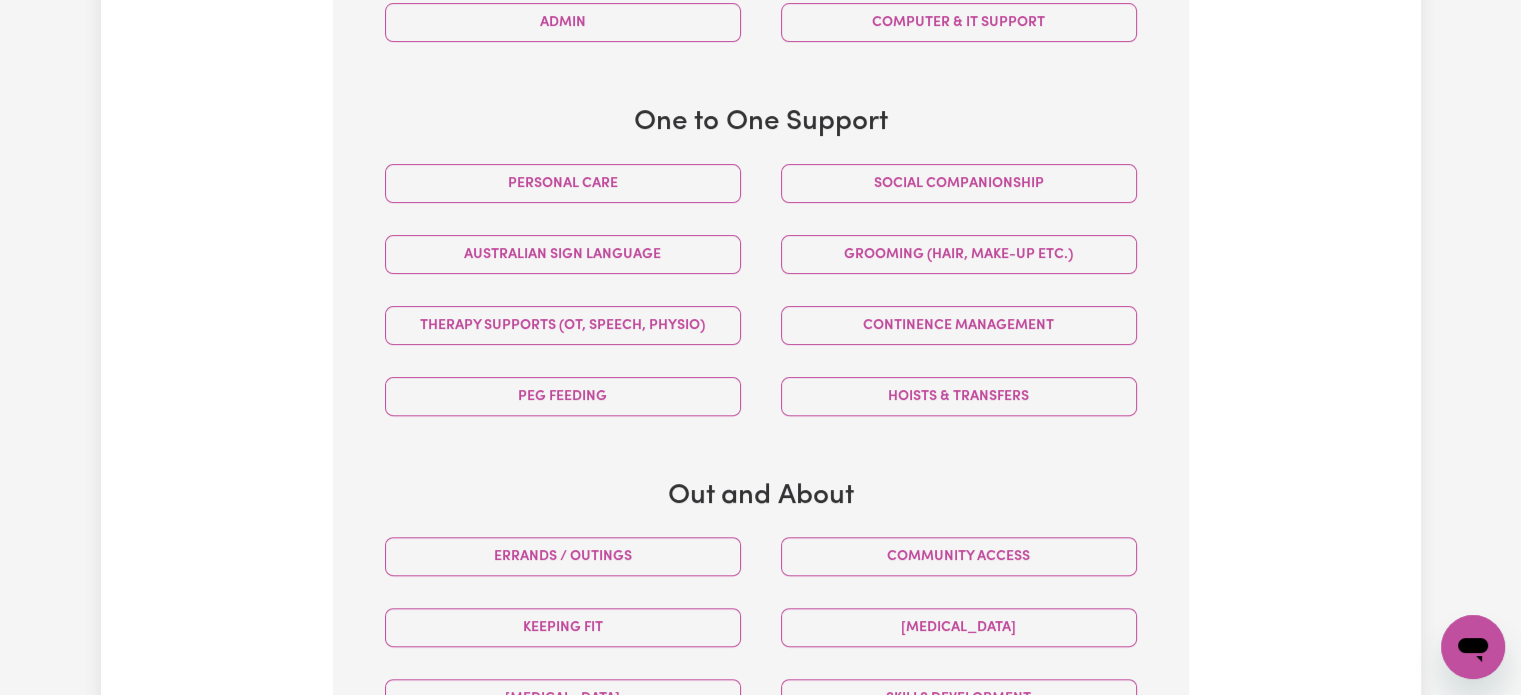 scroll, scrollTop: 1329, scrollLeft: 0, axis: vertical 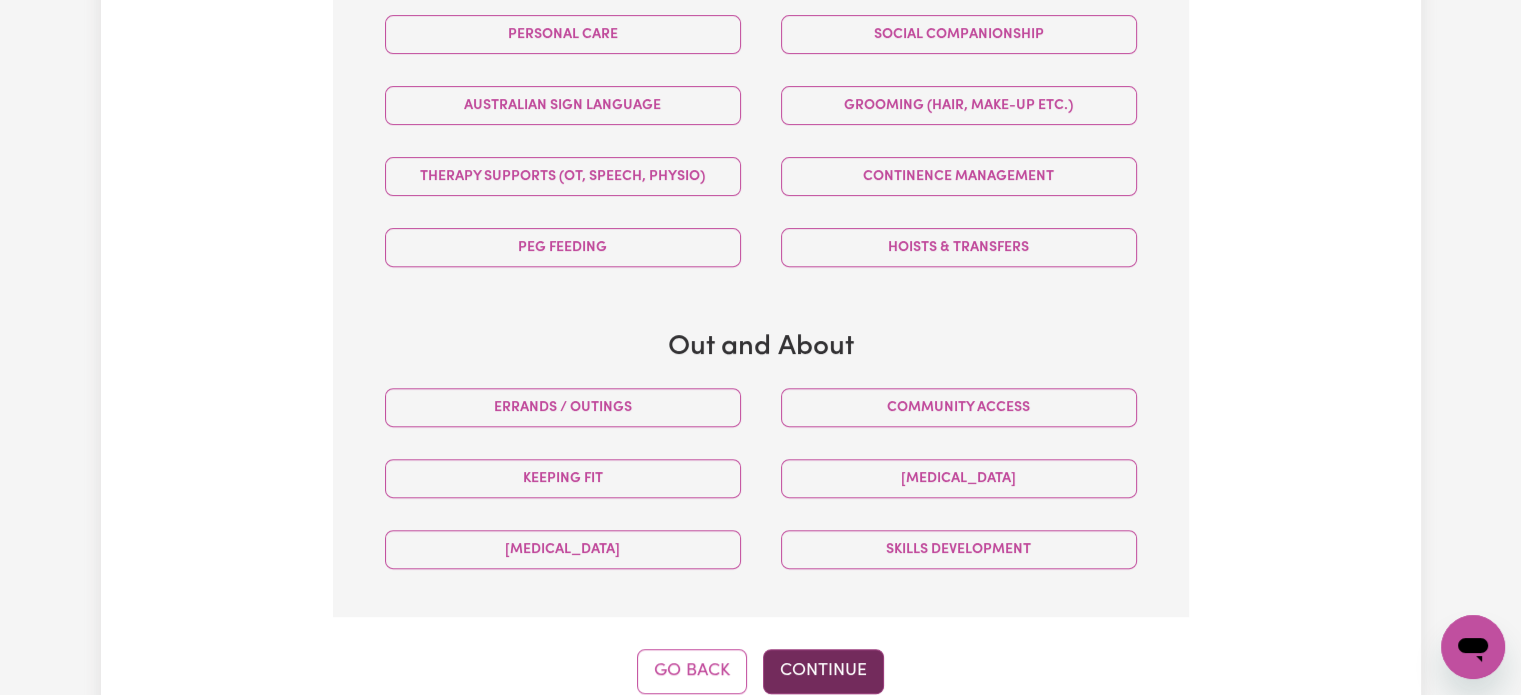 click on "Continue" at bounding box center (823, 671) 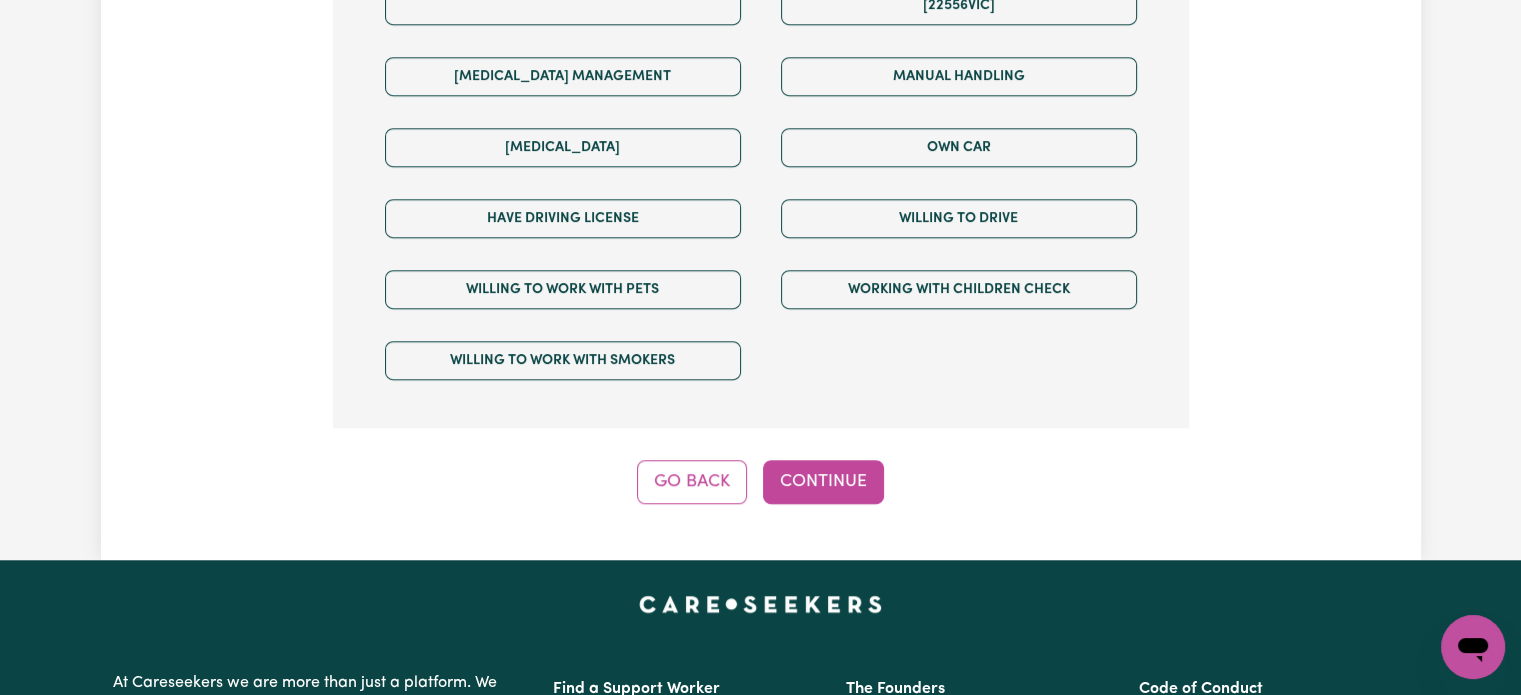 scroll, scrollTop: 1629, scrollLeft: 0, axis: vertical 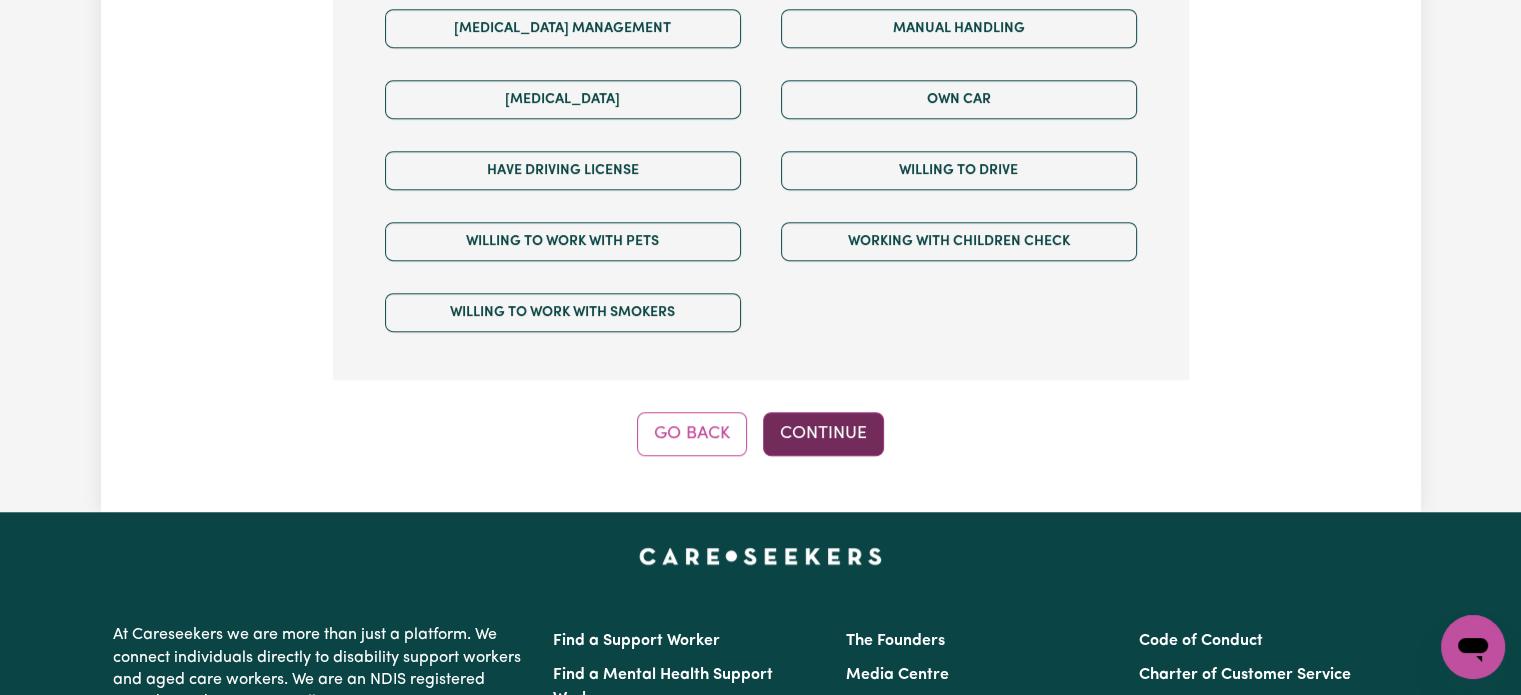 click on "Continue" at bounding box center [823, 434] 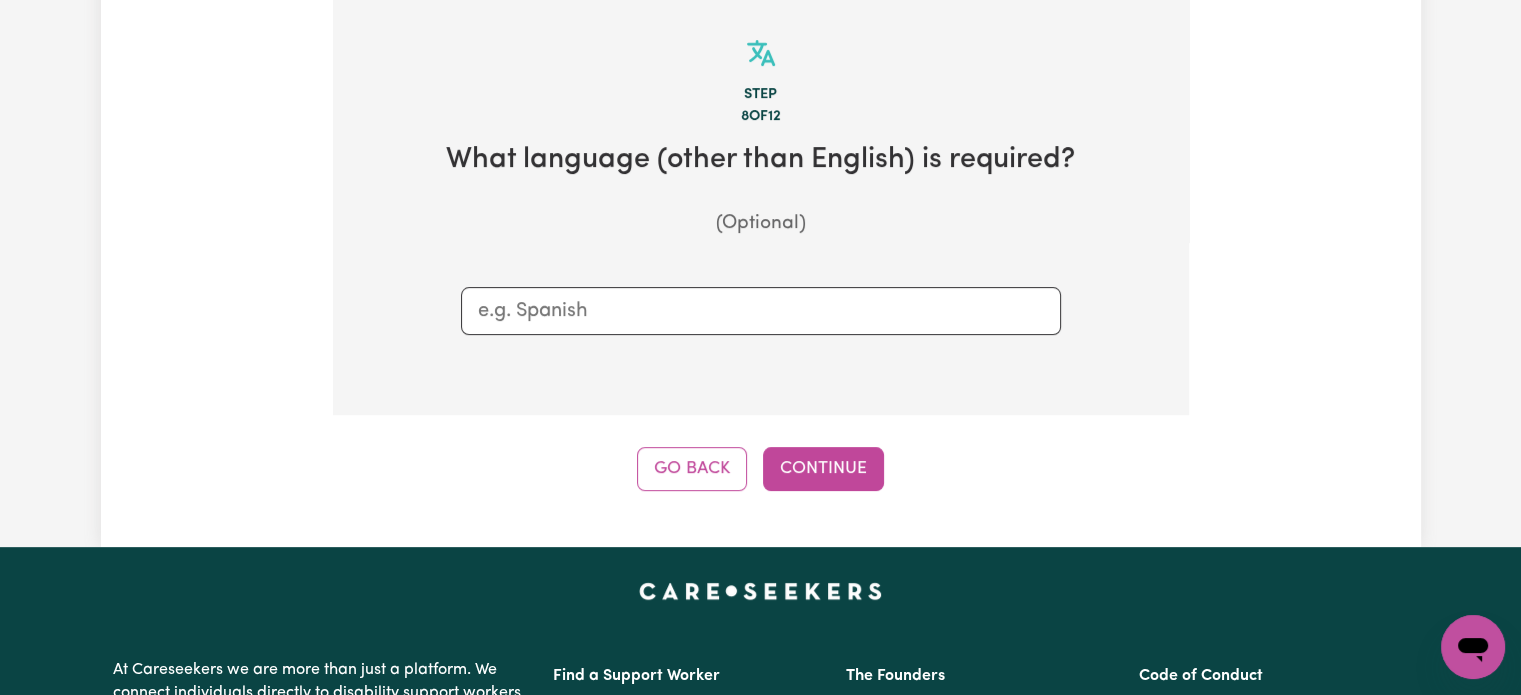 scroll, scrollTop: 629, scrollLeft: 0, axis: vertical 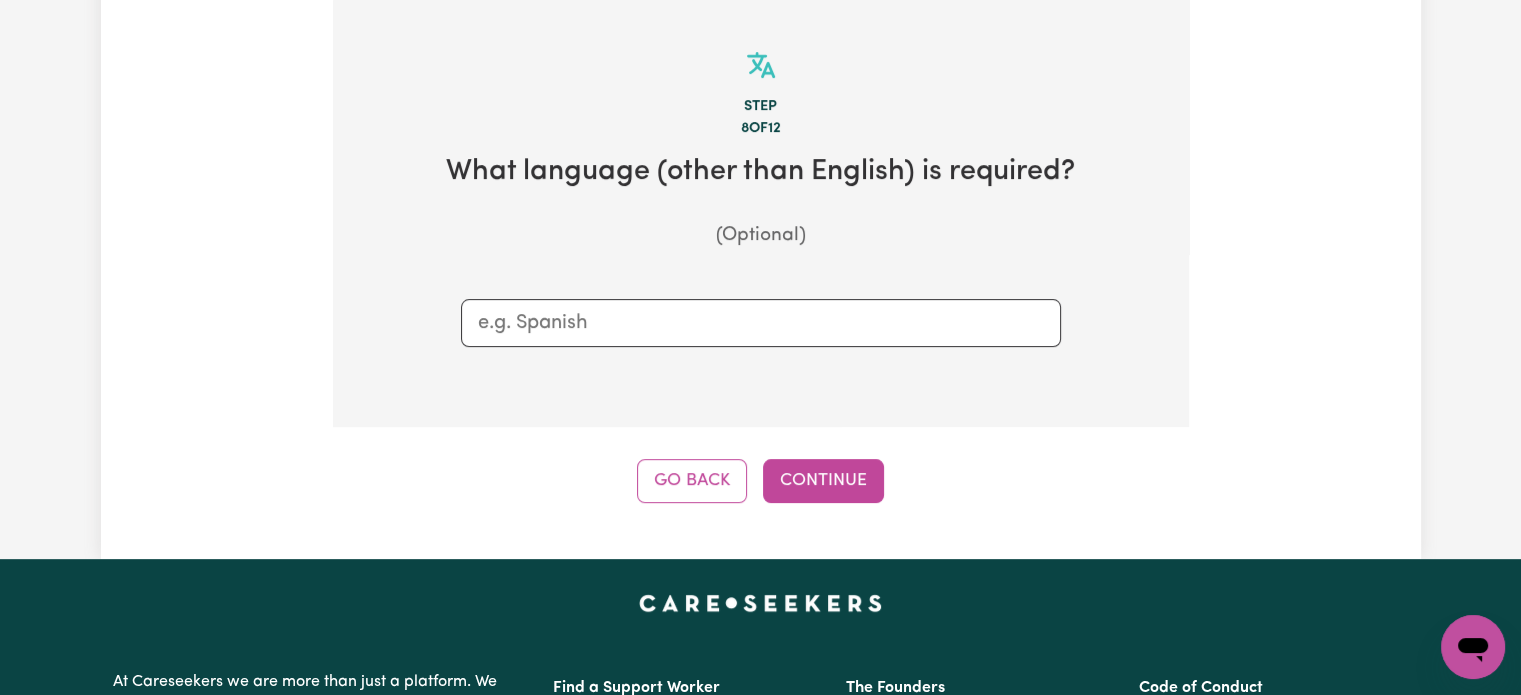 click on "Continue" at bounding box center [823, 481] 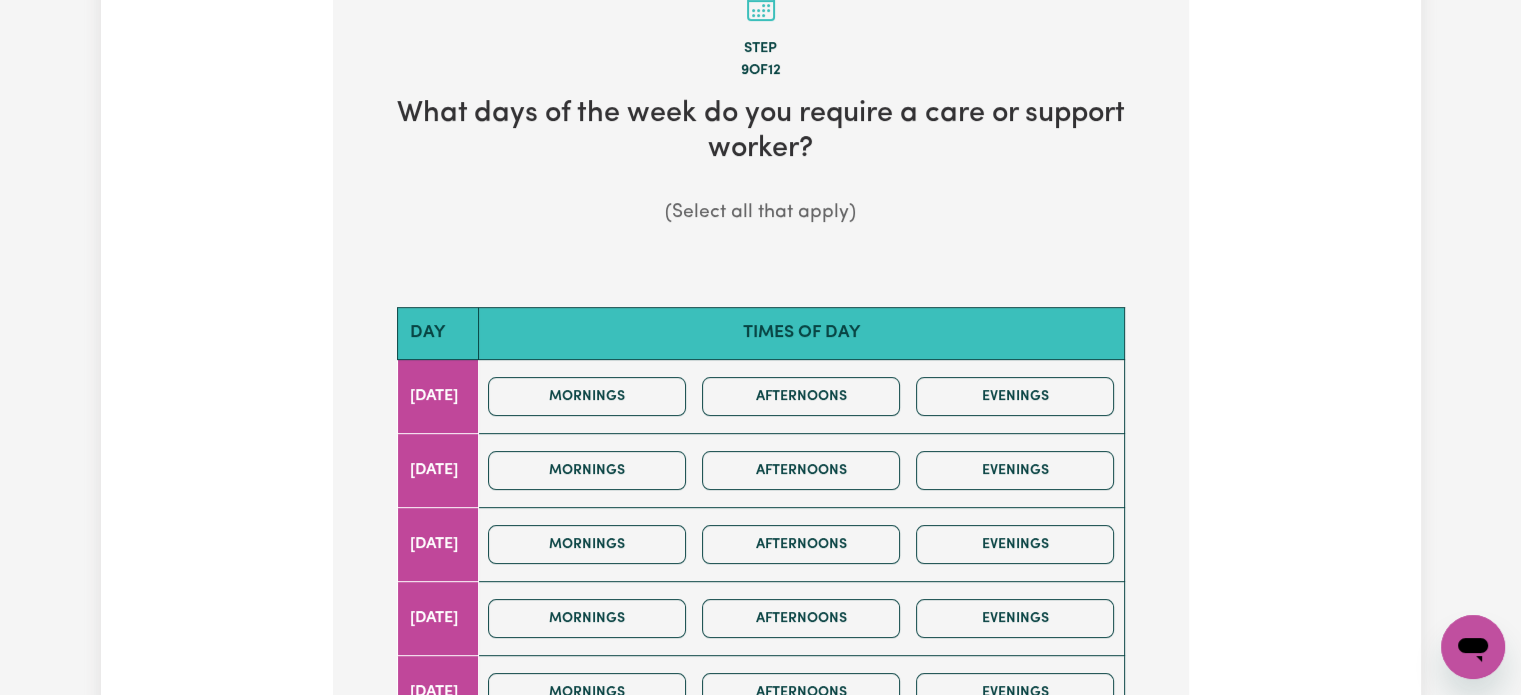 scroll, scrollTop: 900, scrollLeft: 0, axis: vertical 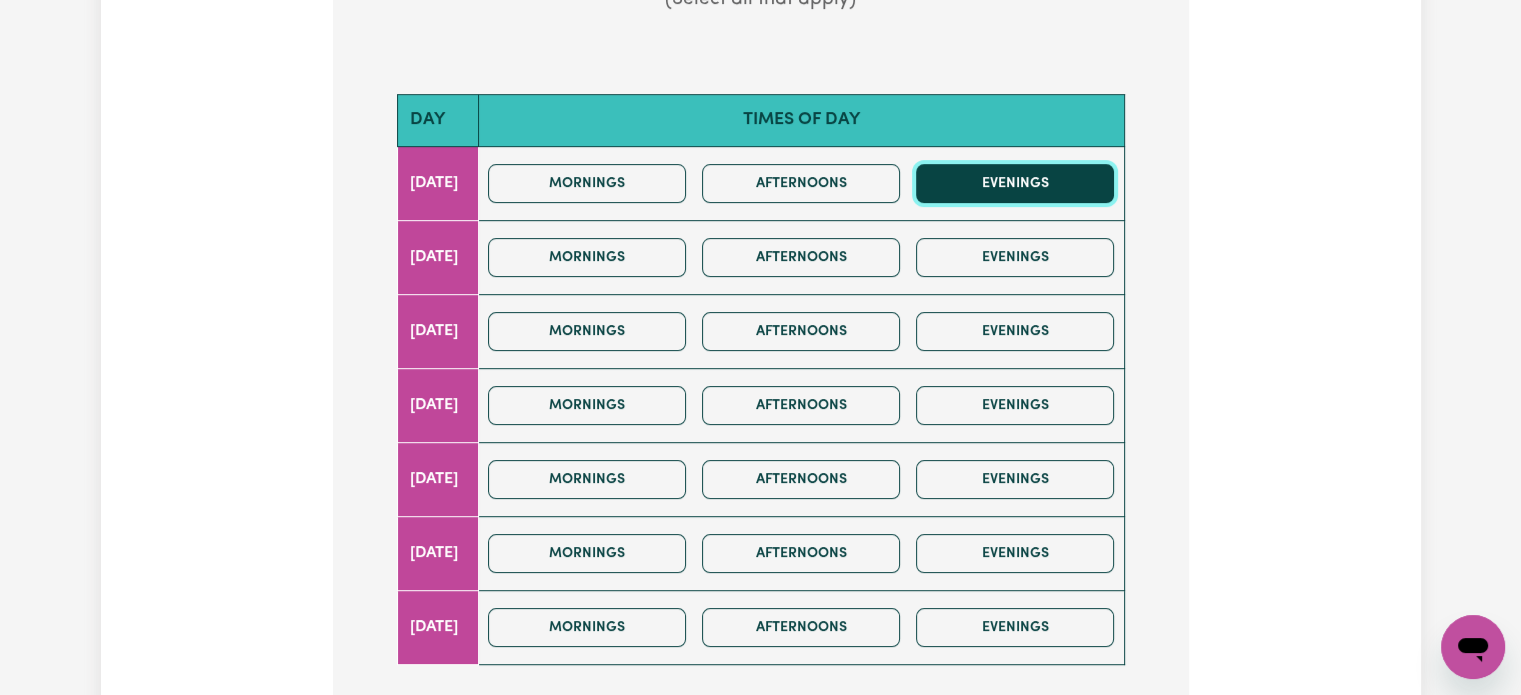 click on "Evenings" at bounding box center [1015, 183] 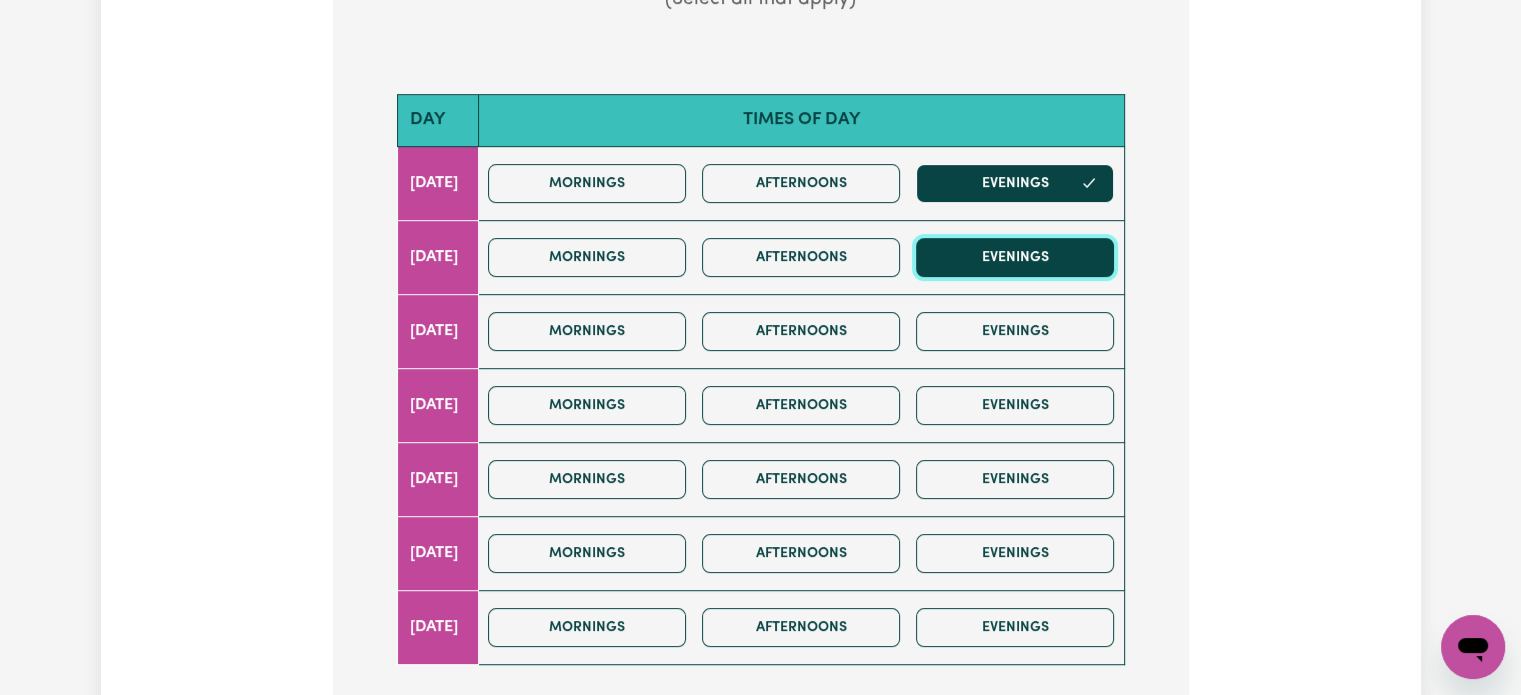 click on "Evenings" at bounding box center [1015, 257] 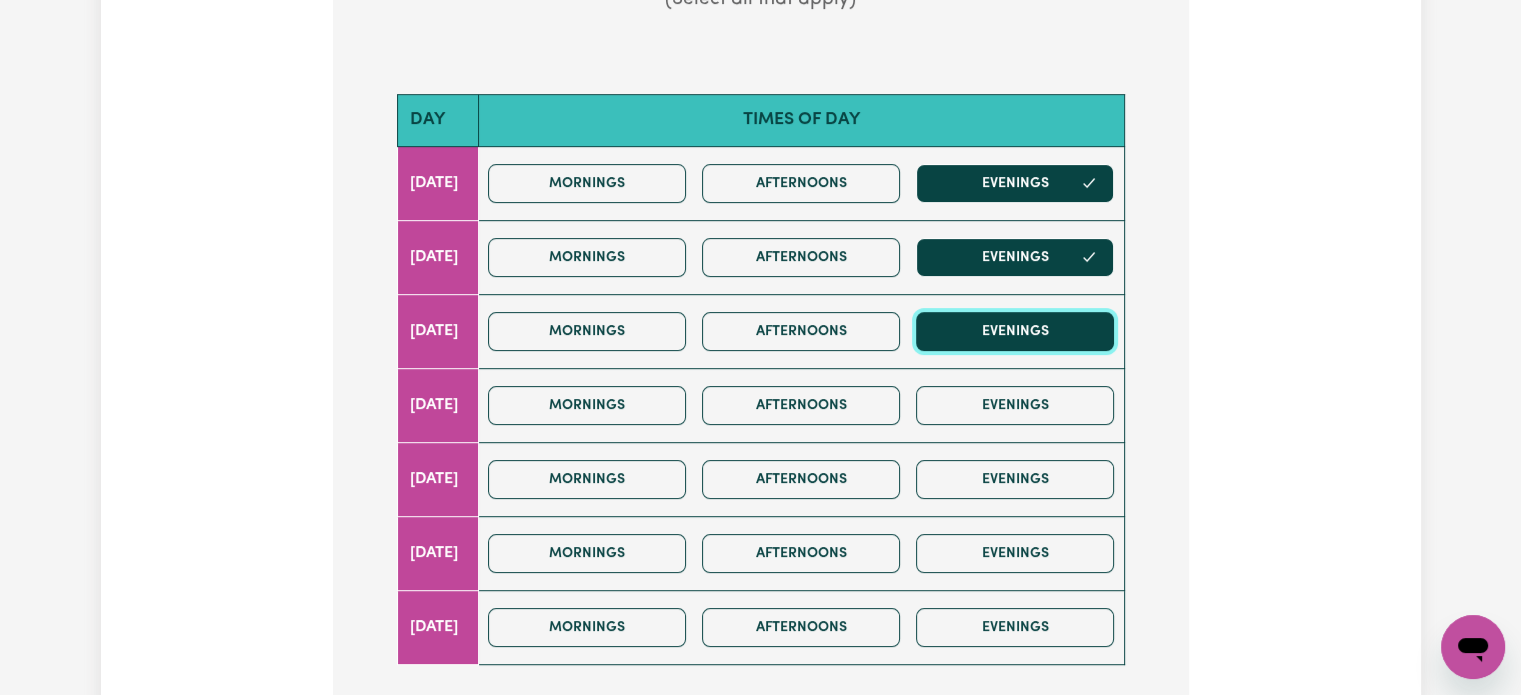 click on "Evenings" at bounding box center [1015, 331] 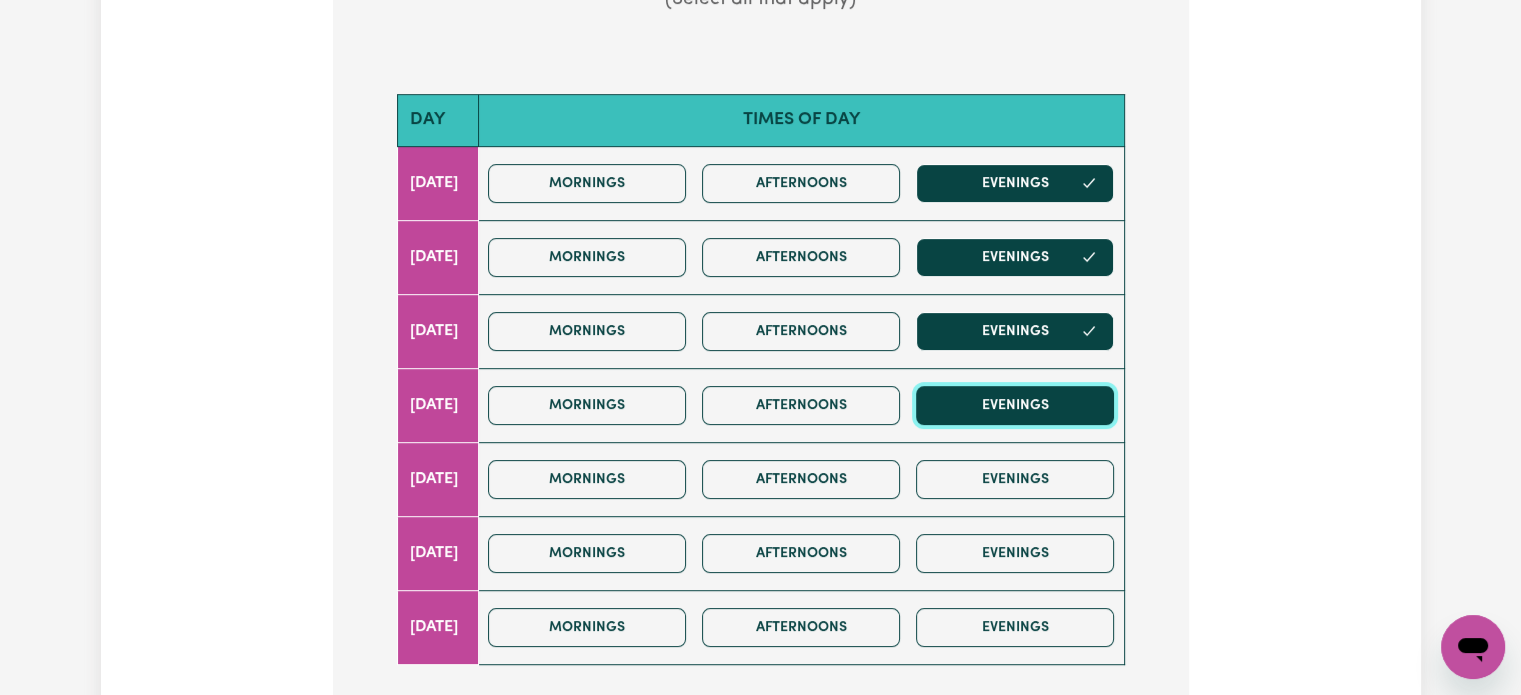 click on "Evenings" at bounding box center [1015, 405] 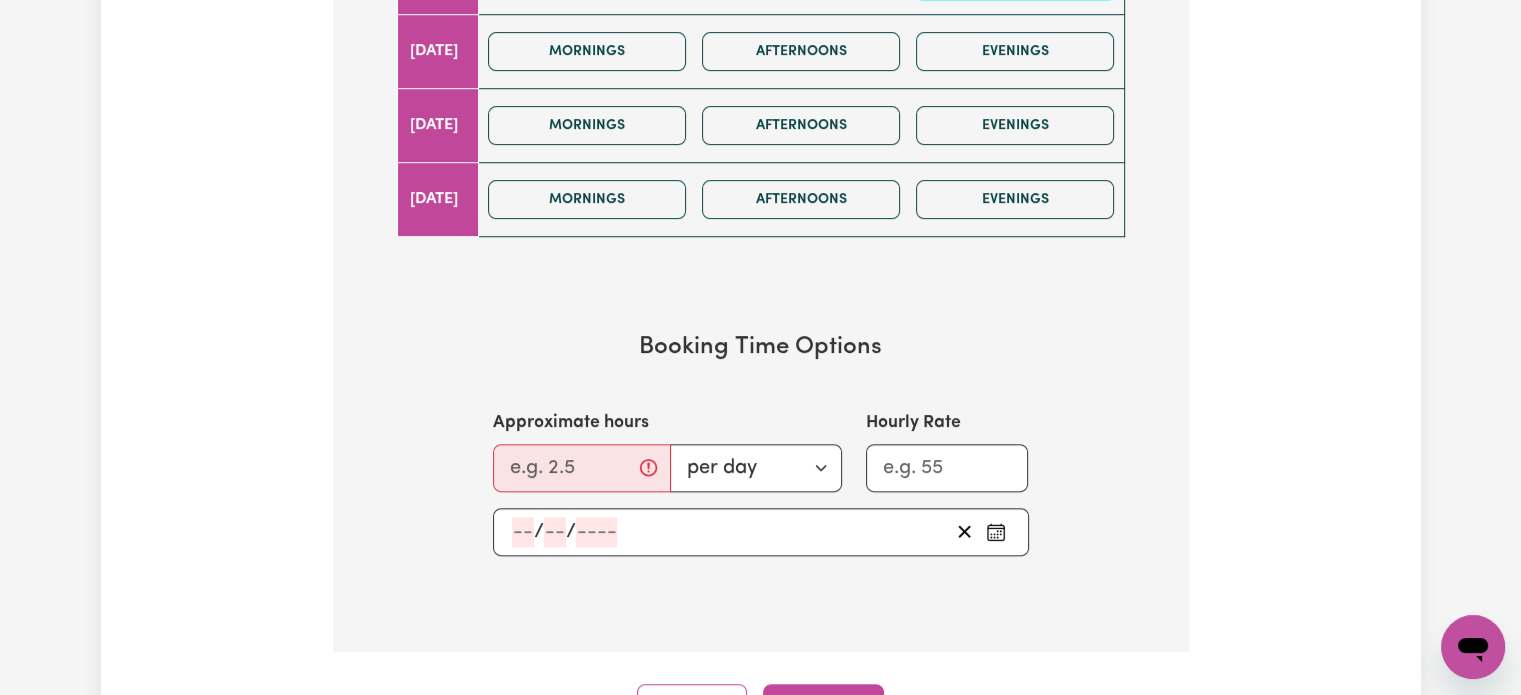 scroll, scrollTop: 1400, scrollLeft: 0, axis: vertical 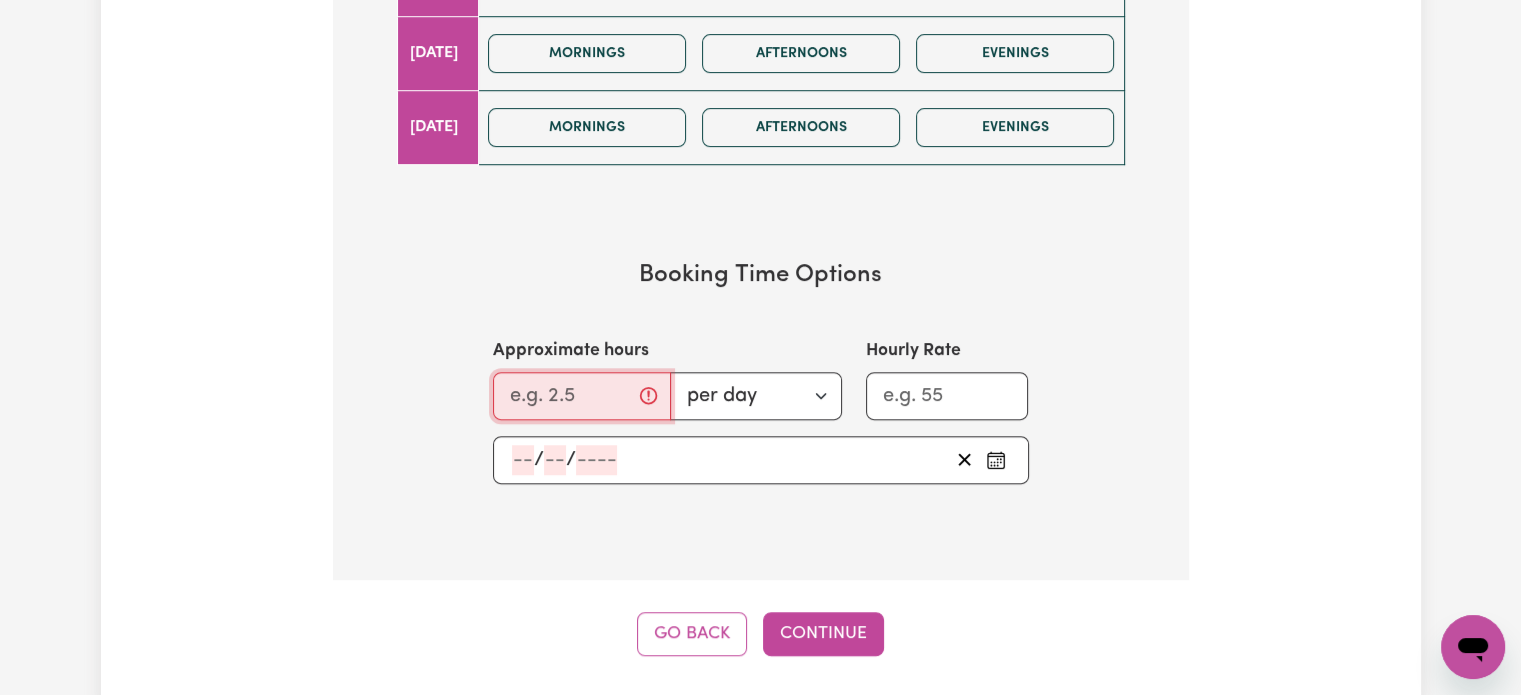 click on "Approximate hours" at bounding box center [582, 396] 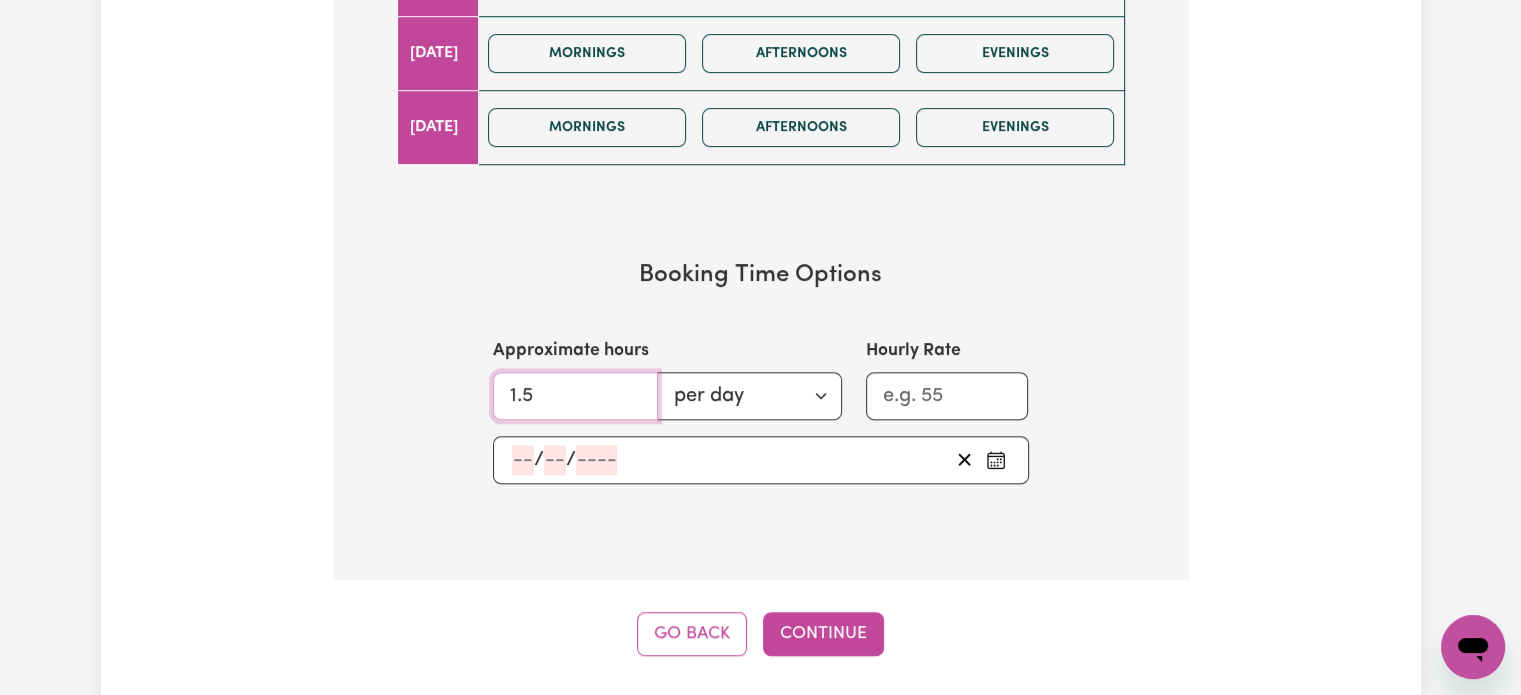 type on "1.5" 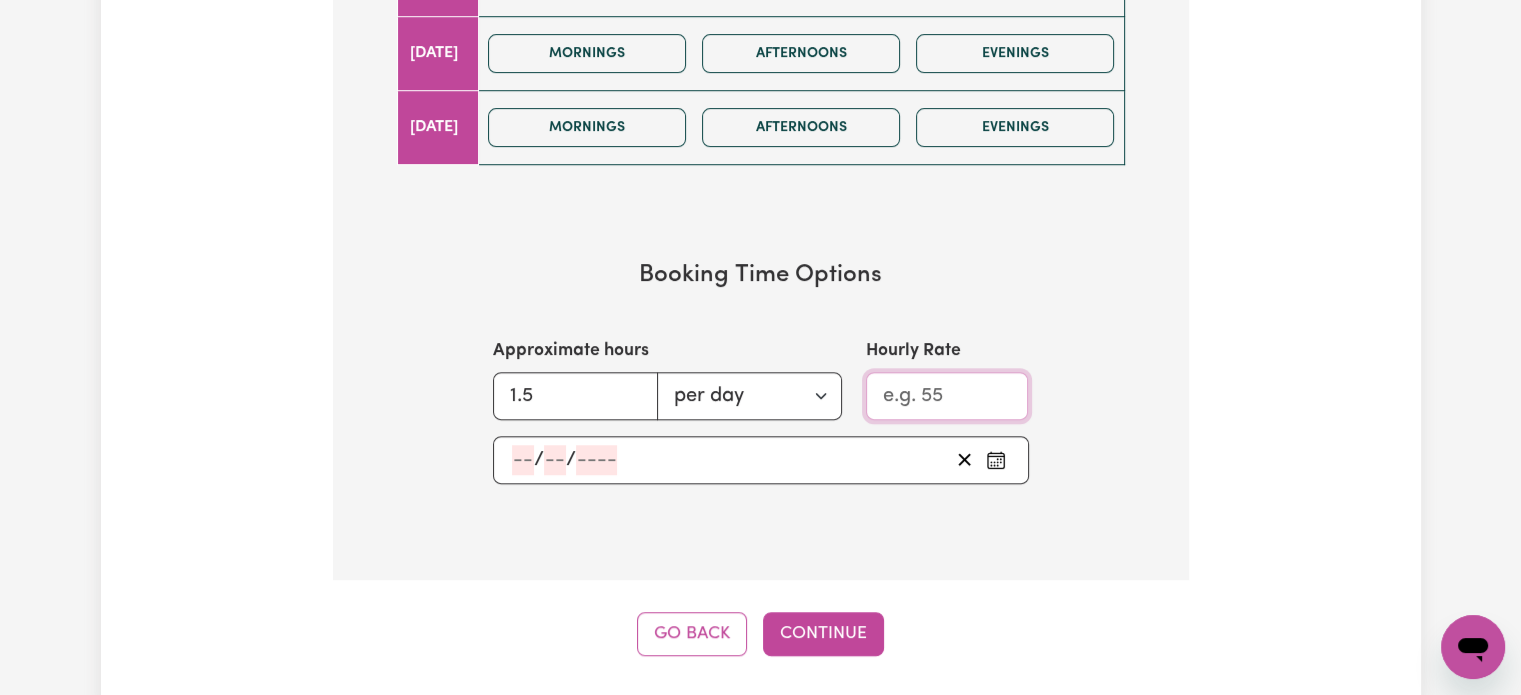 click on "Hourly Rate" at bounding box center (947, 396) 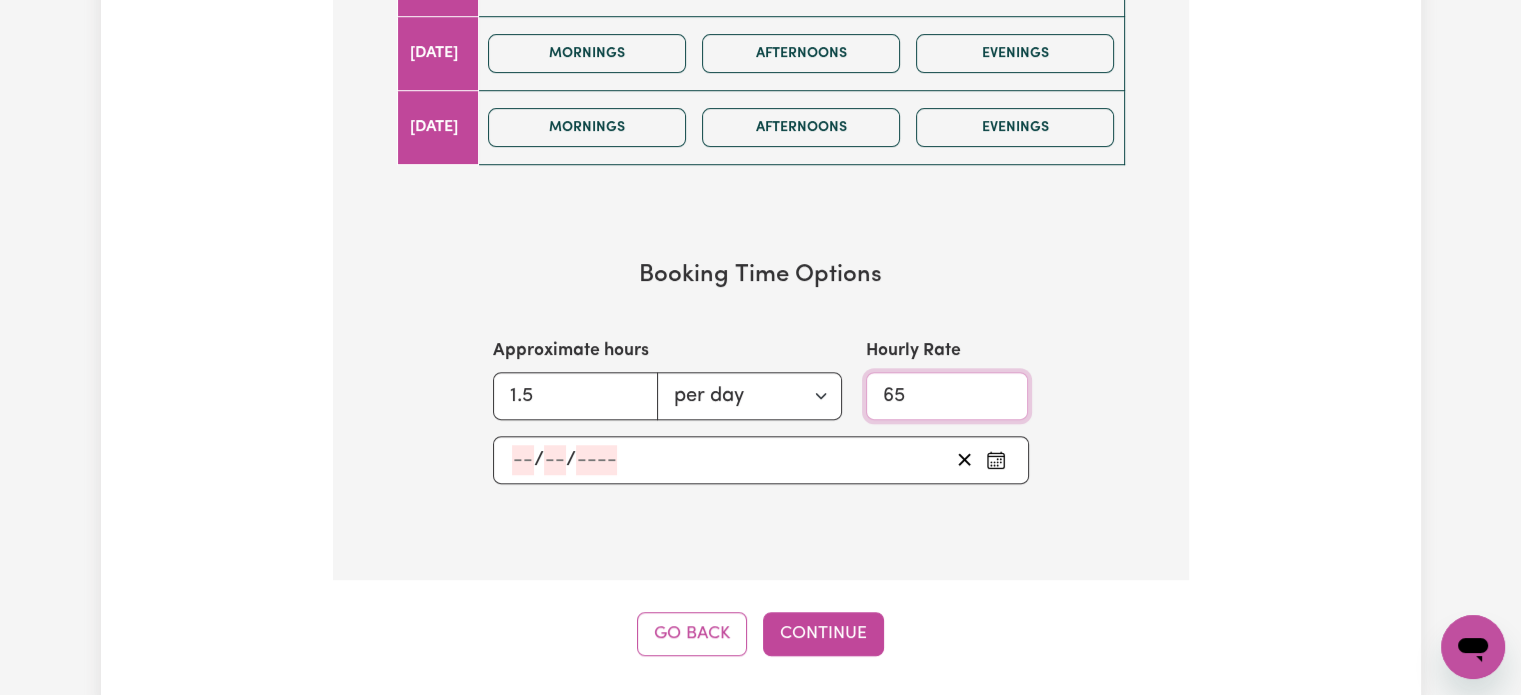 type on "65" 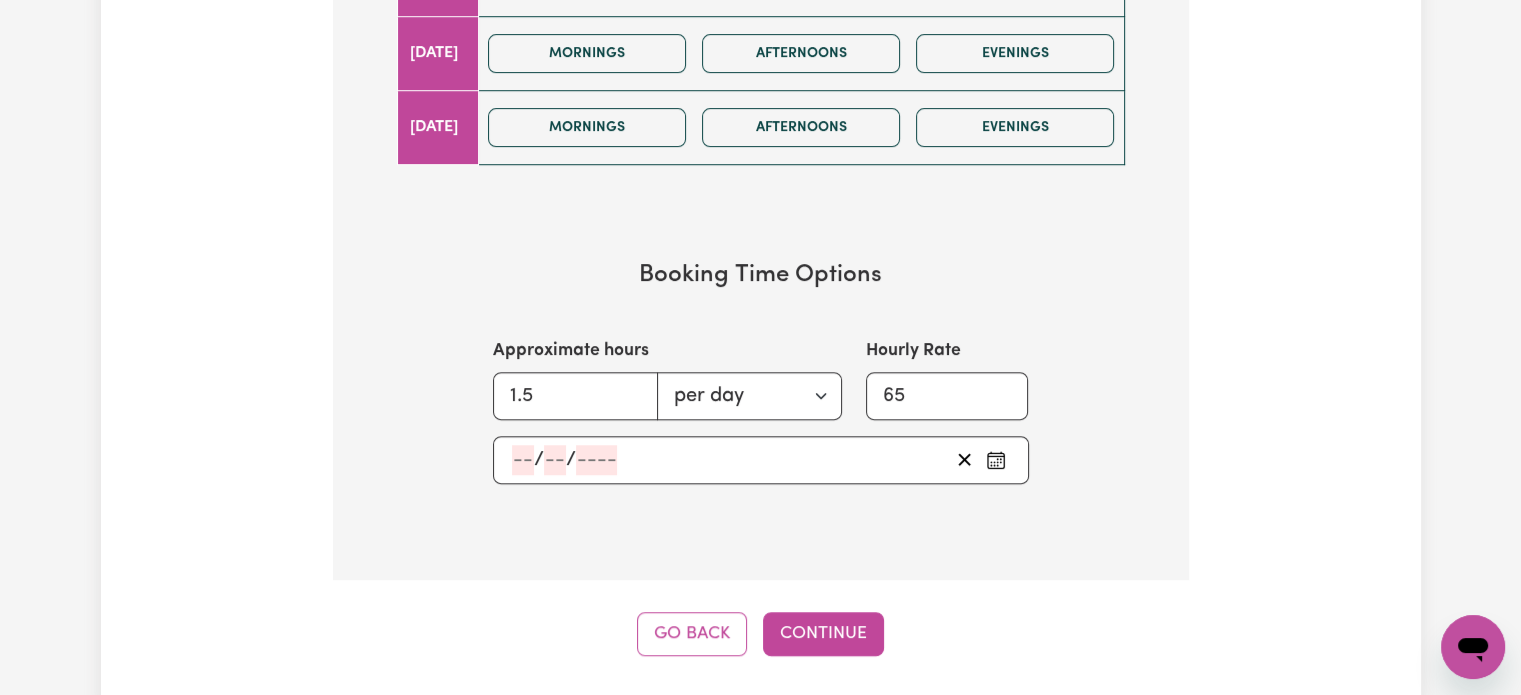 click 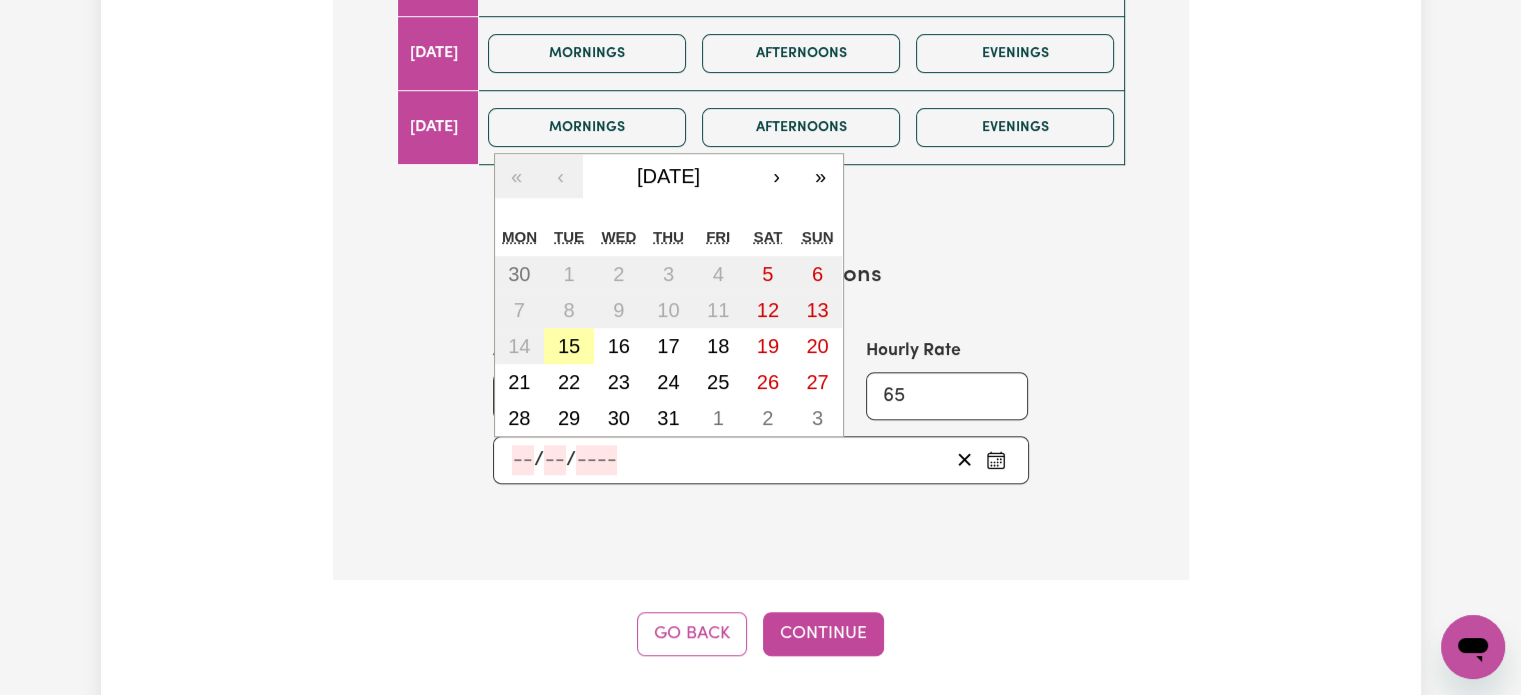 click on "15" at bounding box center (569, 346) 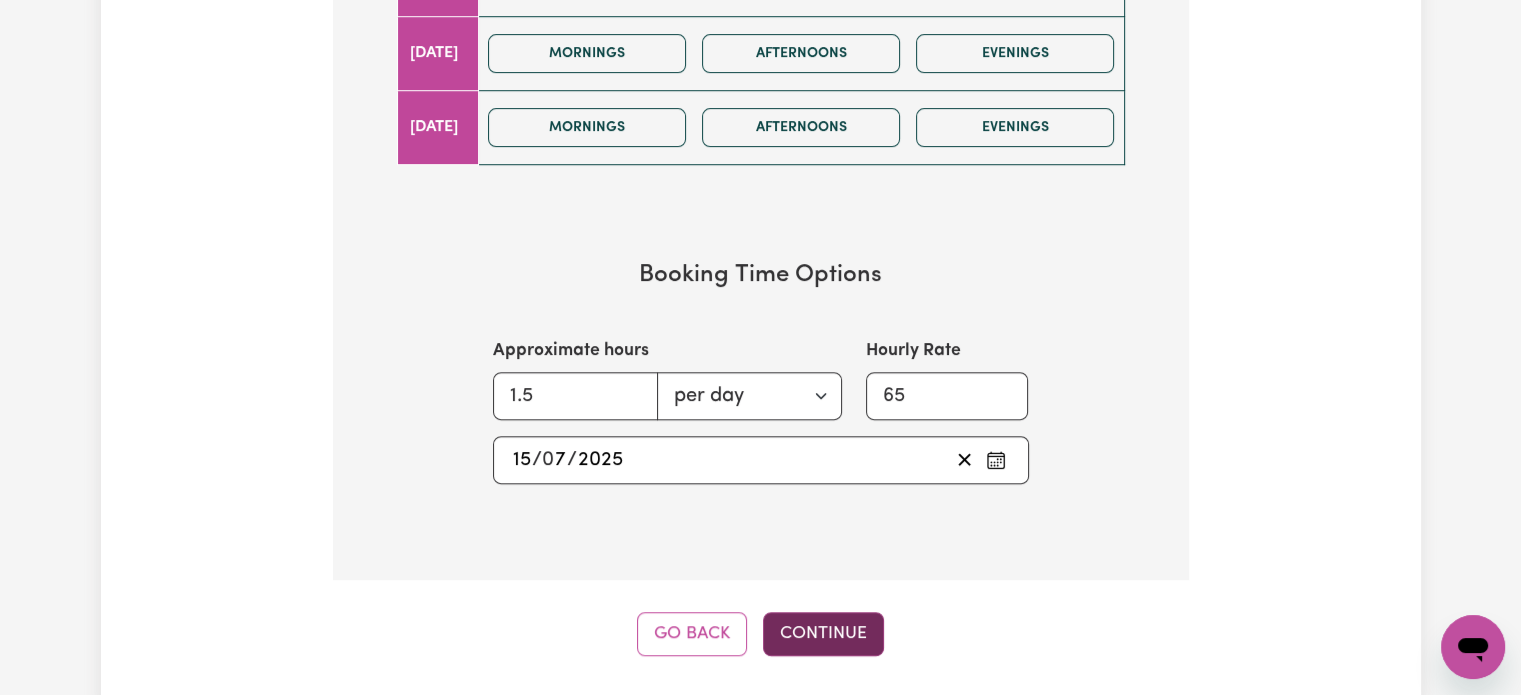 click on "Continue" at bounding box center (823, 634) 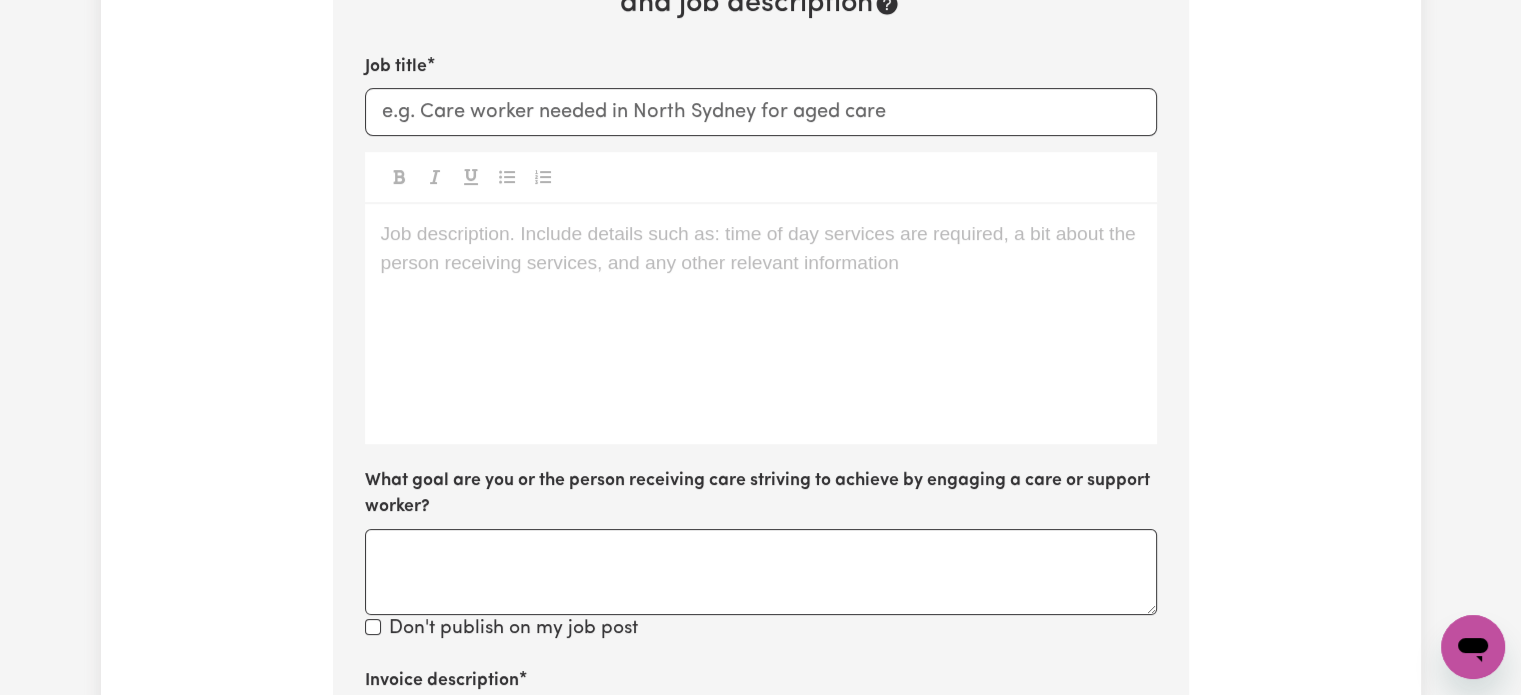 scroll, scrollTop: 629, scrollLeft: 0, axis: vertical 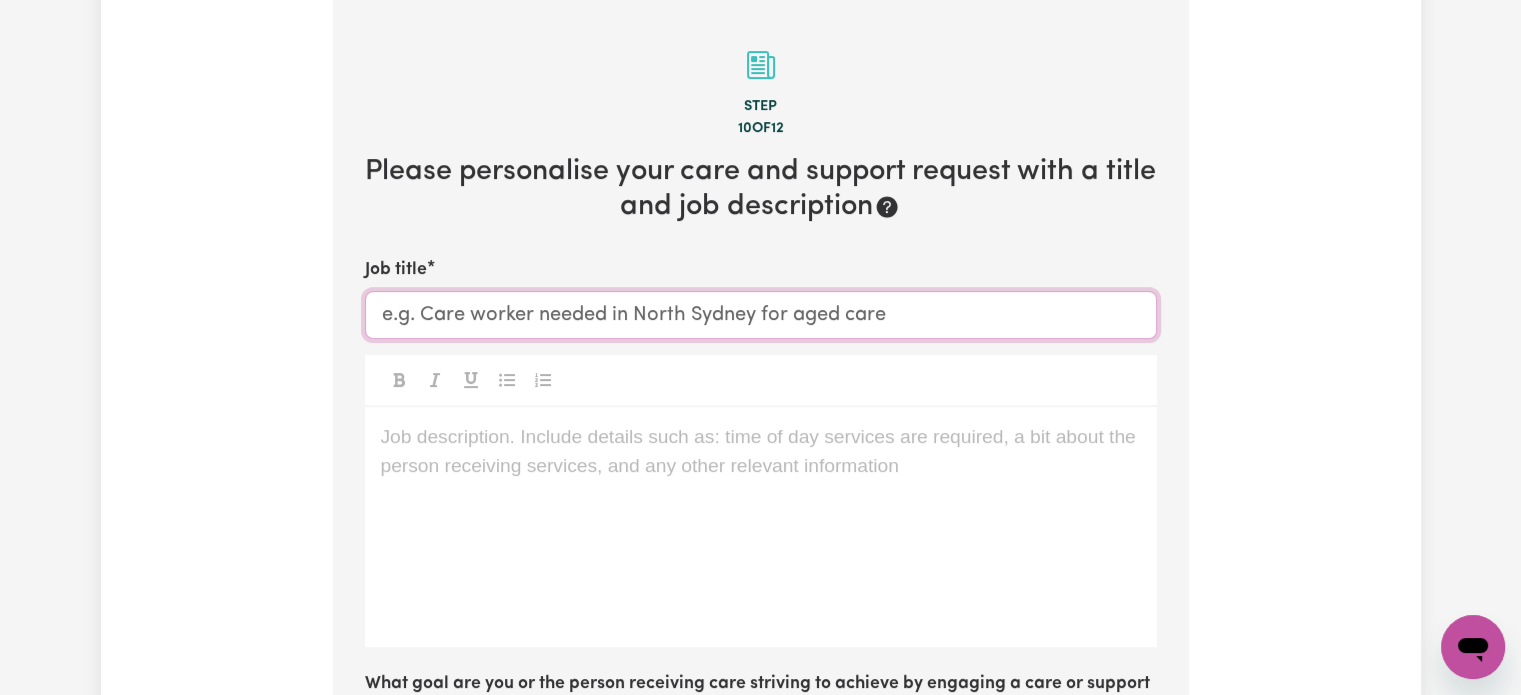 click on "Job title" at bounding box center [761, 315] 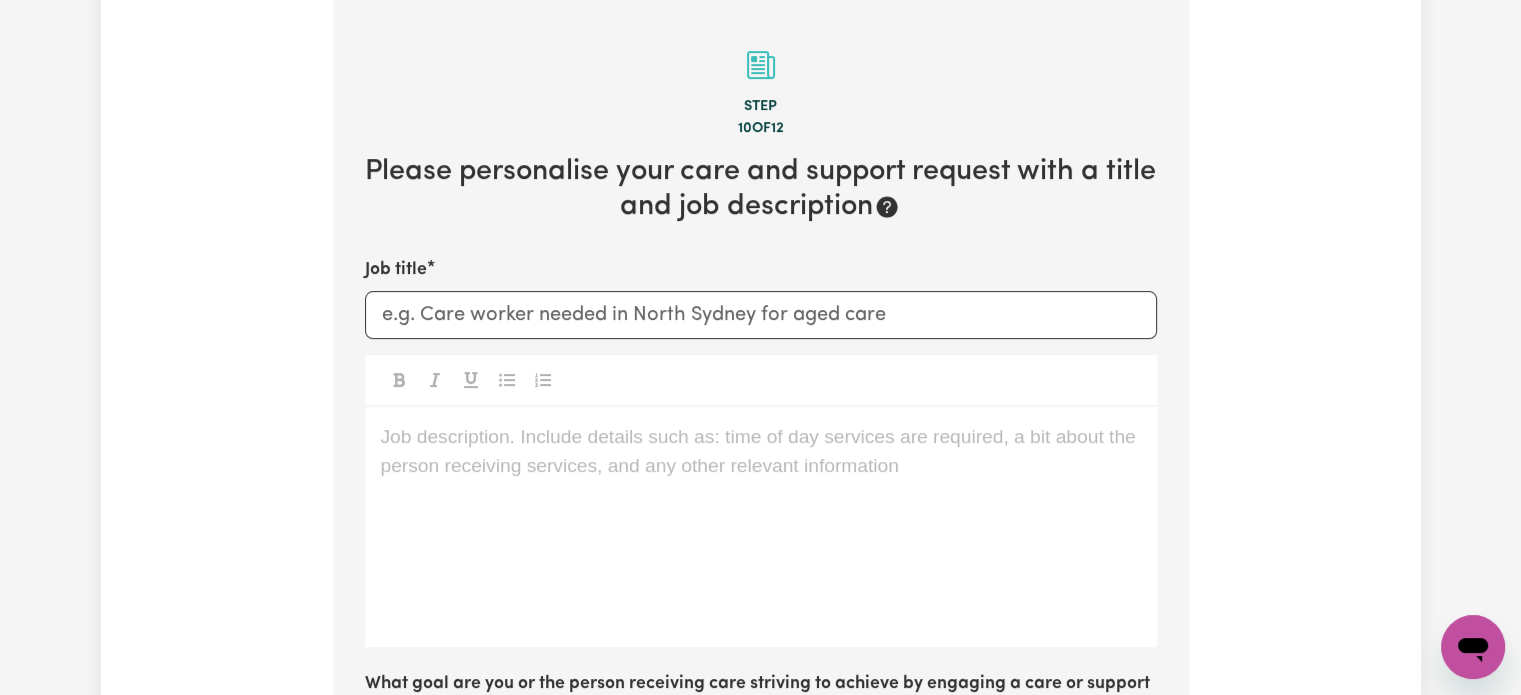drag, startPoint x: 612, startPoint y: 423, endPoint x: 616, endPoint y: 436, distance: 13.601471 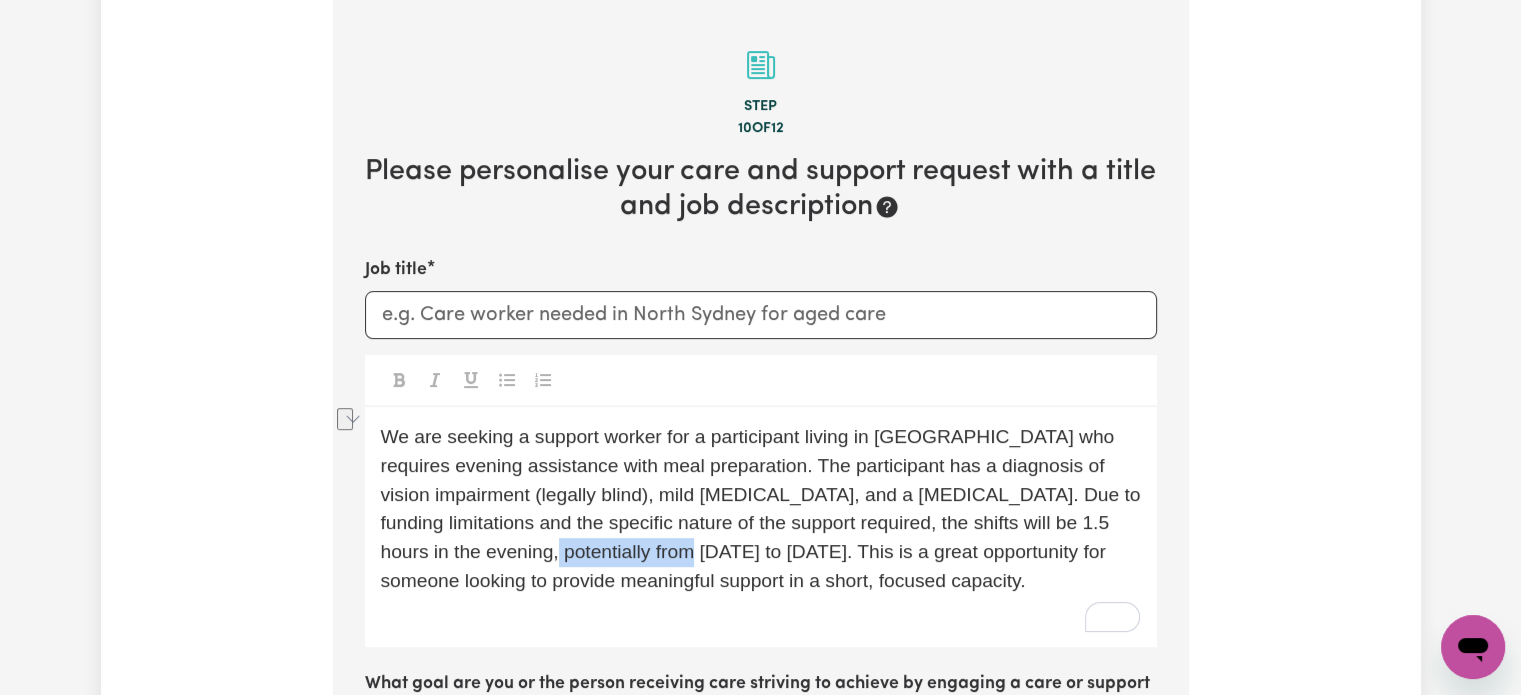 drag, startPoint x: 656, startPoint y: 551, endPoint x: 508, endPoint y: 551, distance: 148 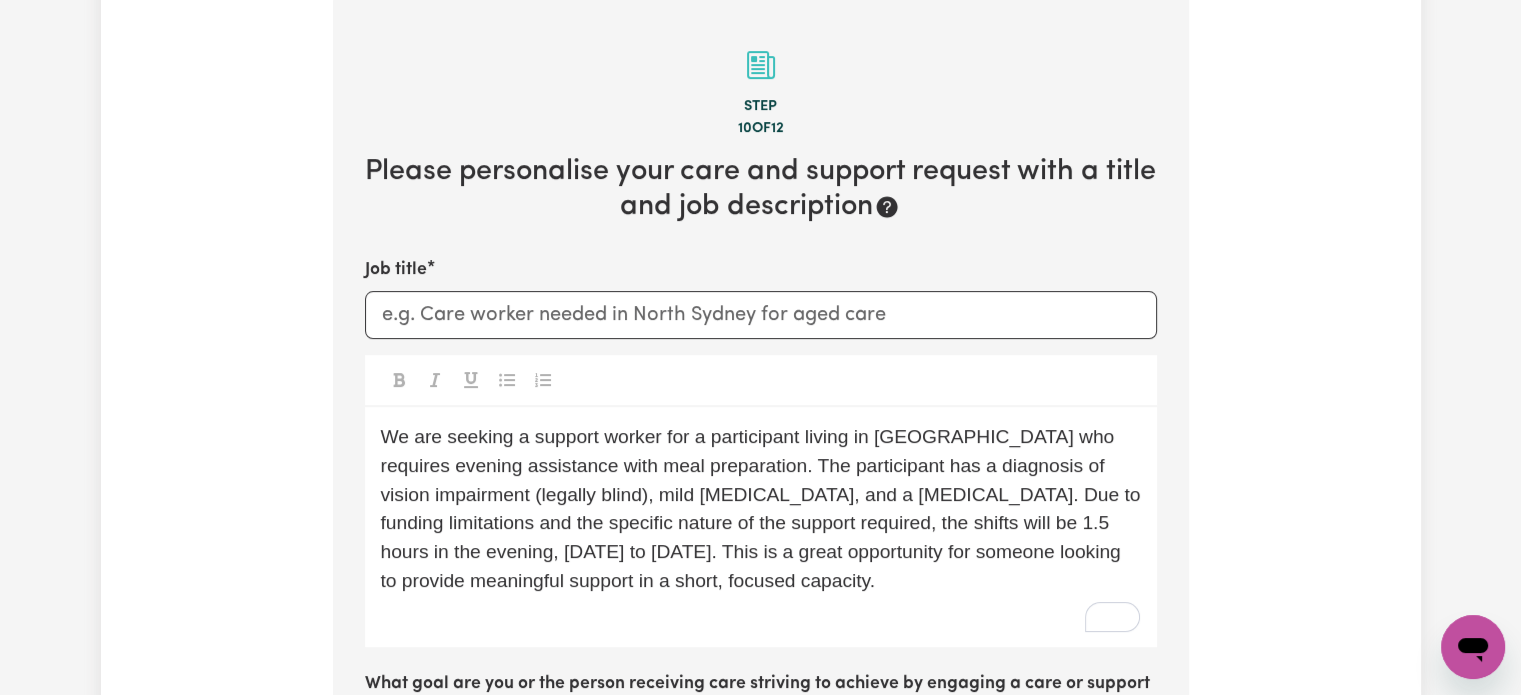 click on "We are seeking a support worker for a participant living in Ryde who requires evening assistance with meal preparation. The participant has a diagnosis of vision impairment (legally blind), mild intellectual disability, and a hearing impairment. Due to funding limitations and the specific nature of the support required, the shifts will be 1.5 hours in the evening, Monday to Thursday. This is a great opportunity for someone looking to provide meaningful support in a short, focused capacity." at bounding box center (763, 508) 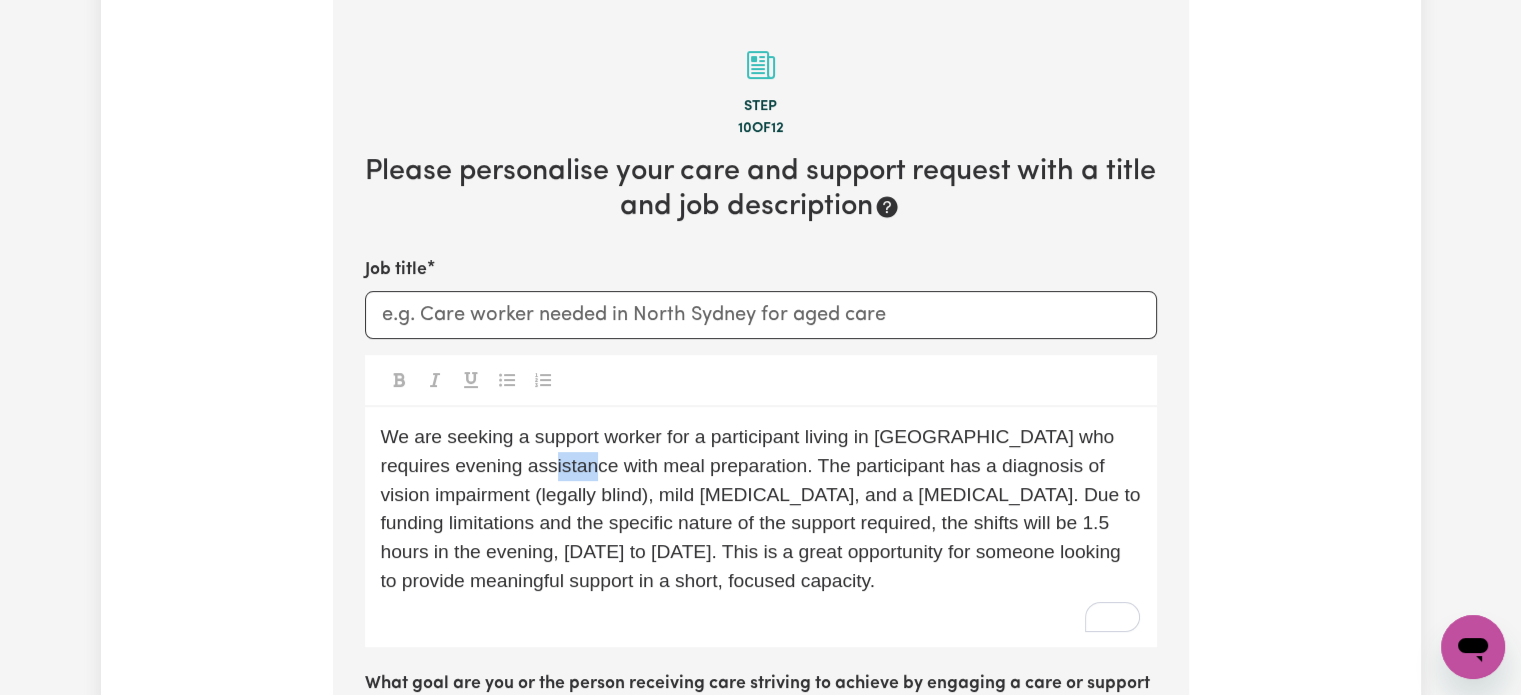 click on "We are seeking a support worker for a participant living in Ryde who requires evening assistance with meal preparation. The participant has a diagnosis of vision impairment (legally blind), mild intellectual disability, and a hearing impairment. Due to funding limitations and the specific nature of the support required, the shifts will be 1.5 hours in the evening, Monday to Thursday. This is a great opportunity for someone looking to provide meaningful support in a short, focused capacity." at bounding box center (763, 508) 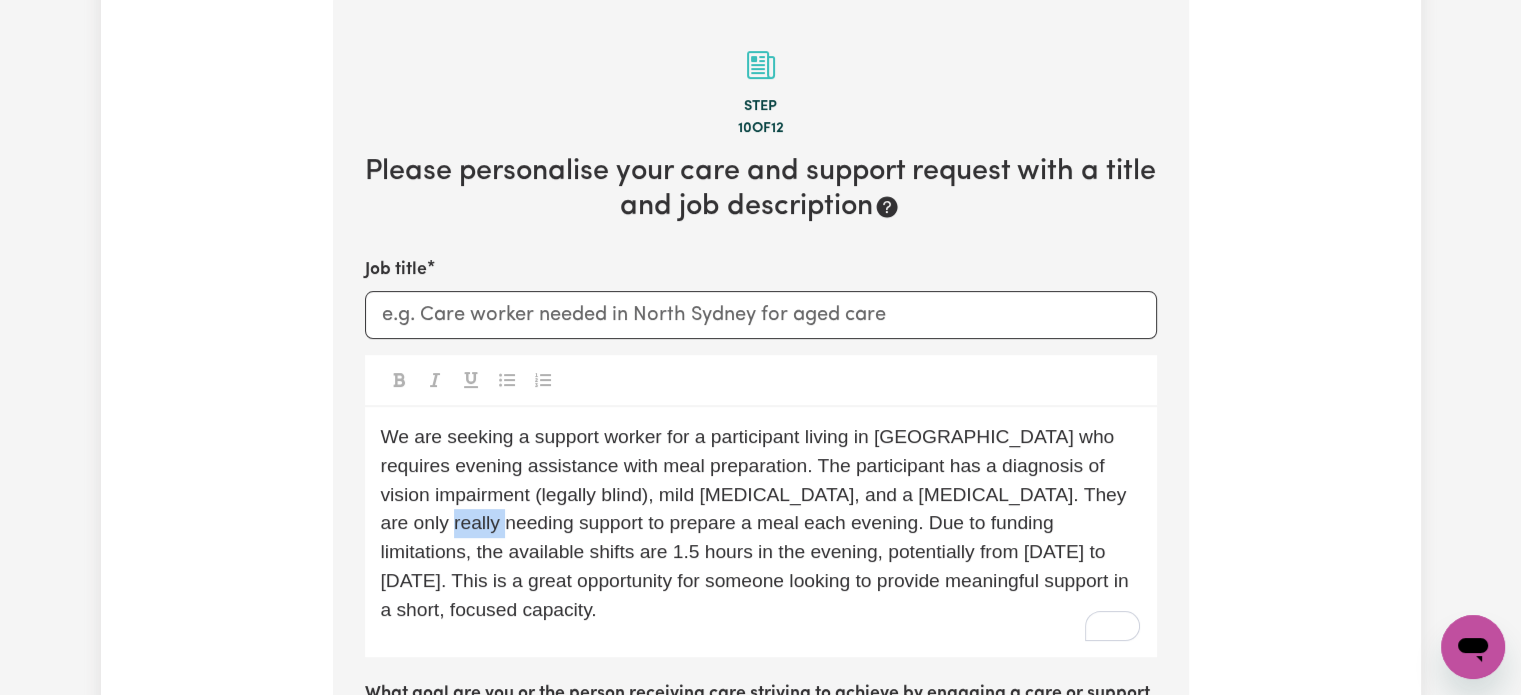 drag, startPoint x: 432, startPoint y: 521, endPoint x: 370, endPoint y: 519, distance: 62.03225 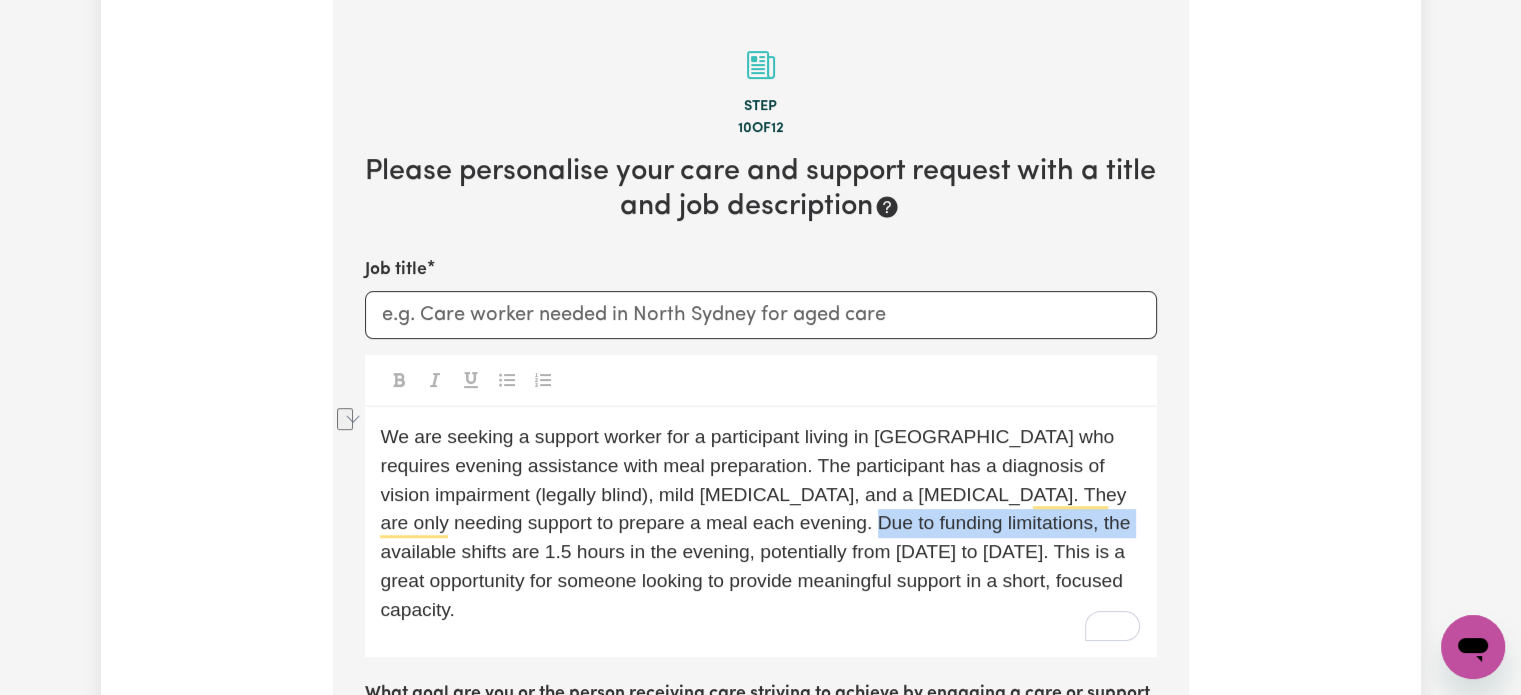 drag, startPoint x: 1091, startPoint y: 527, endPoint x: 810, endPoint y: 522, distance: 281.0445 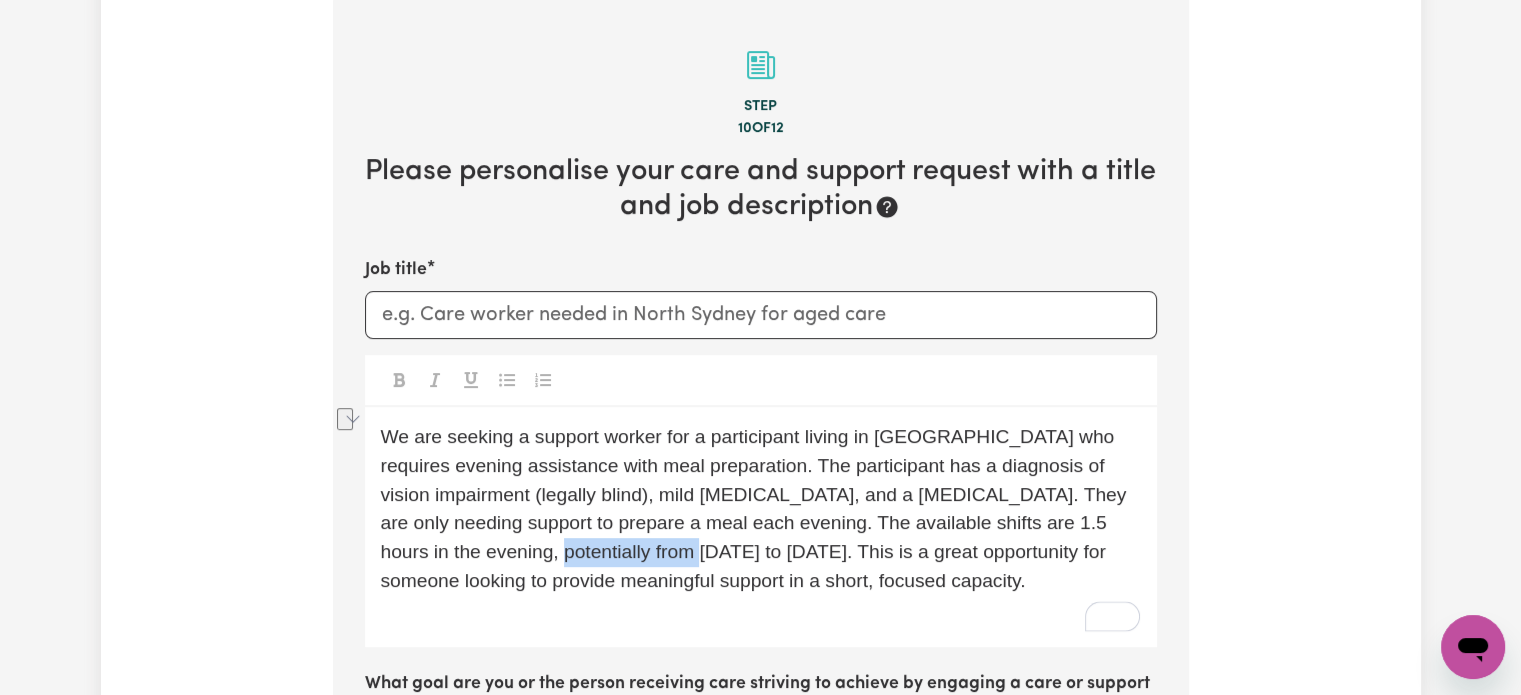 drag, startPoint x: 642, startPoint y: 550, endPoint x: 494, endPoint y: 550, distance: 148 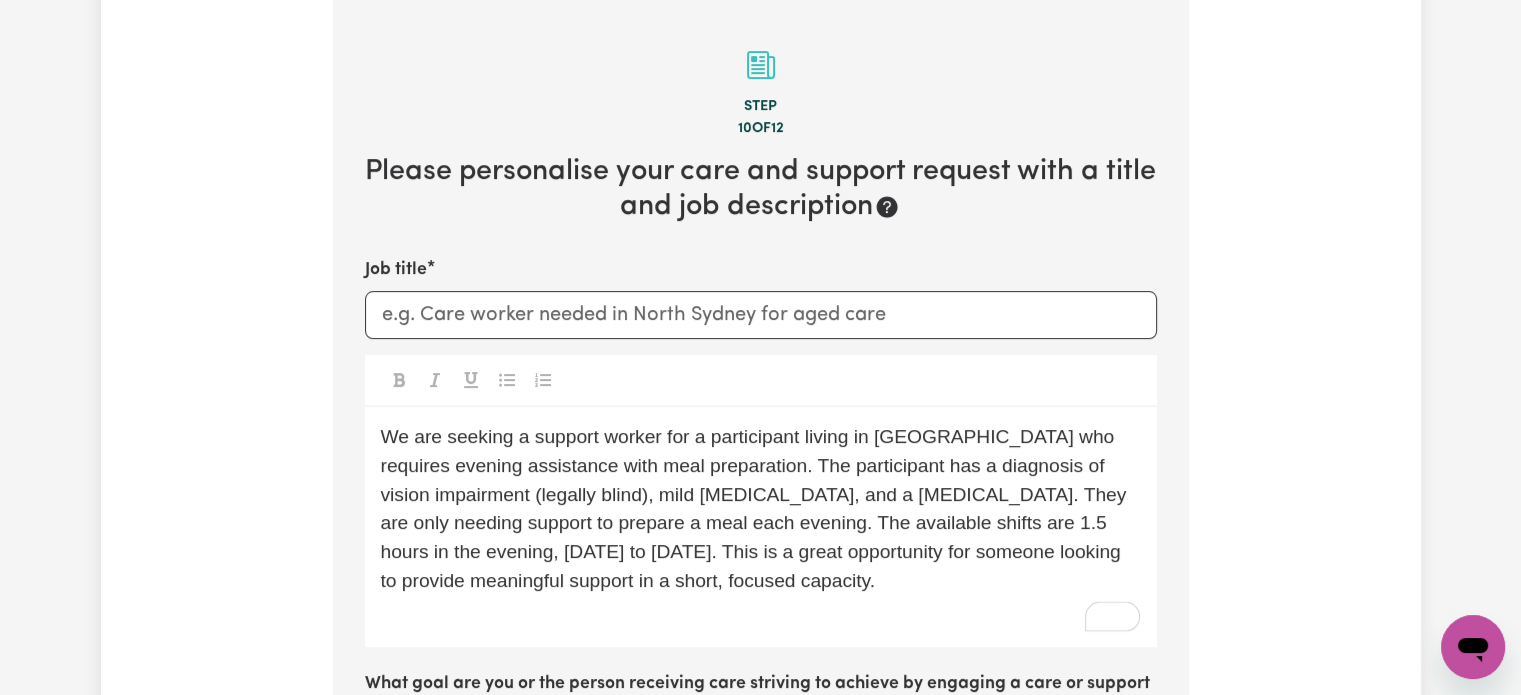 click on "We are seeking a support worker for a participant living in Ryde who requires evening assistance with meal preparation. The participant has a diagnosis of vision impairment (legally blind), mild intellectual disability, and a hearing impairment. They are only needing support to prepare a meal each evening. The available shifts are 1.5 hours in the evening, Monday to Thursday. This is a great opportunity for someone looking to provide meaningful support in a short, focused capacity." at bounding box center (761, 509) 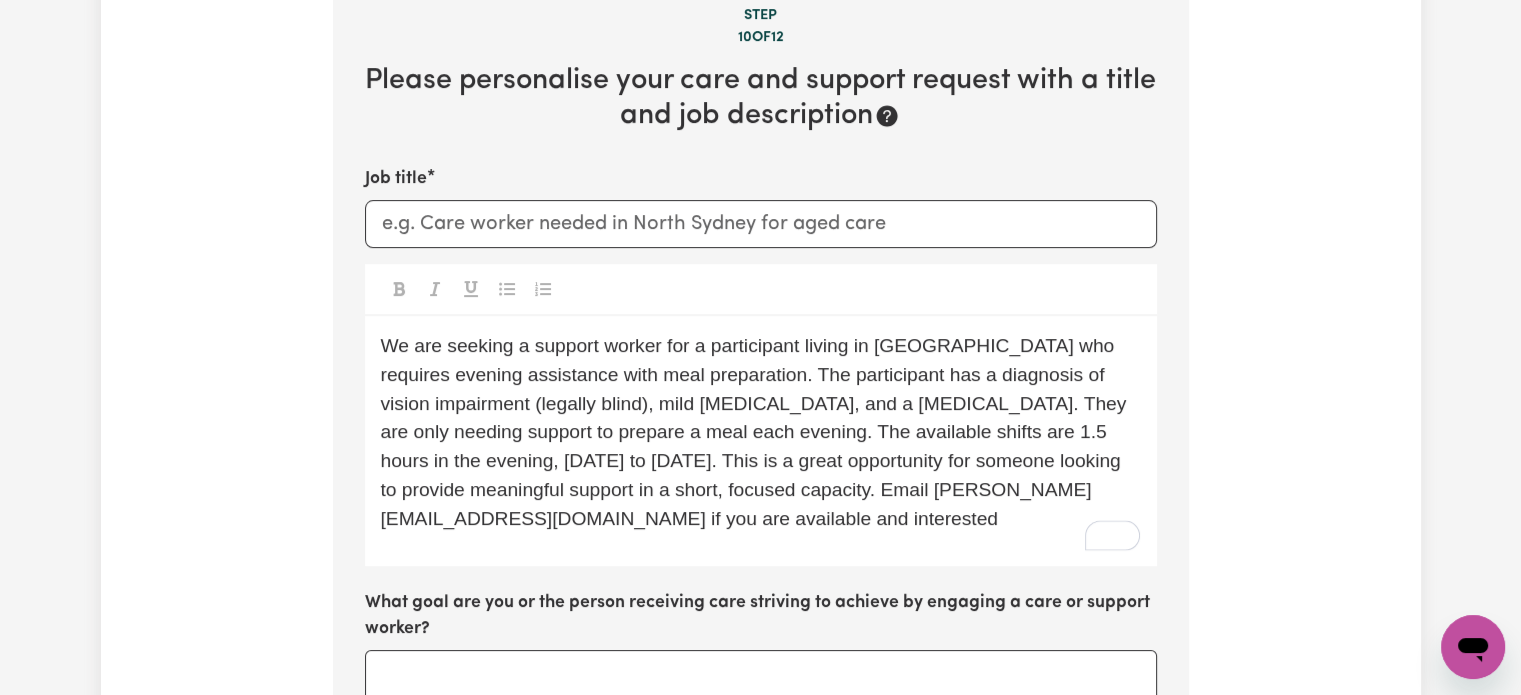 scroll, scrollTop: 829, scrollLeft: 0, axis: vertical 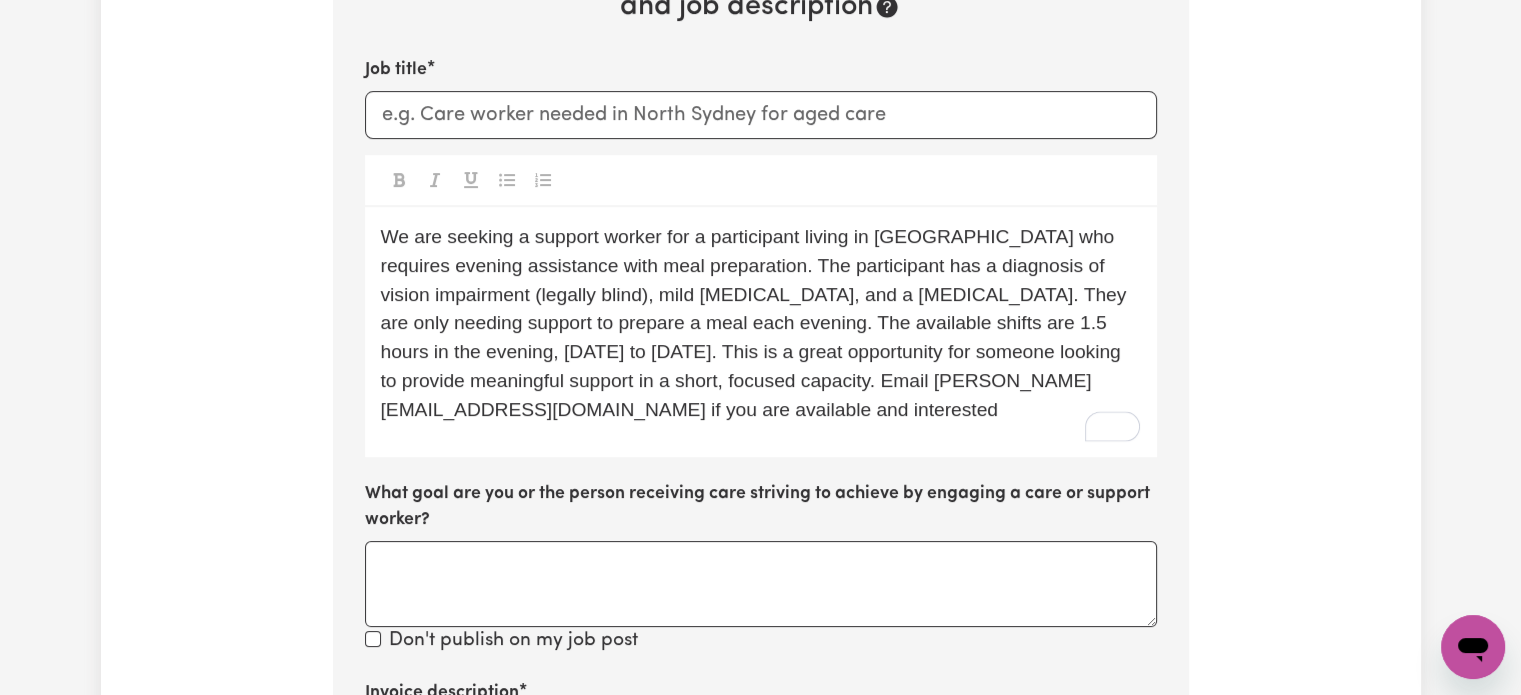 click on "We are seeking a support worker for a participant living in Ryde who requires evening assistance with meal preparation. The participant has a diagnosis of vision impairment (legally blind), mild intellectual disability, and a hearing impairment. They are only needing support to prepare a meal each evening. The available shifts are 1.5 hours in the evening, Monday to Thursday. This is a great opportunity for someone looking to provide meaningful support in a short, focused capacity. Email lindsay@careseekers.com.au if you are available and interested" at bounding box center (761, 324) 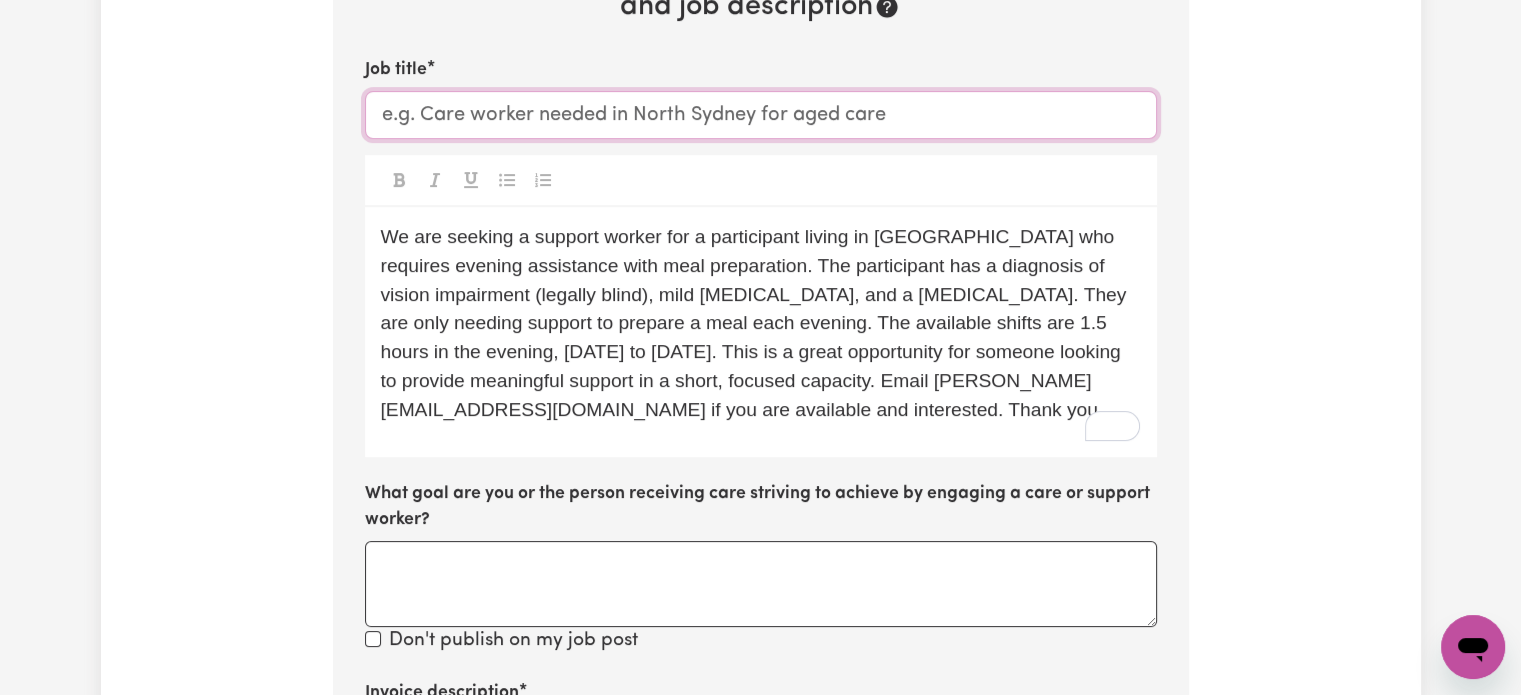click on "Job title" at bounding box center [761, 115] 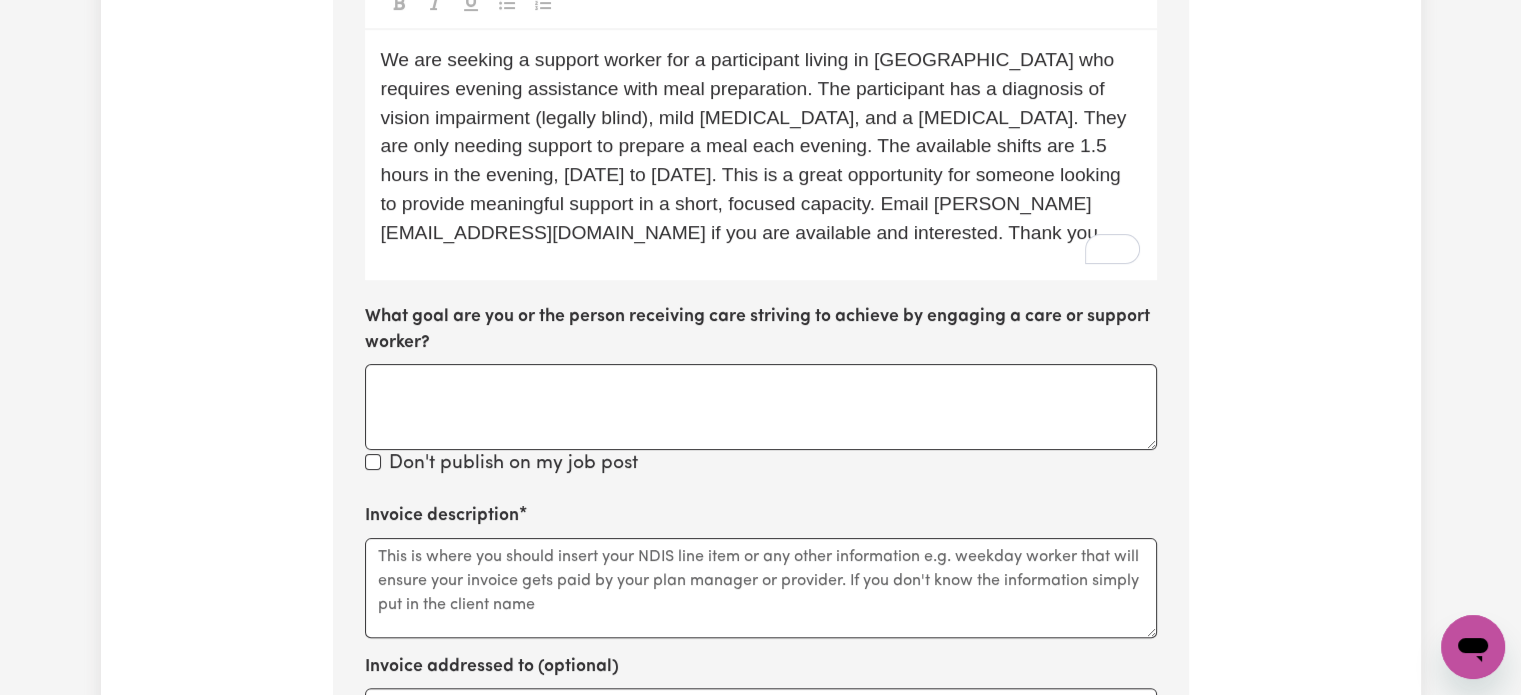 scroll, scrollTop: 1129, scrollLeft: 0, axis: vertical 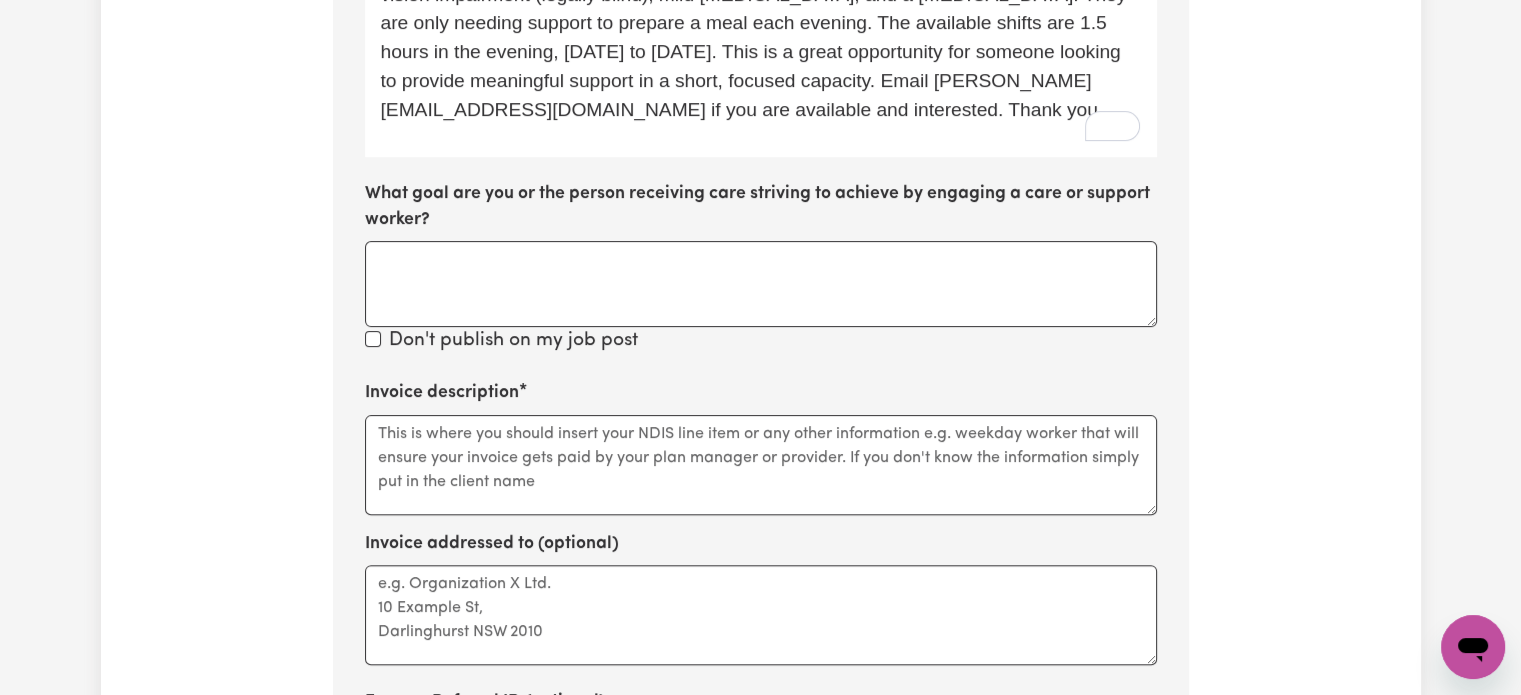 type on "Meal Prep Support Worker (Evenings – Ryde)" 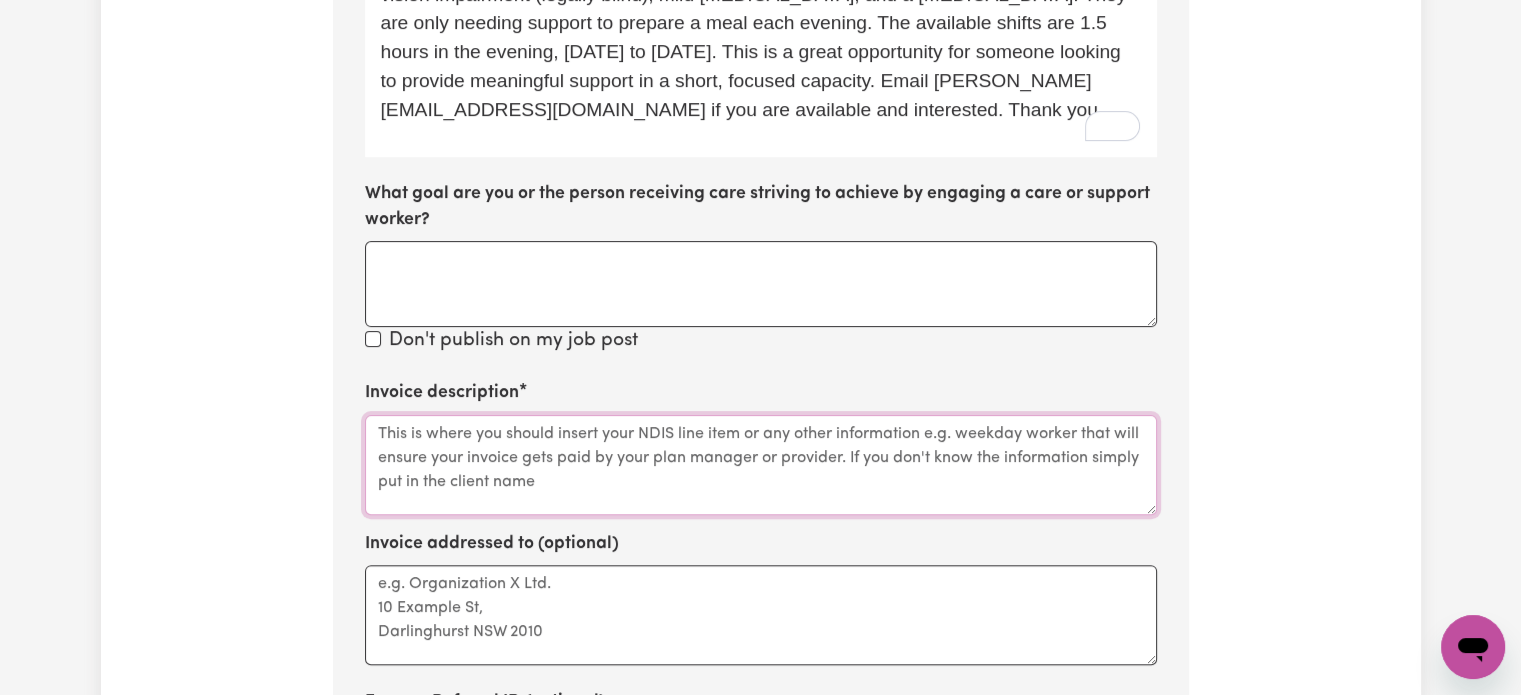 click on "Invoice description" at bounding box center (761, 465) 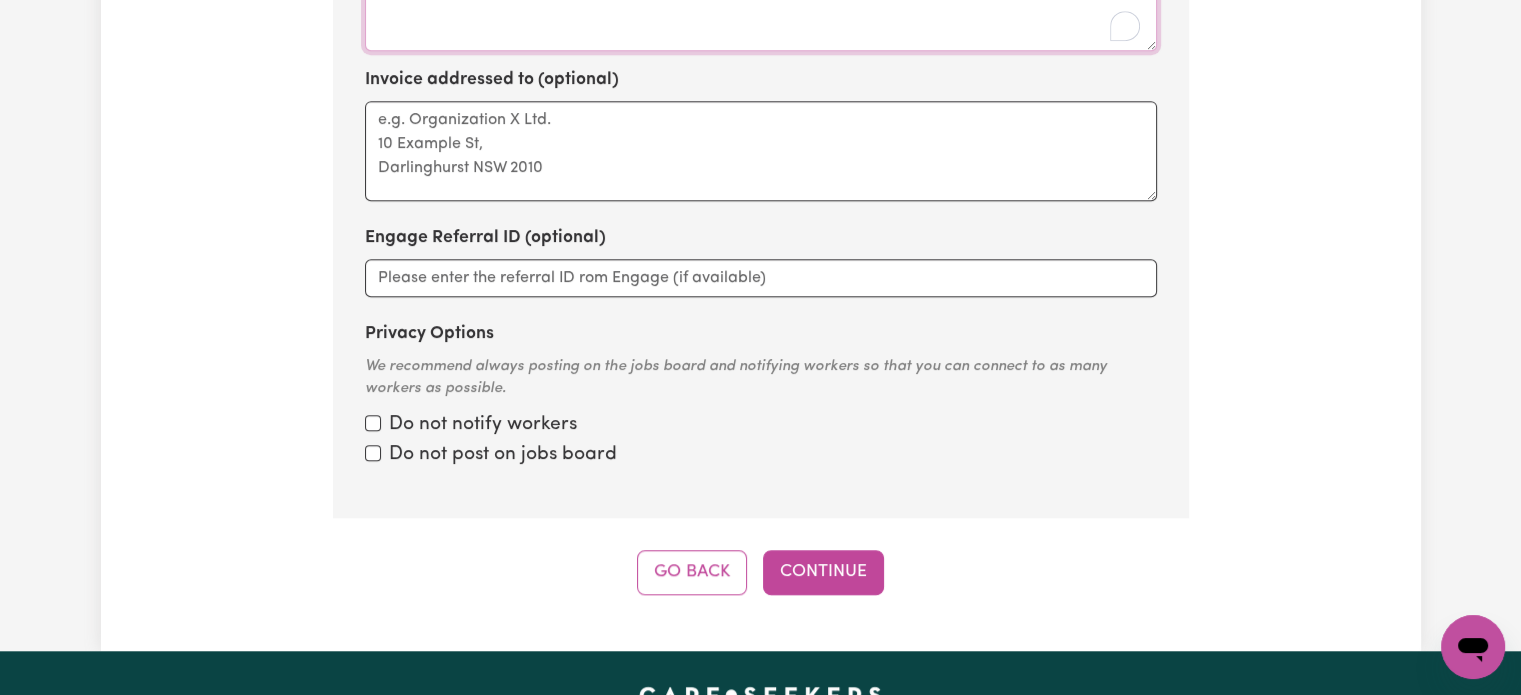 scroll, scrollTop: 1729, scrollLeft: 0, axis: vertical 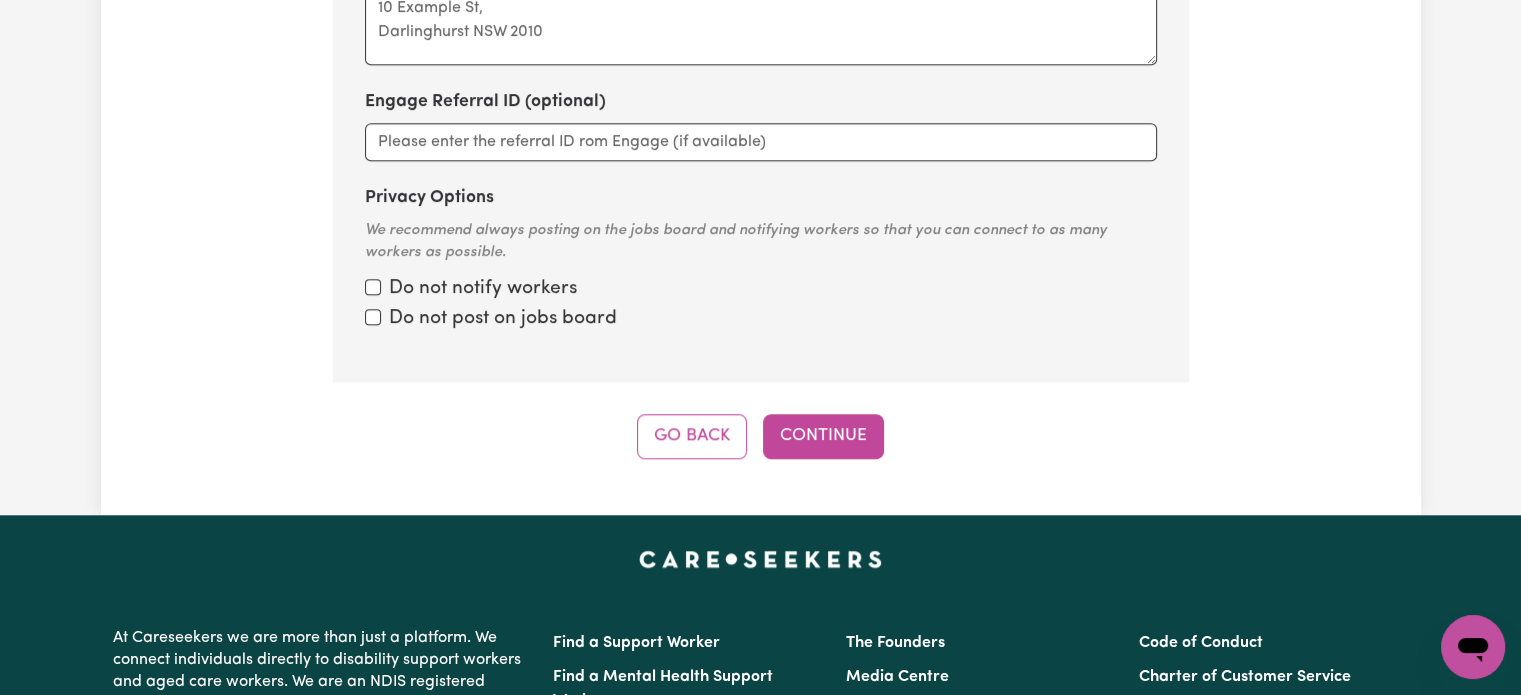 type on "01_011_0107_1_1" 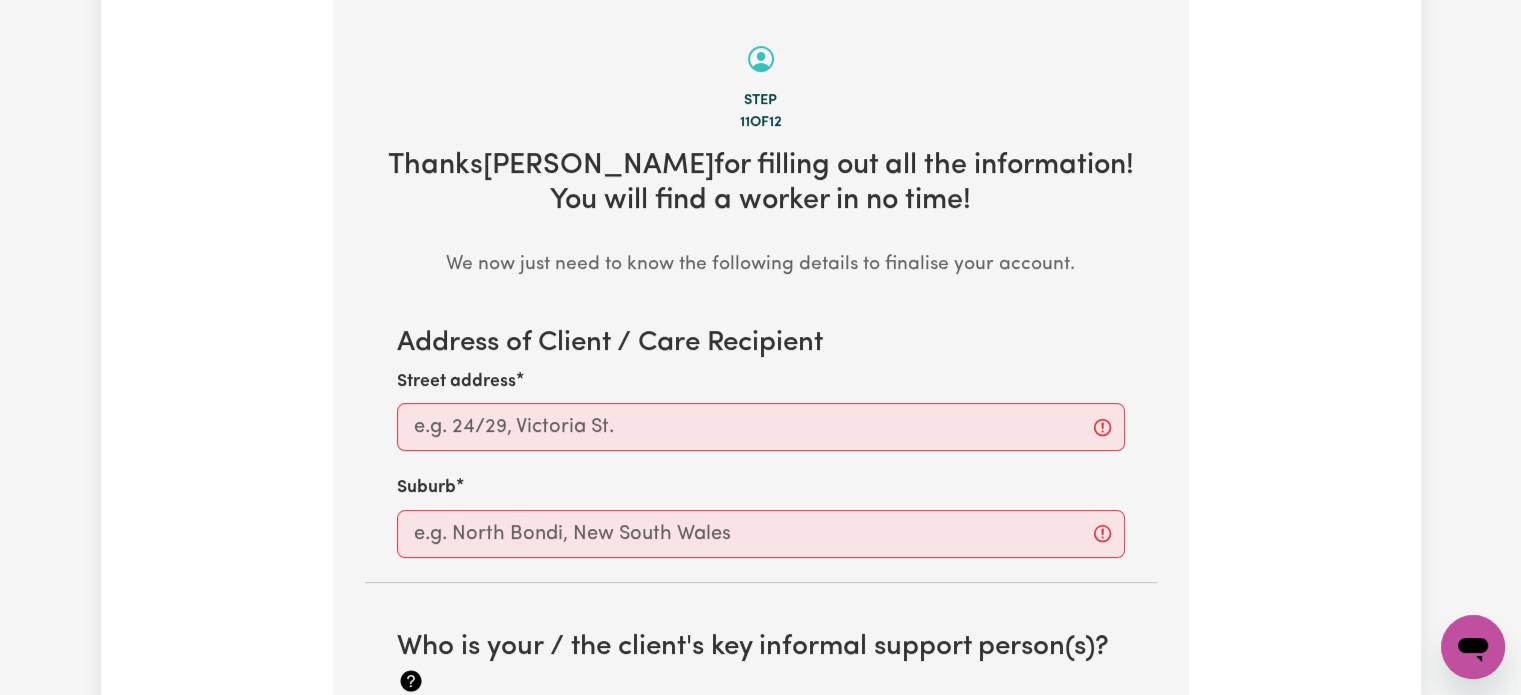 scroll, scrollTop: 629, scrollLeft: 0, axis: vertical 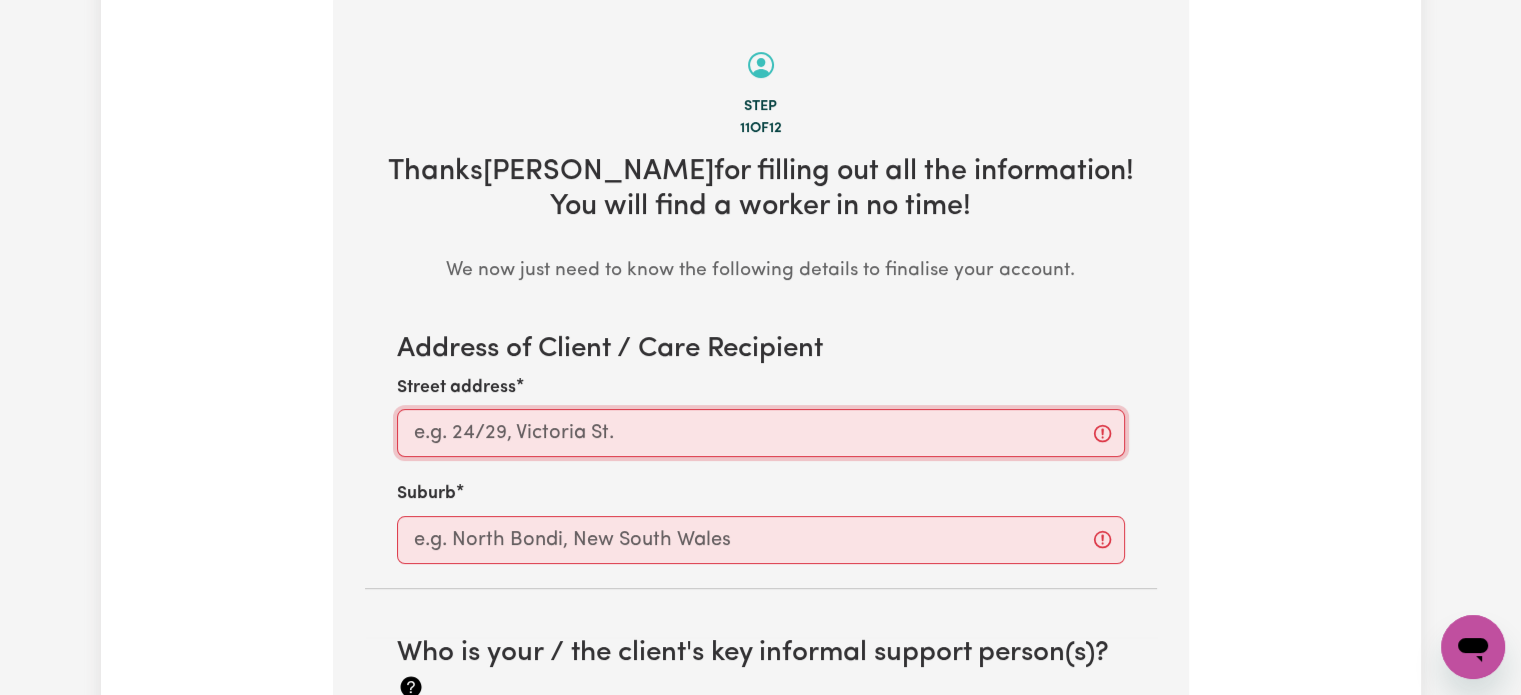 click on "Street address" at bounding box center (761, 433) 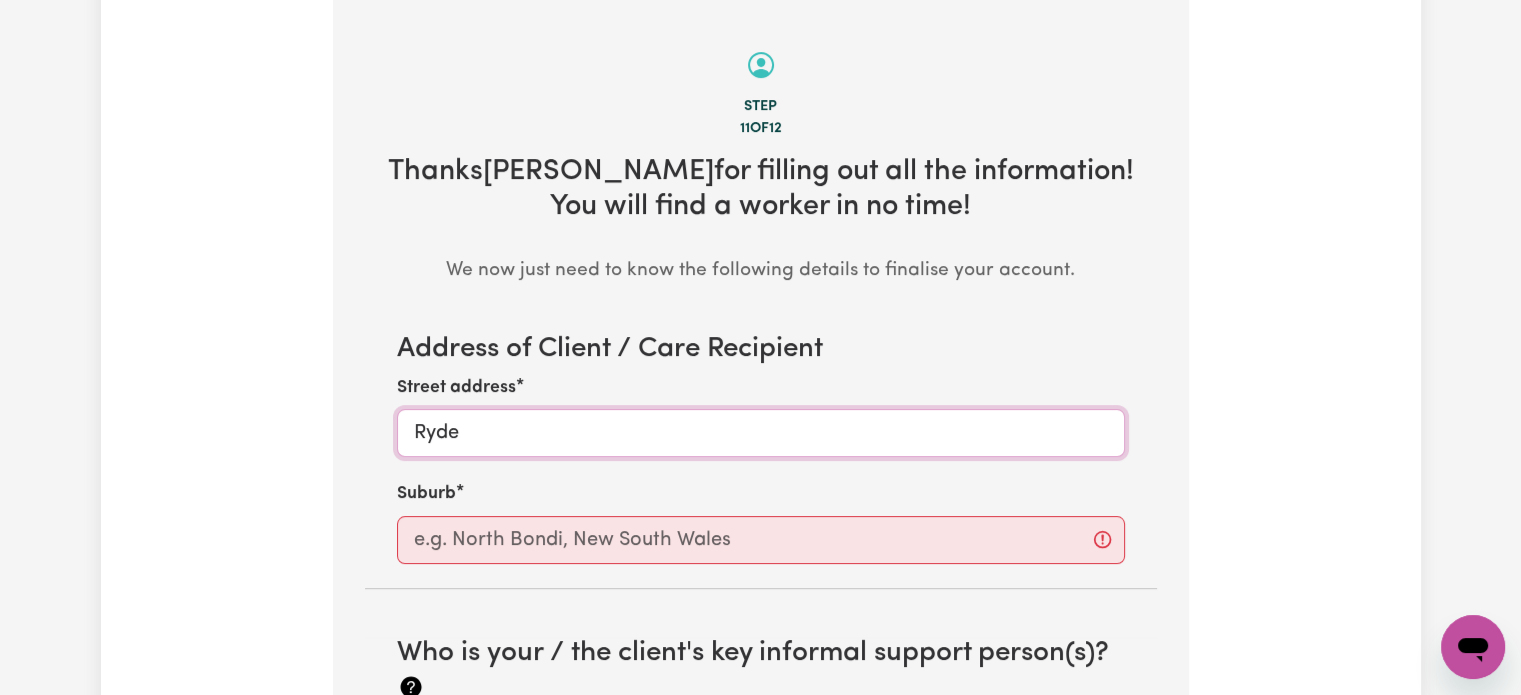 type on "Ryde" 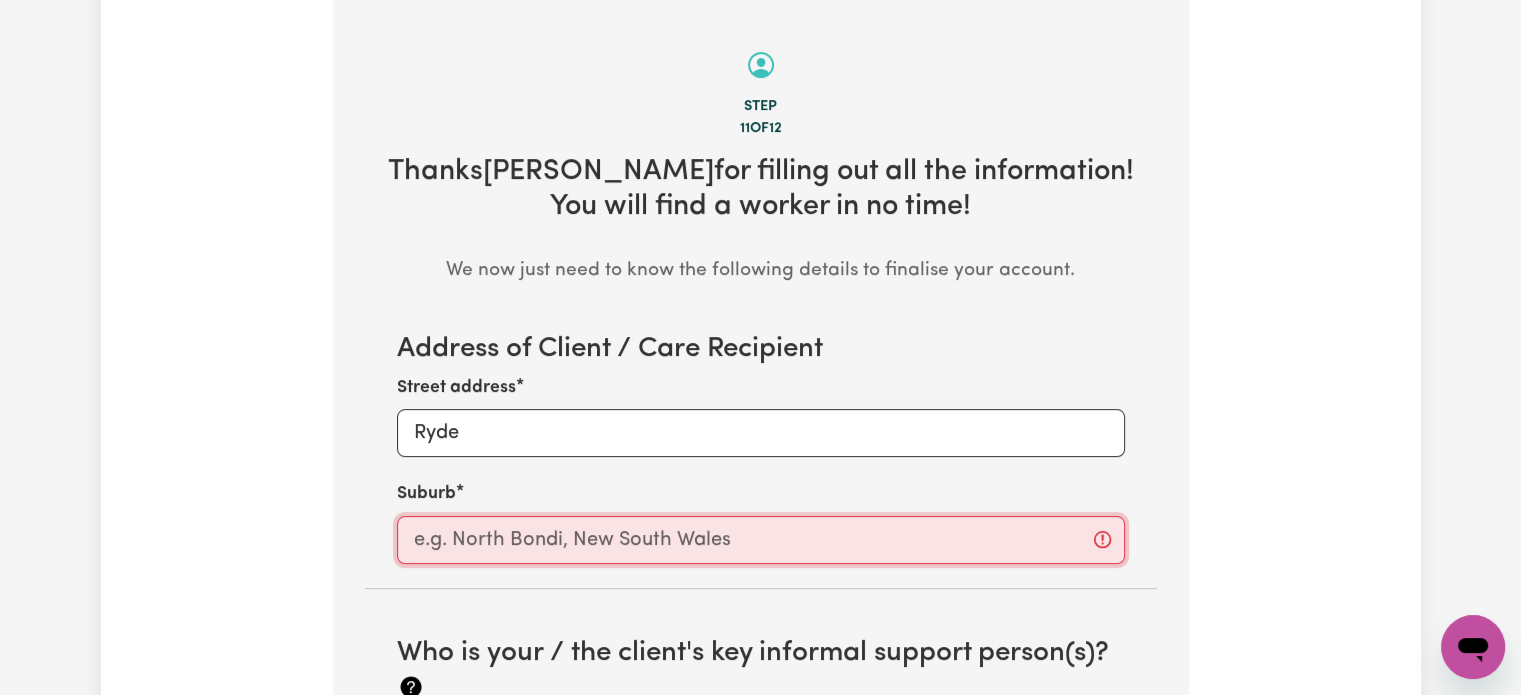 click at bounding box center (761, 540) 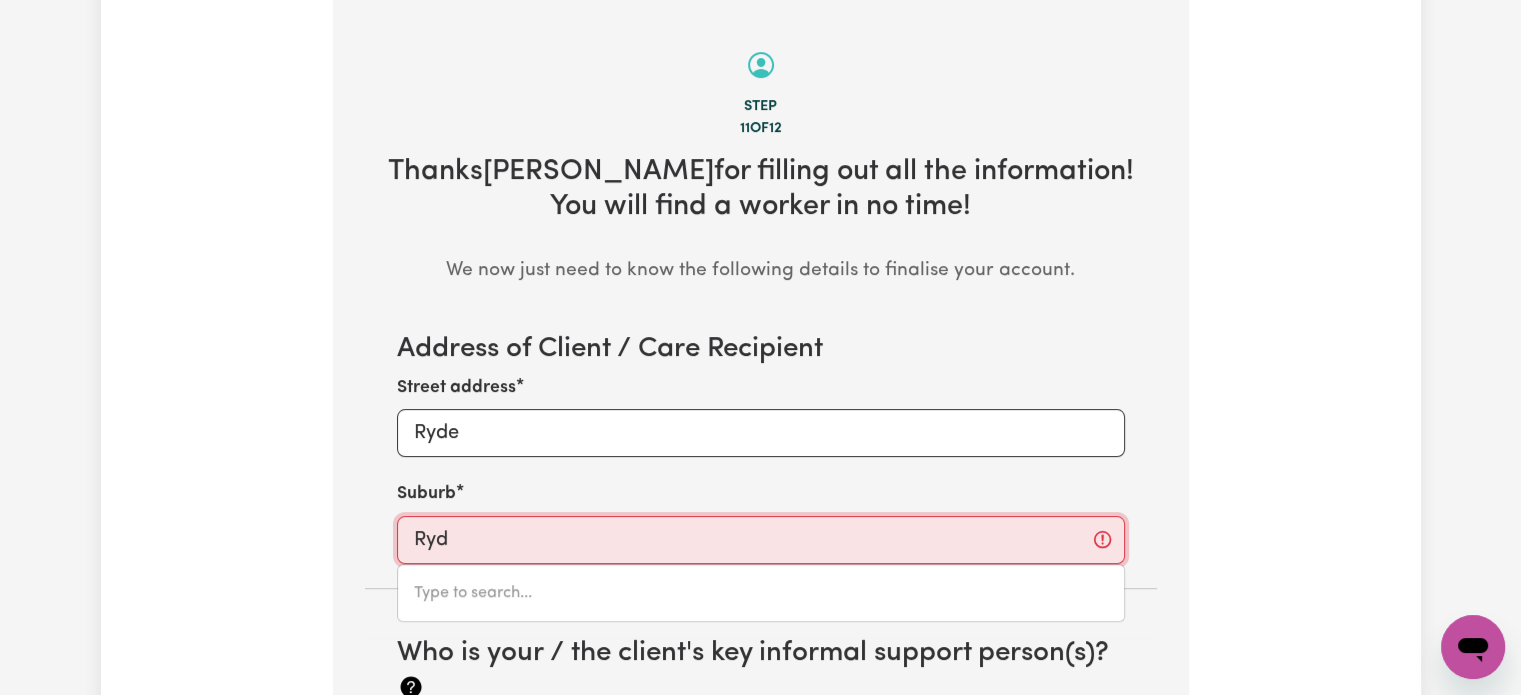 type on "Ryde" 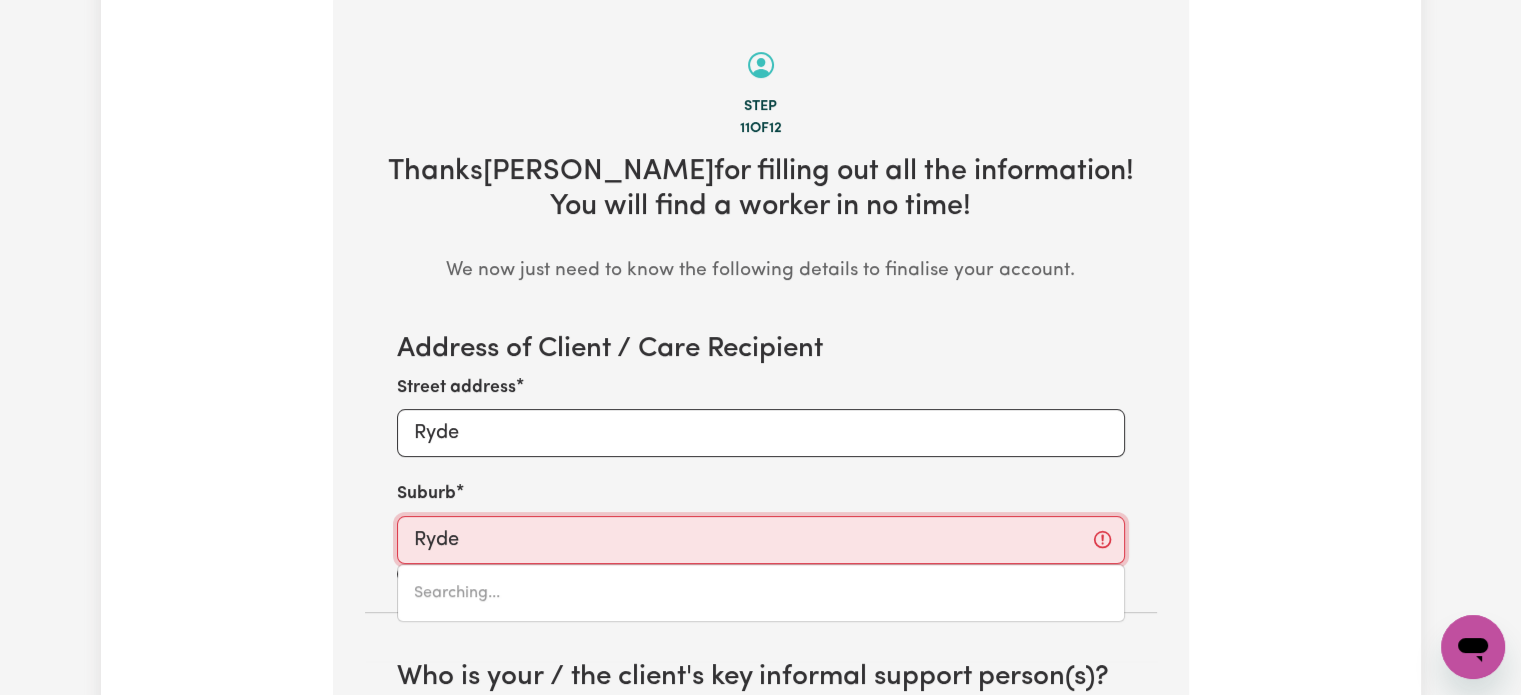 type on "Ryde, New South Wales, 2112" 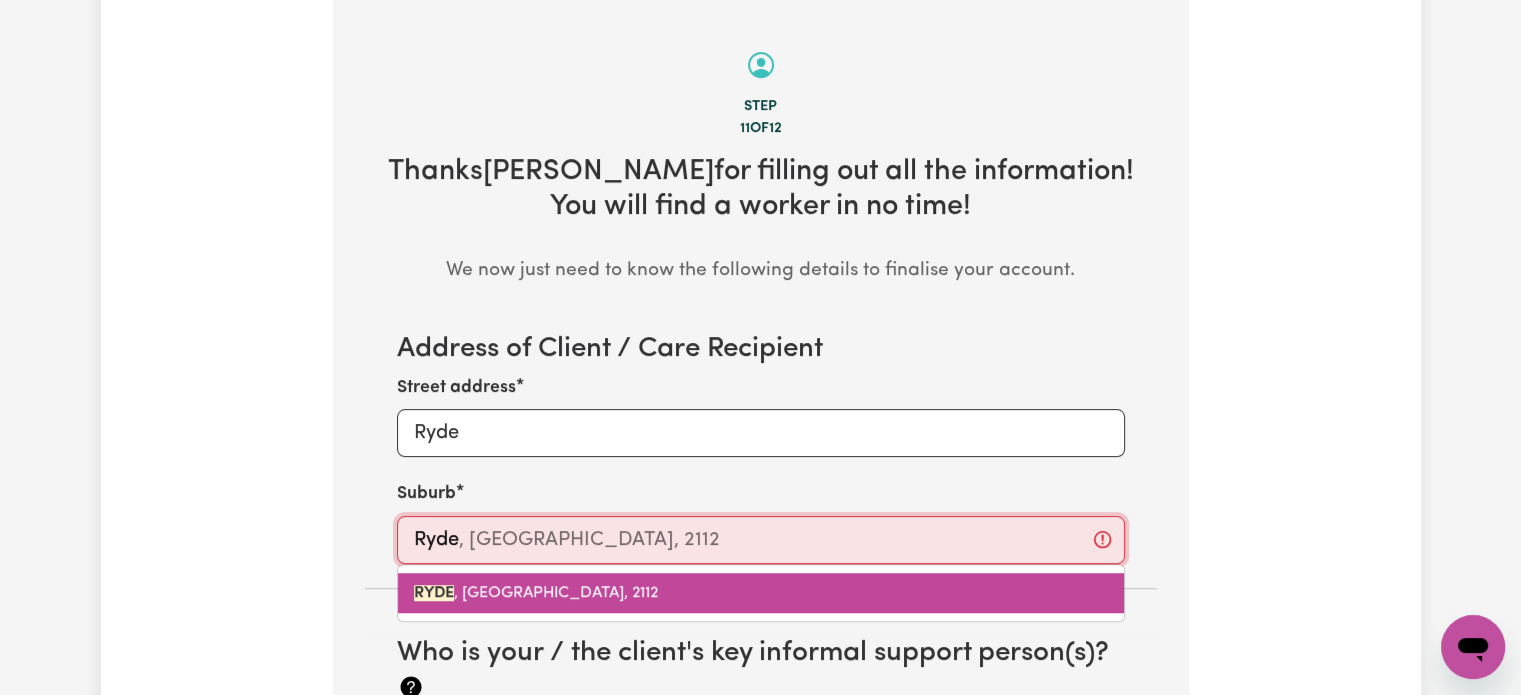 click on "RYDE , New South Wales, 2112" at bounding box center [761, 593] 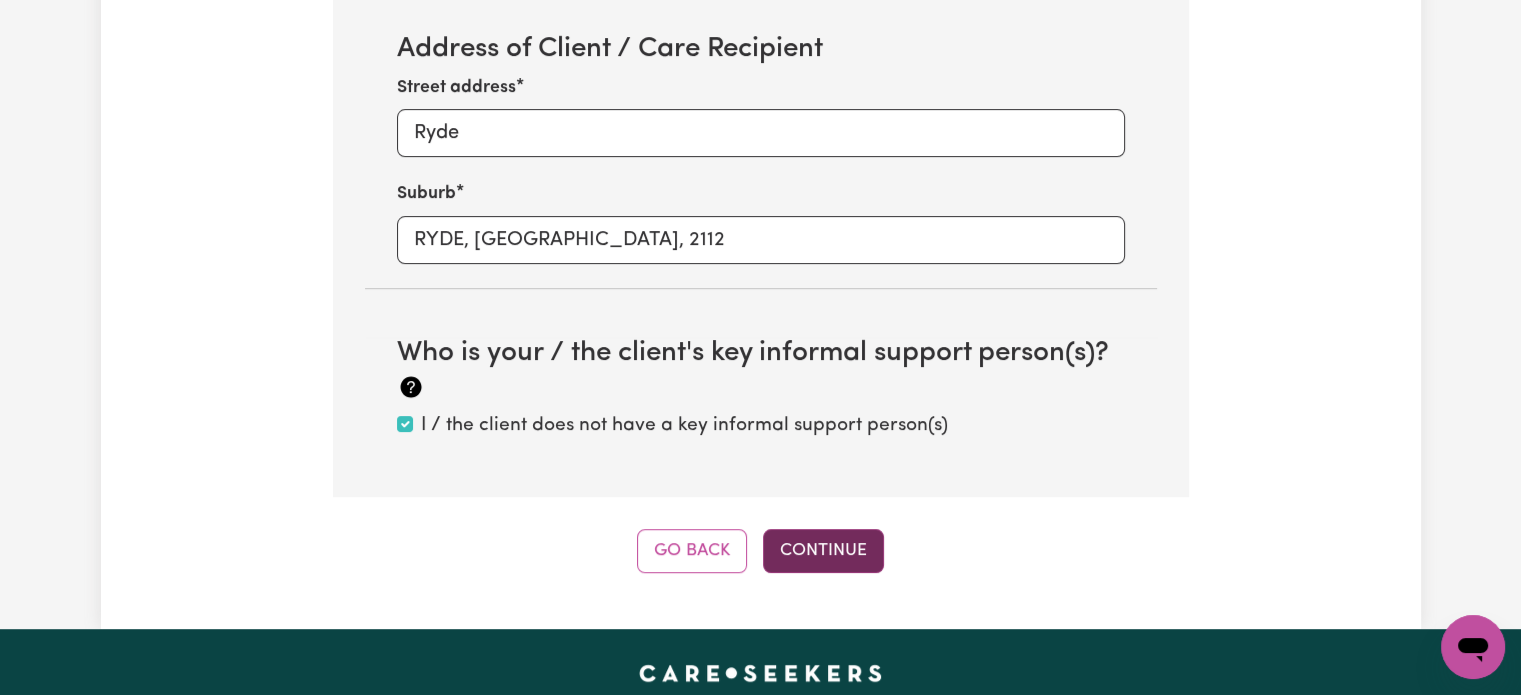 click on "Continue" at bounding box center (823, 551) 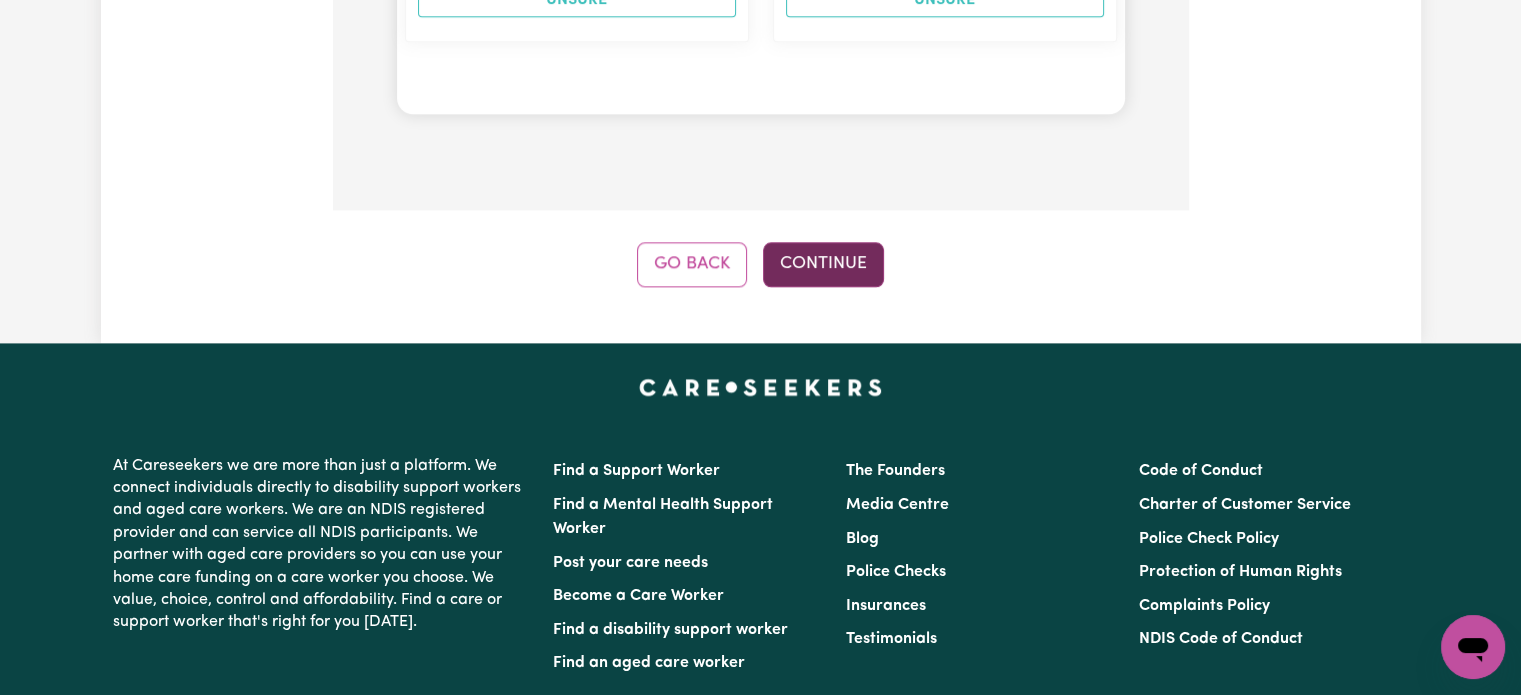 click on "Continue" at bounding box center (823, 264) 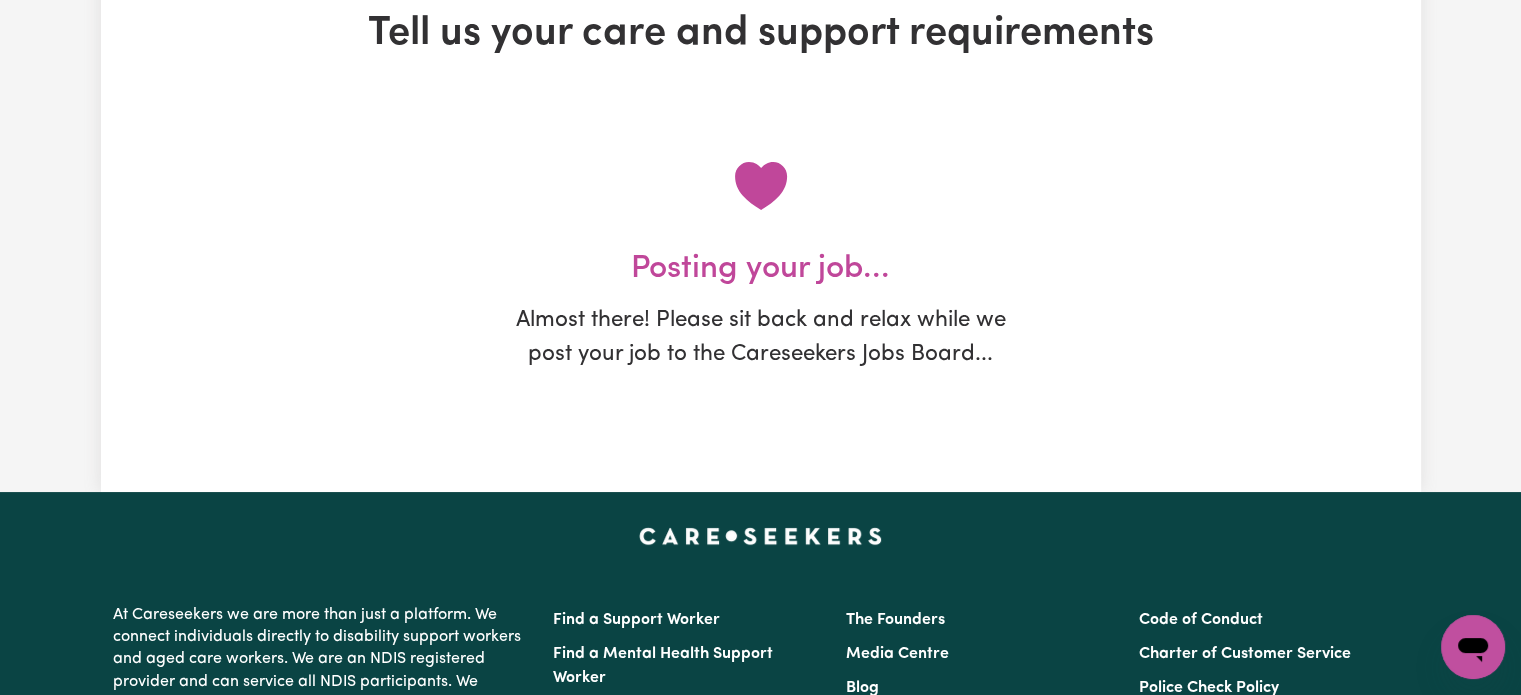 scroll, scrollTop: 0, scrollLeft: 0, axis: both 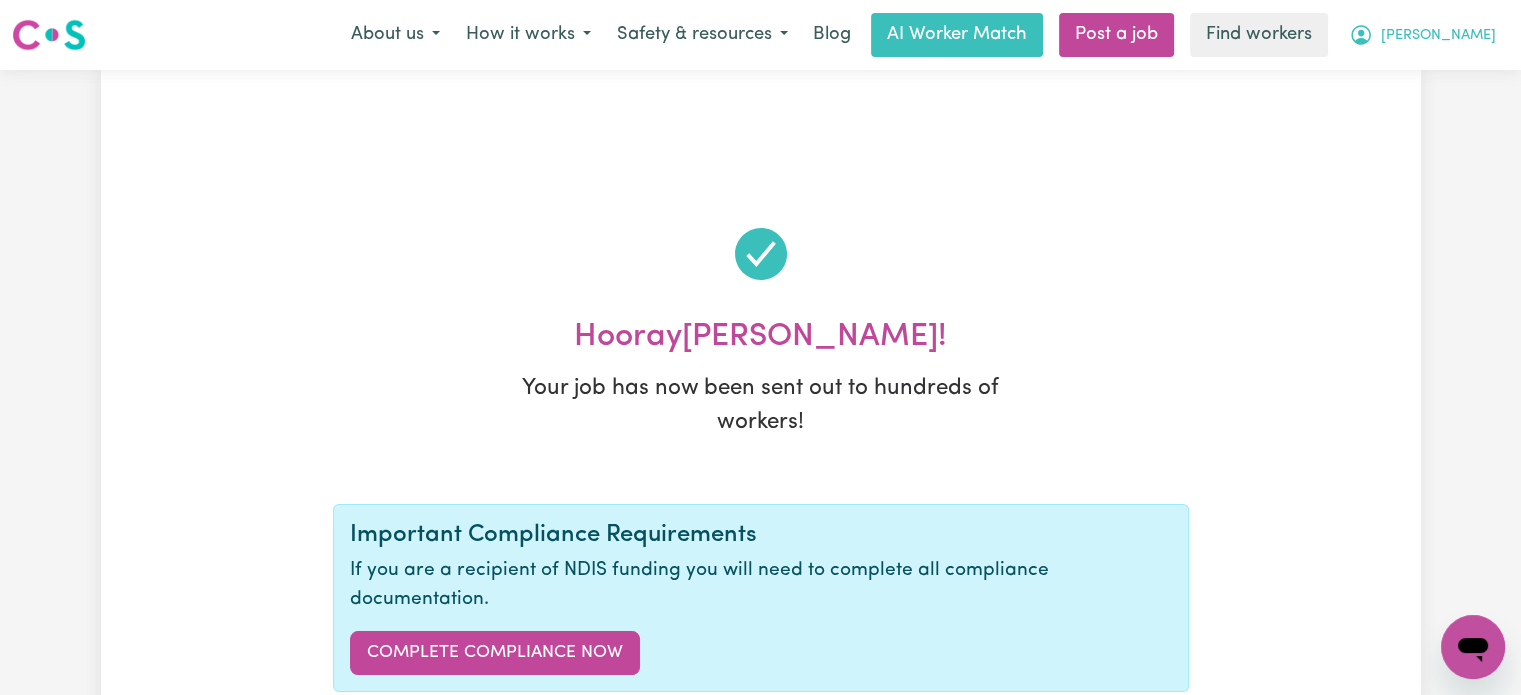 drag, startPoint x: 1473, startPoint y: 12, endPoint x: 1473, endPoint y: 39, distance: 27 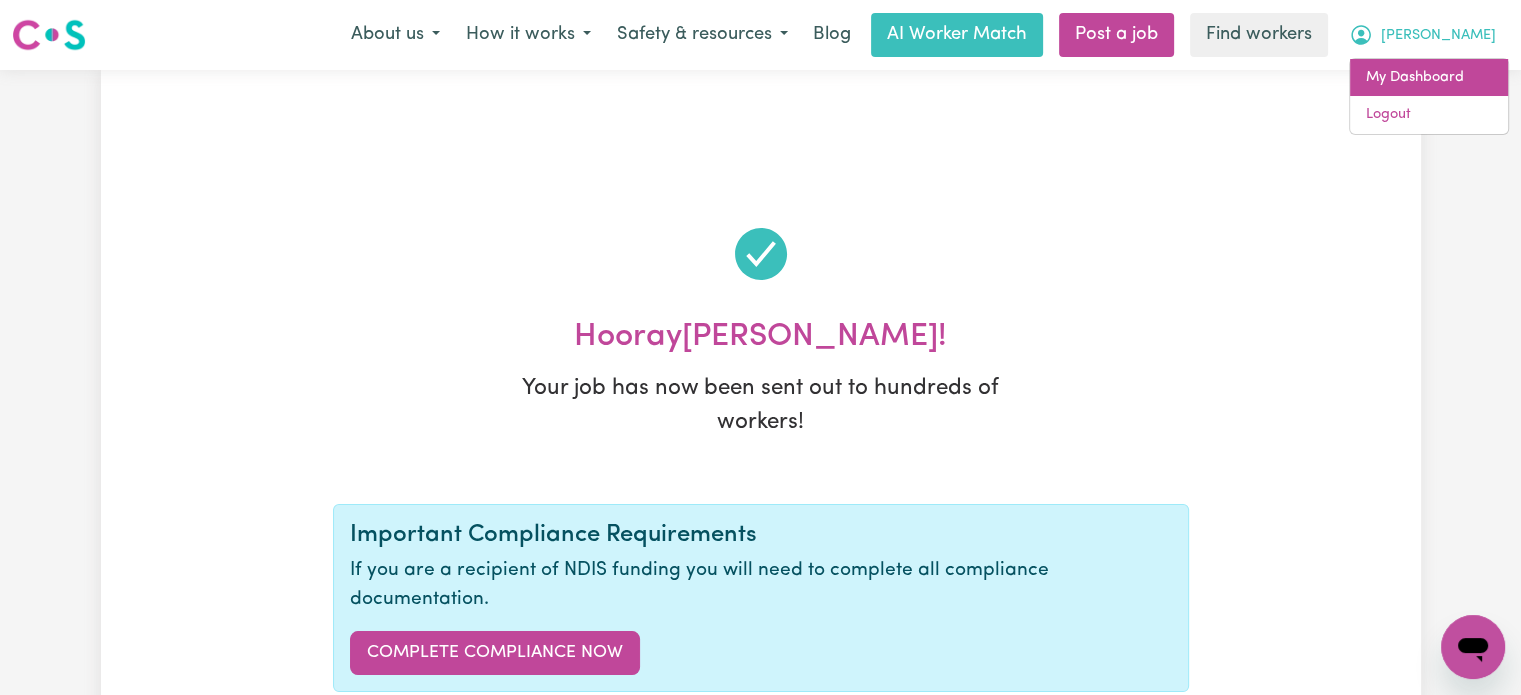 click on "My Dashboard" at bounding box center (1429, 78) 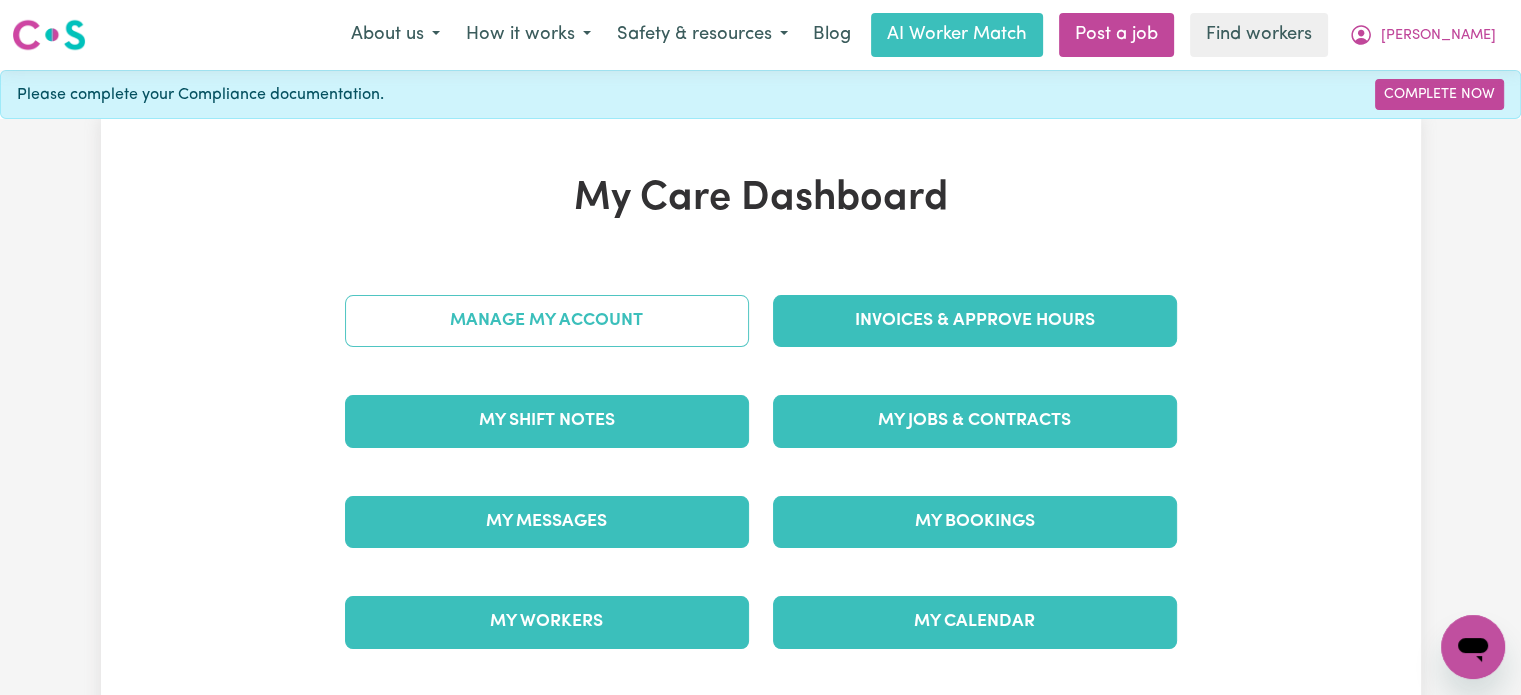 click on "Manage My Account" at bounding box center (547, 321) 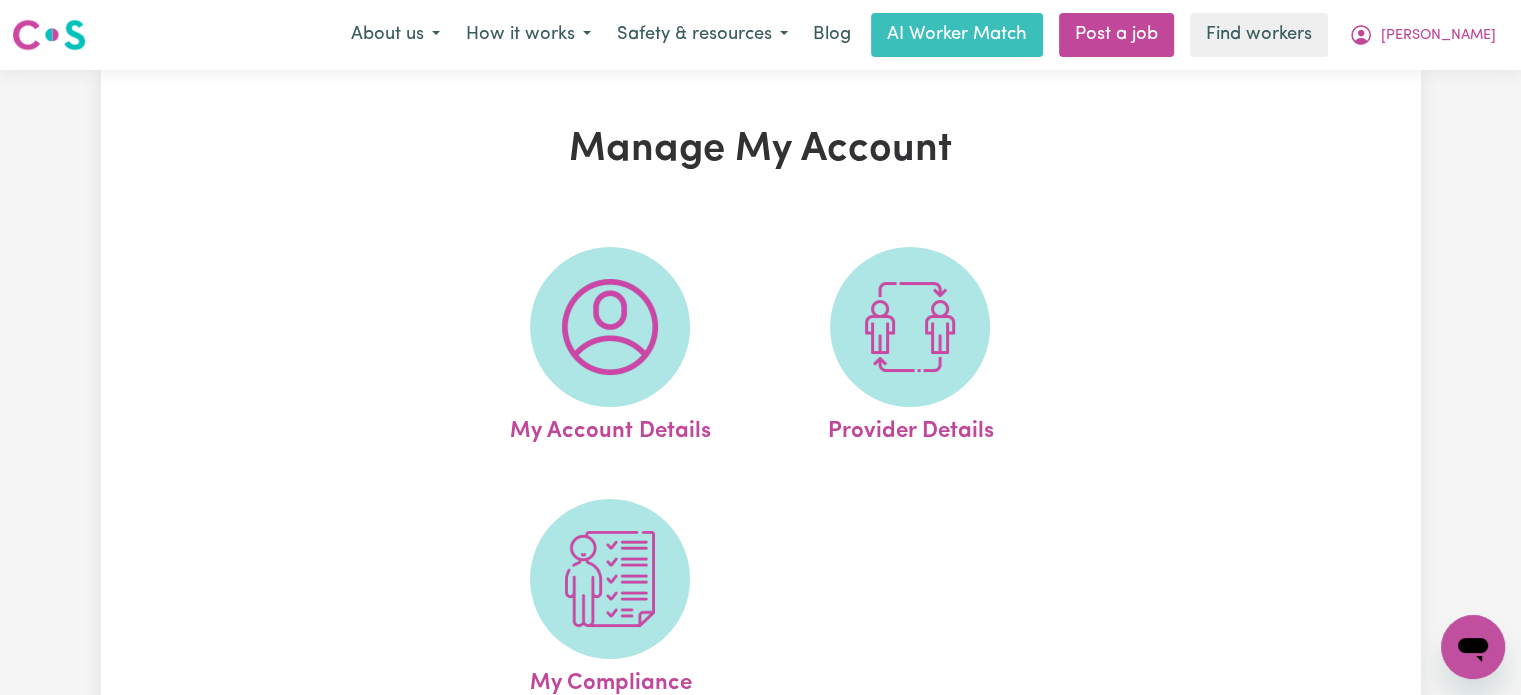 click at bounding box center [910, 327] 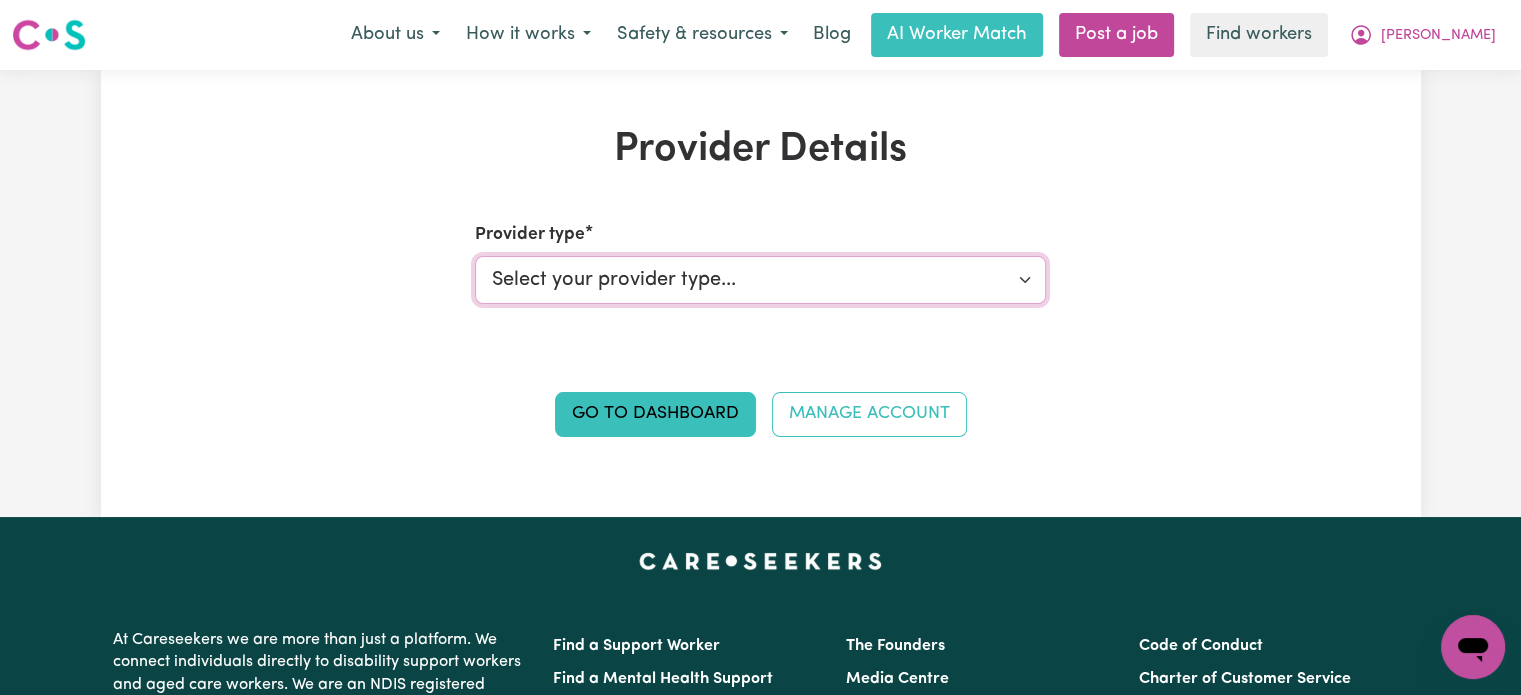 click on "Select your provider type... Aged Care / Home Care Package NDIS Funding Plan Managed NDIS Funding Self Managed NDIS Funding Agency Managed" at bounding box center [760, 280] 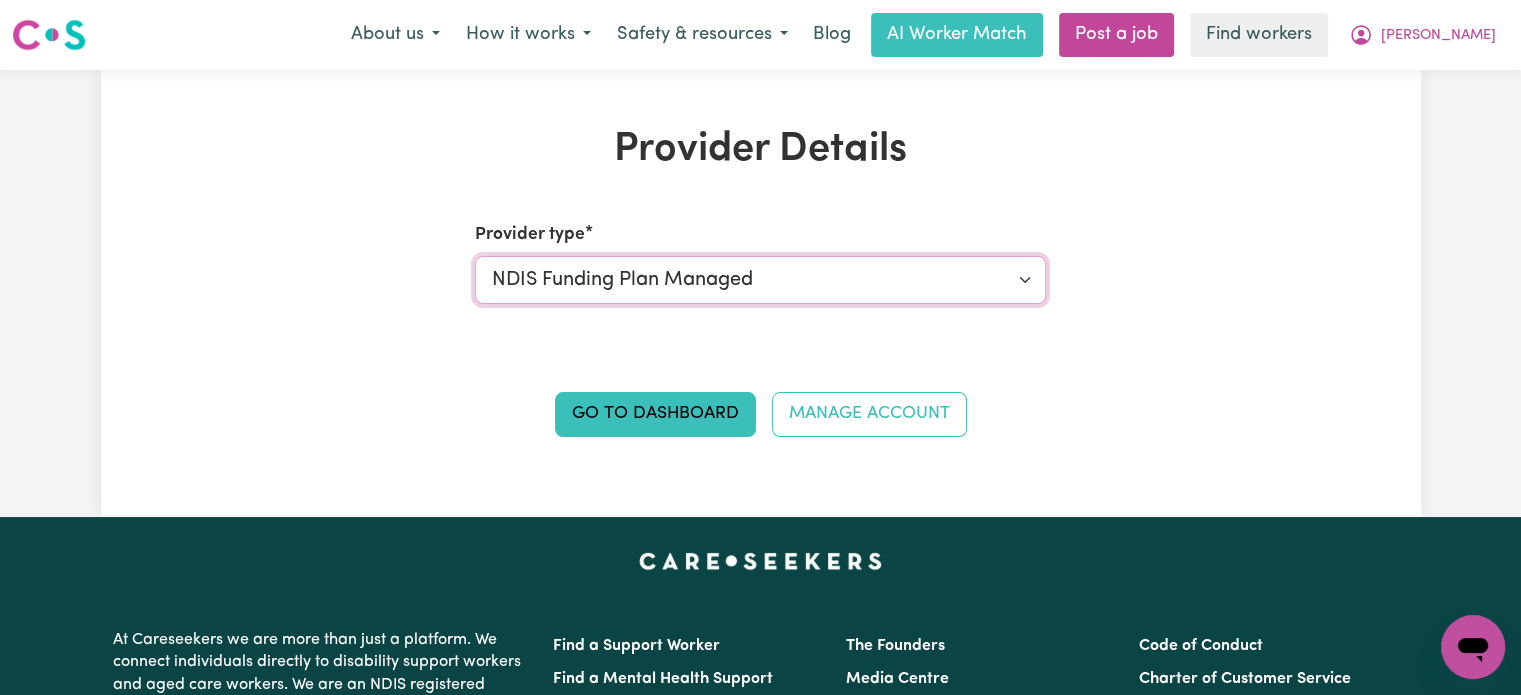 click on "Select your provider type... Aged Care / Home Care Package NDIS Funding Plan Managed NDIS Funding Self Managed NDIS Funding Agency Managed" at bounding box center (760, 280) 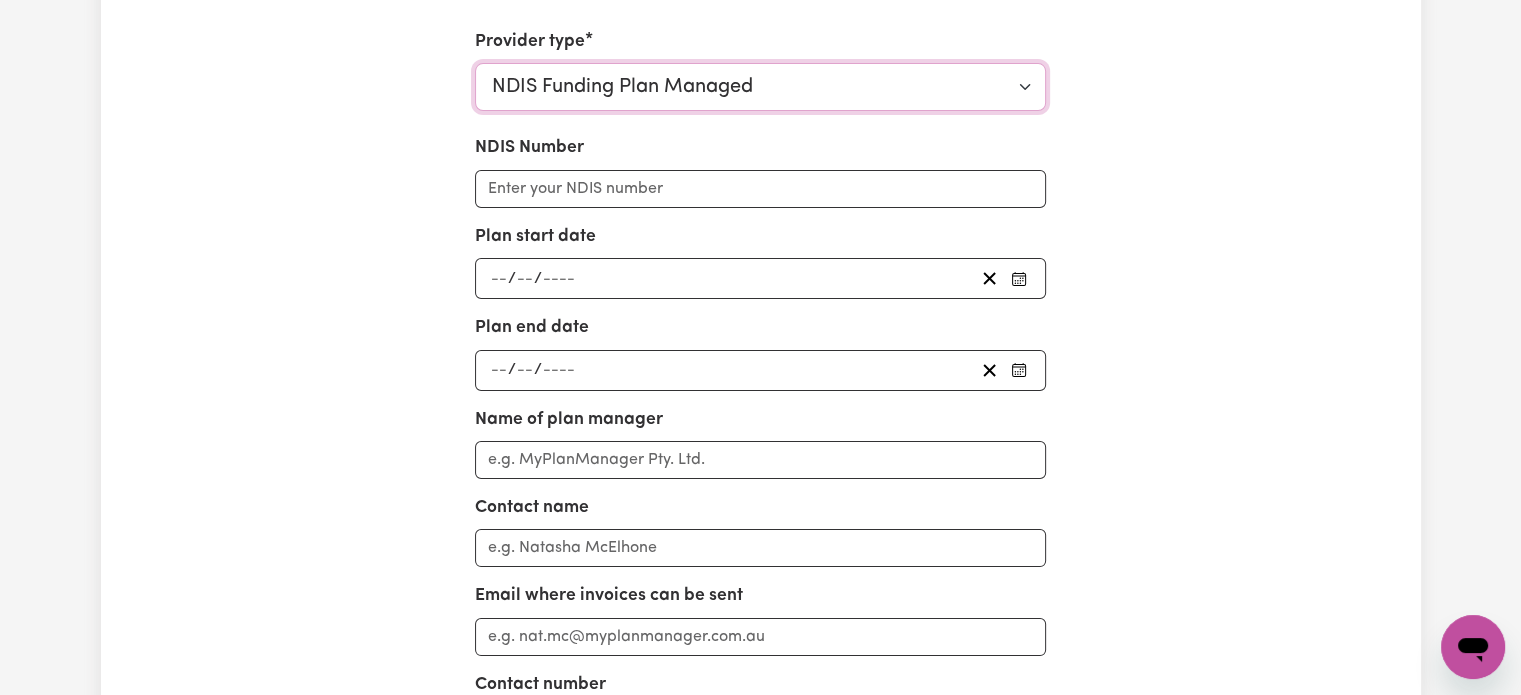 scroll, scrollTop: 200, scrollLeft: 0, axis: vertical 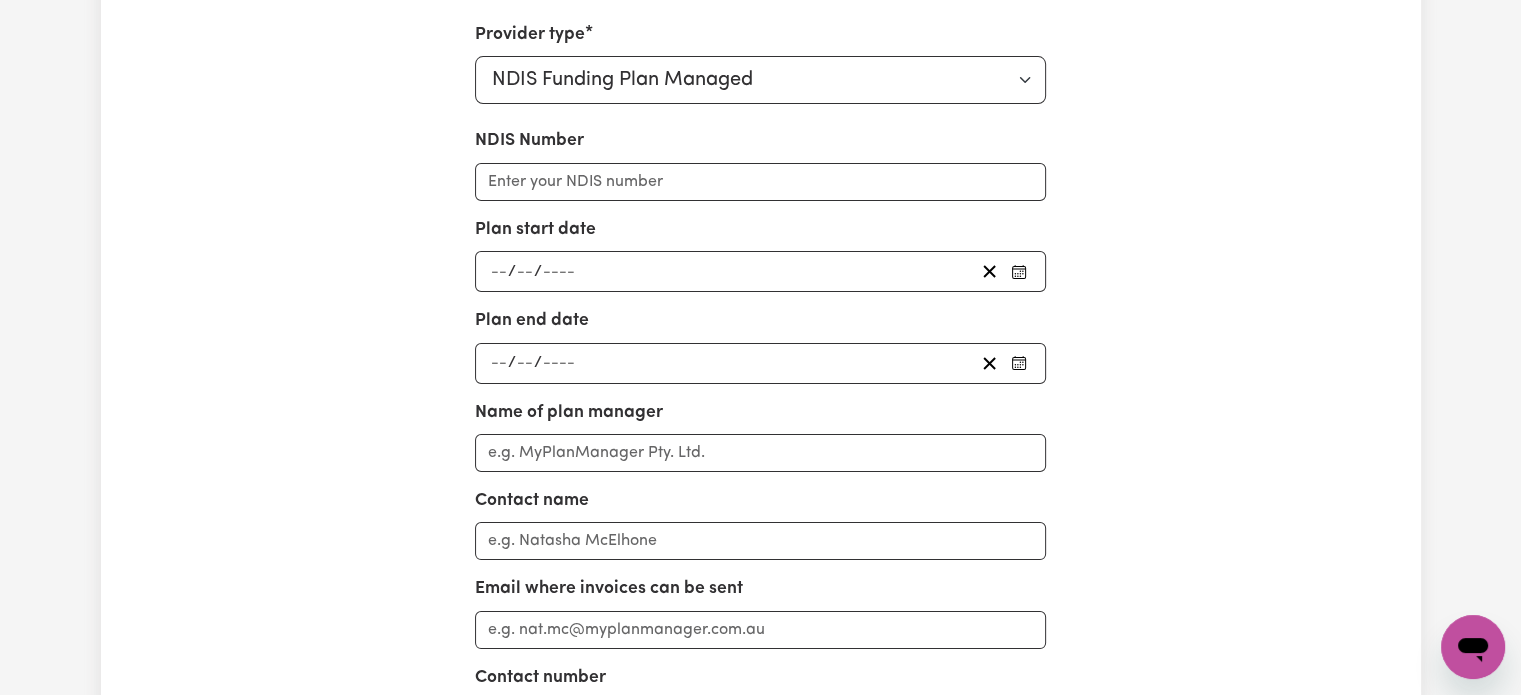 click on "/ /" at bounding box center (760, 271) 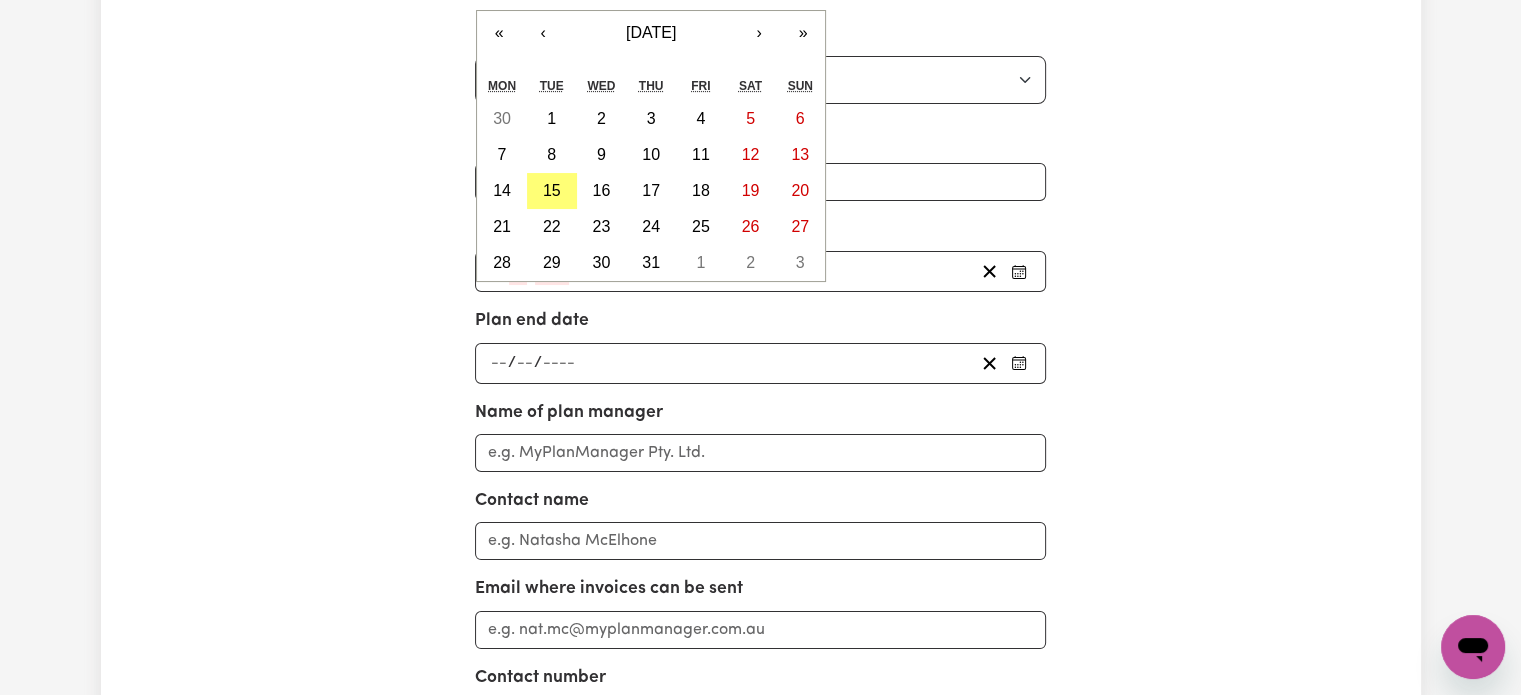 type on "10" 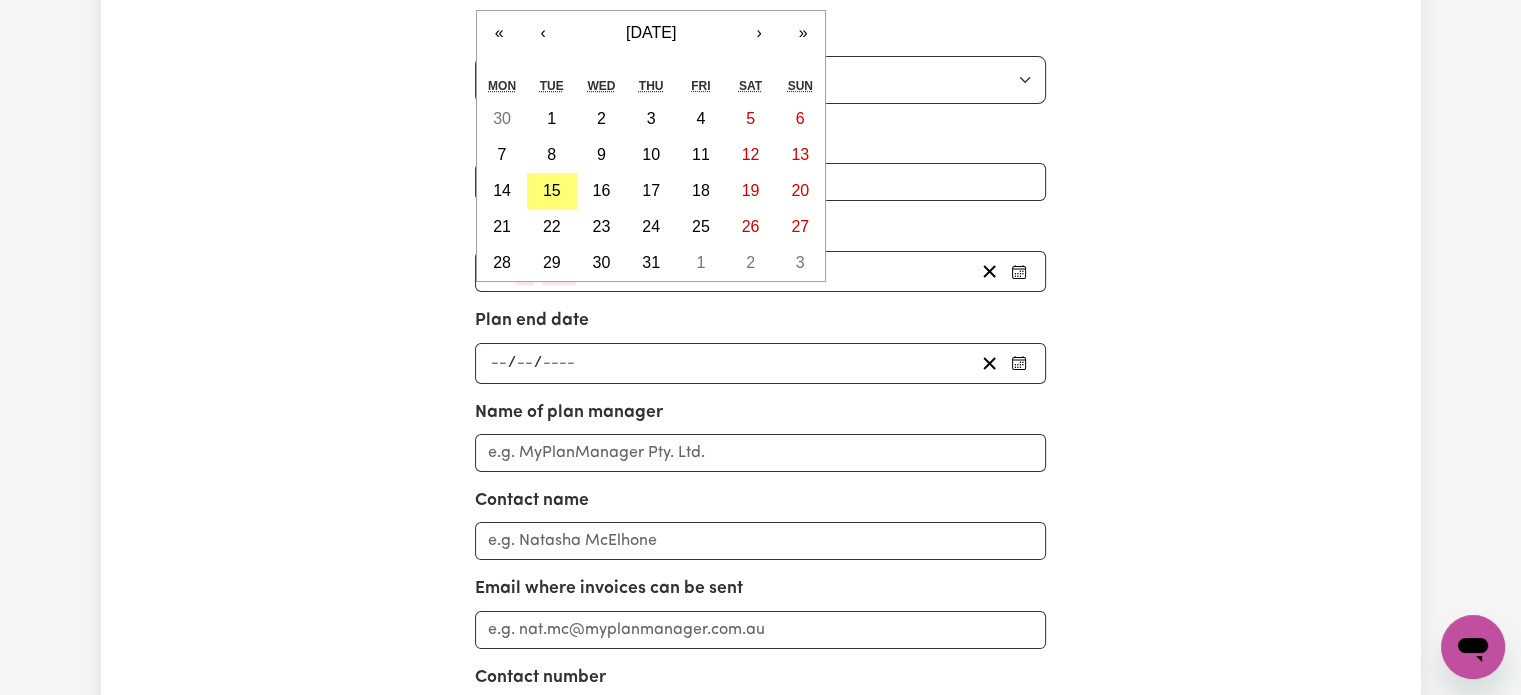 click 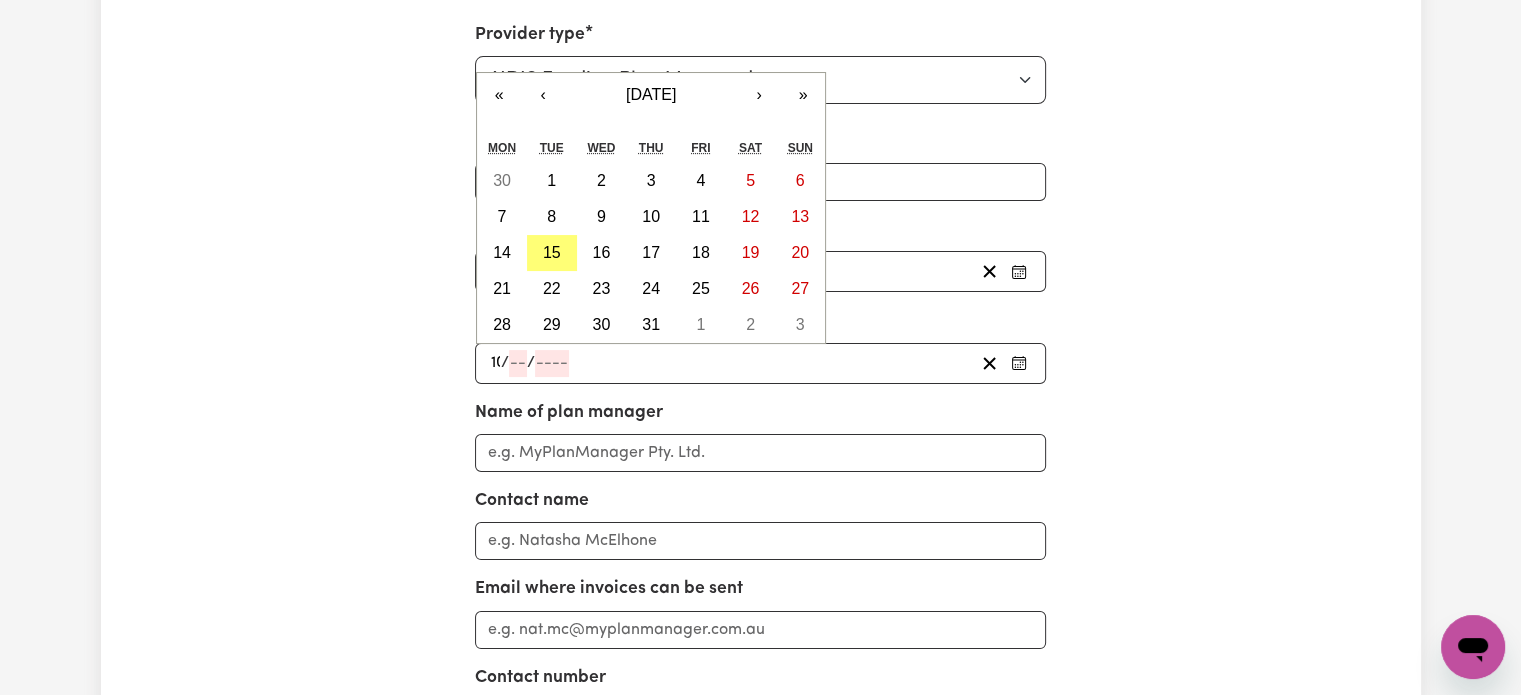 type on "10" 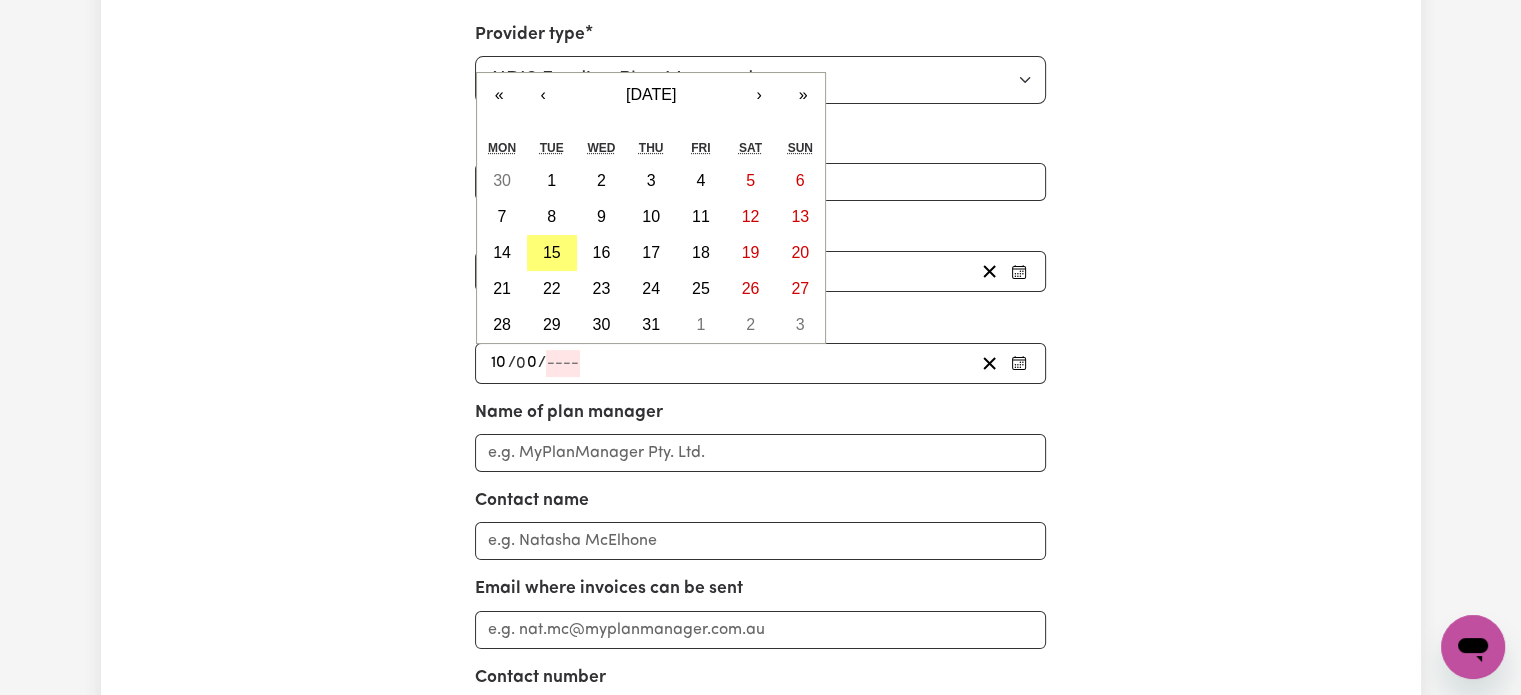 type on "07" 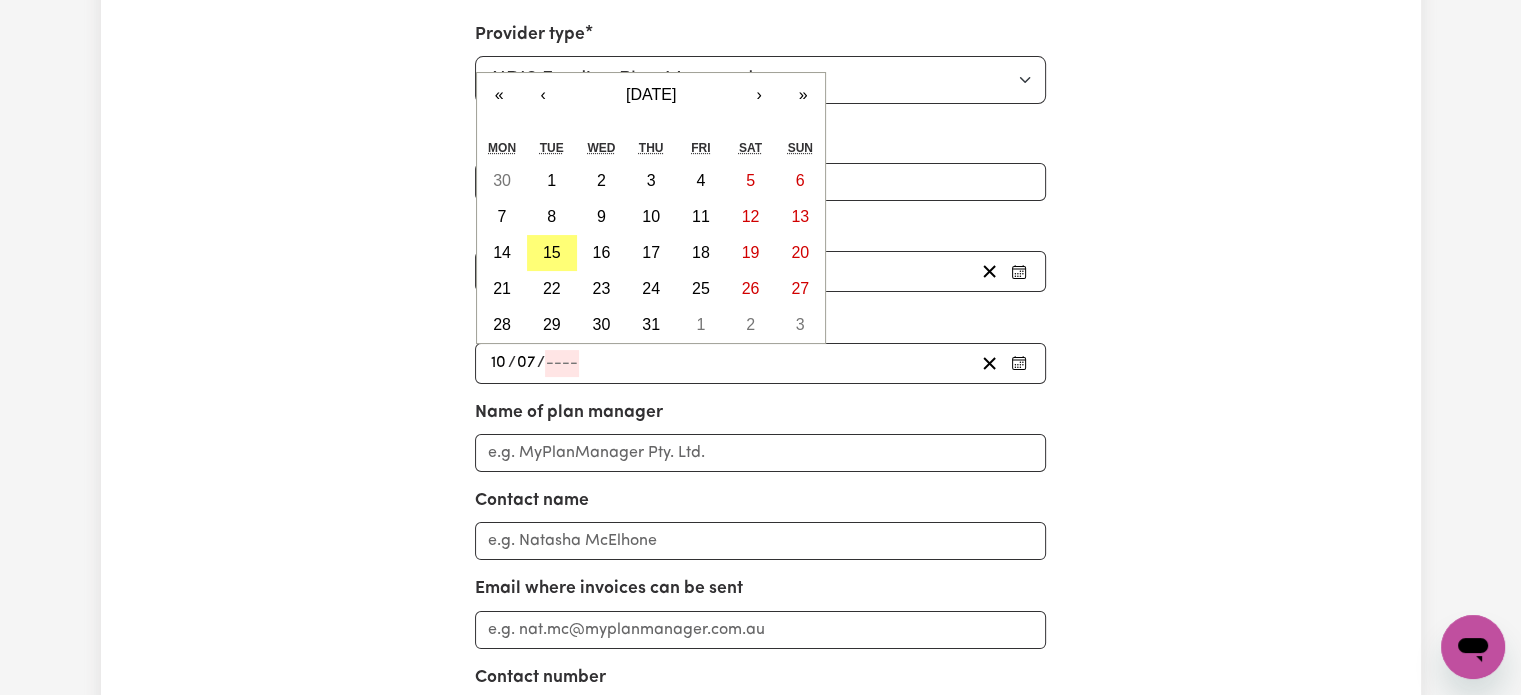 type on "0002-07-10" 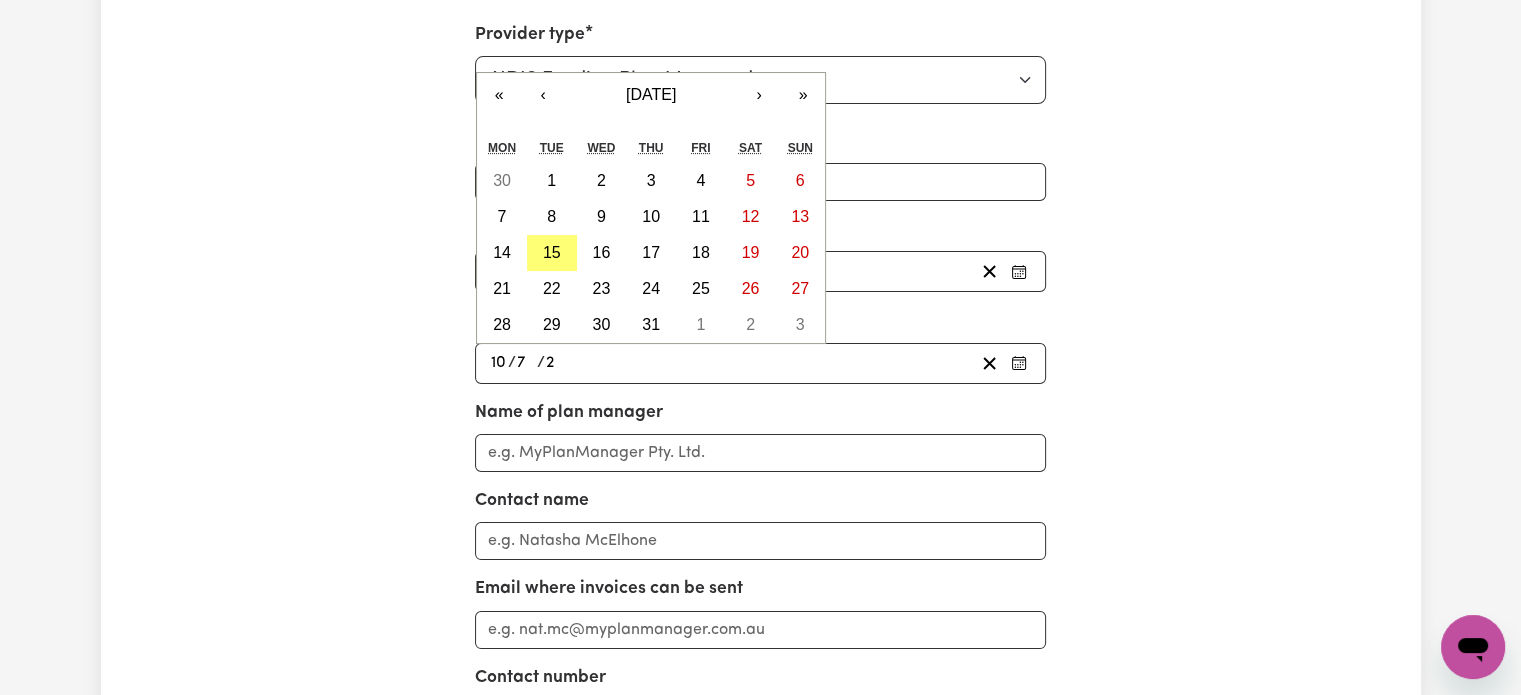 type on "0020-07-10" 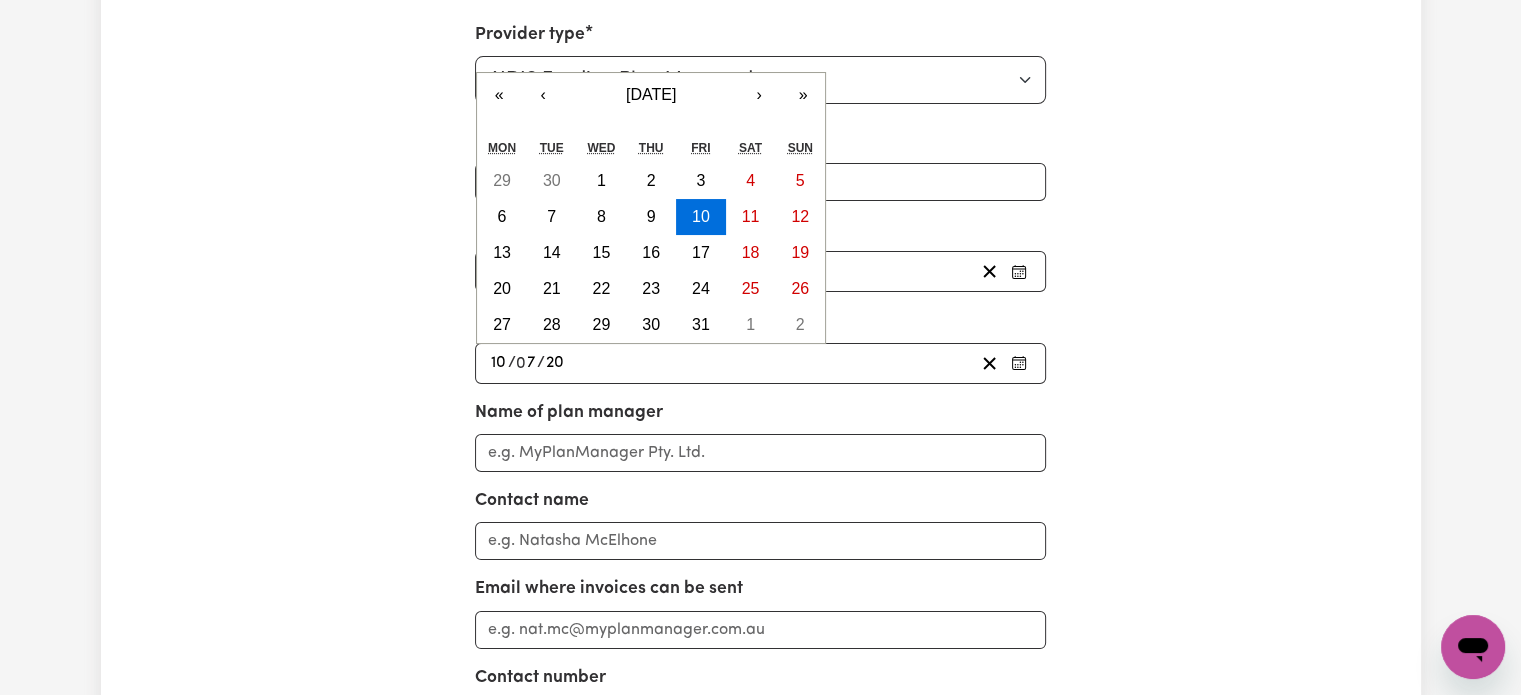 type on "0202-07-10" 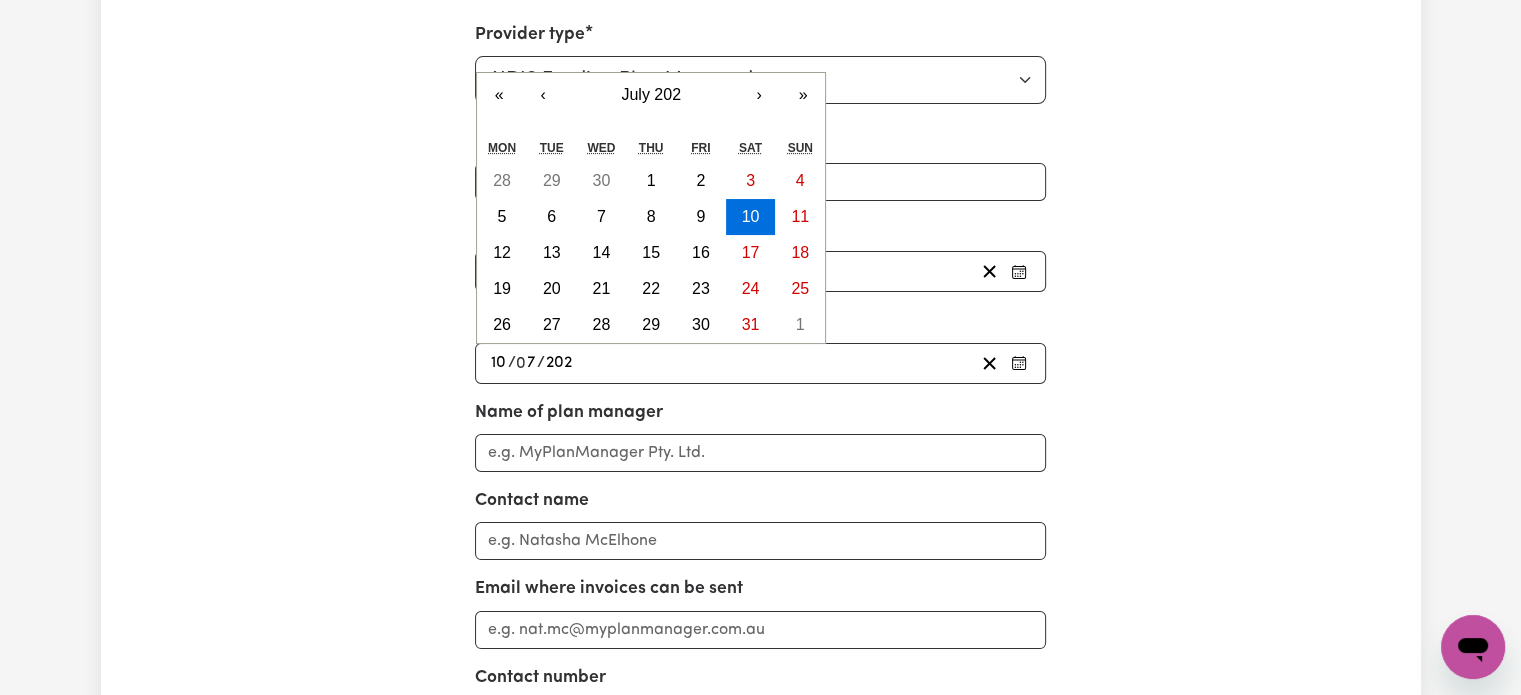 type on "2025-07-10" 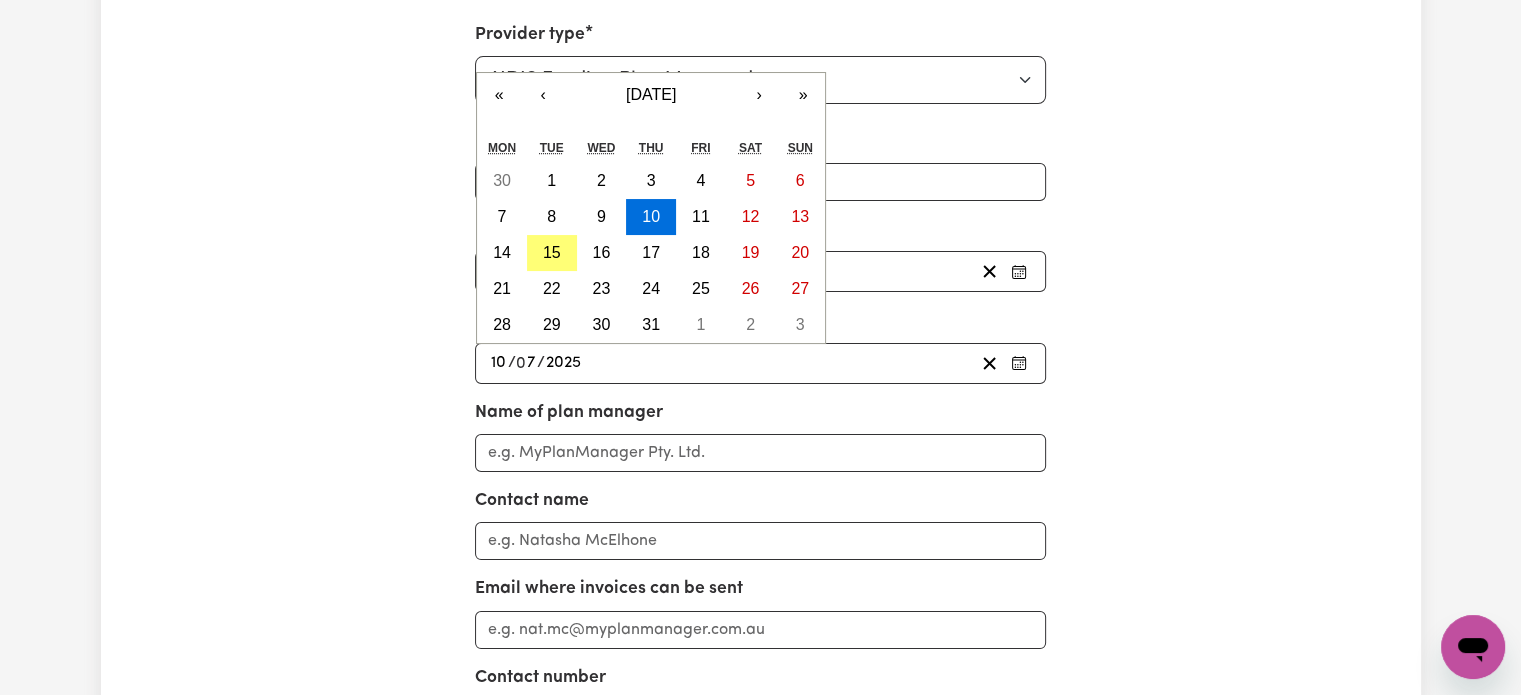 type on "2025" 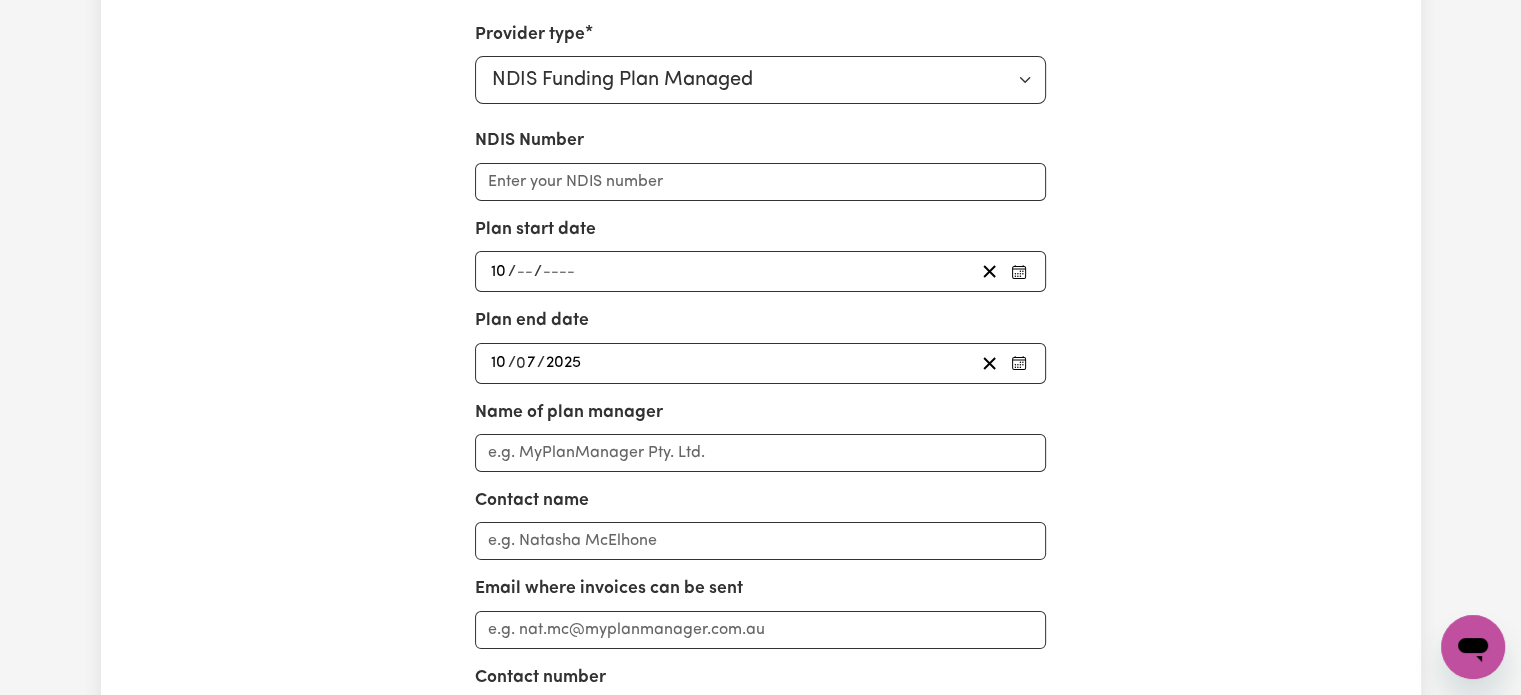 type 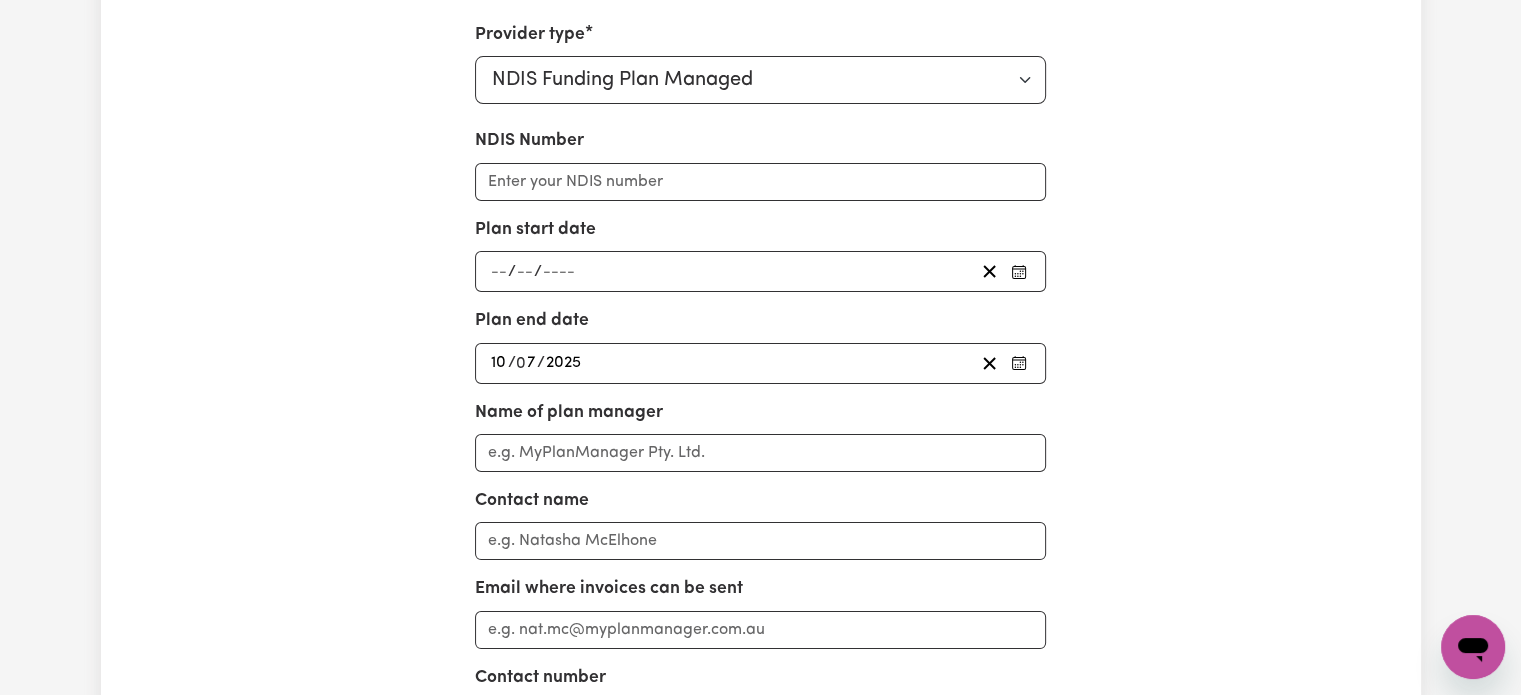 click on "/ / « ‹ July 2025 › » Mon Tue Wed Thu Fri Sat Sun 30 1 2 3 4 5 6 7 8 9 10 11 12 13 14 15 16 17 18 19 20 21 22 23 24 25 26 27 28 29 30 31 1 2 3" at bounding box center (760, 271) 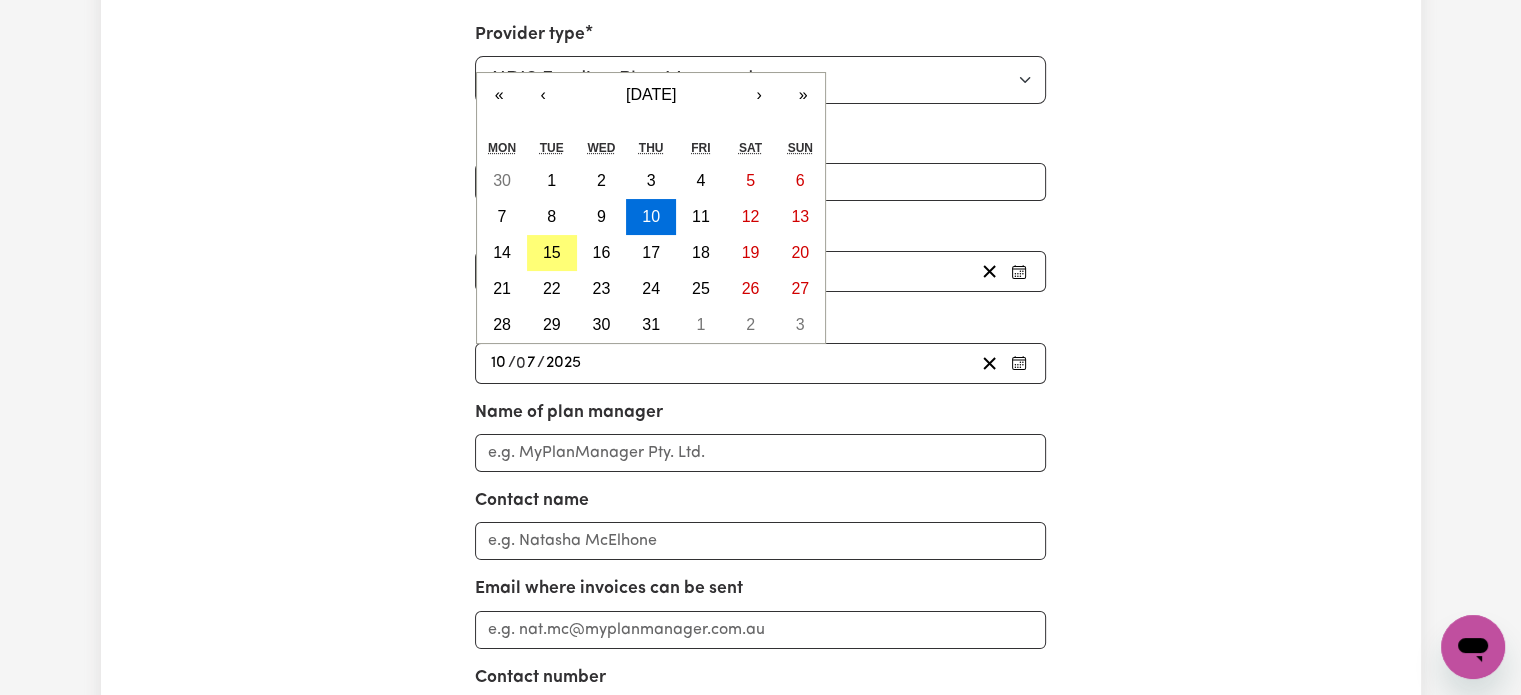 click on "2025" 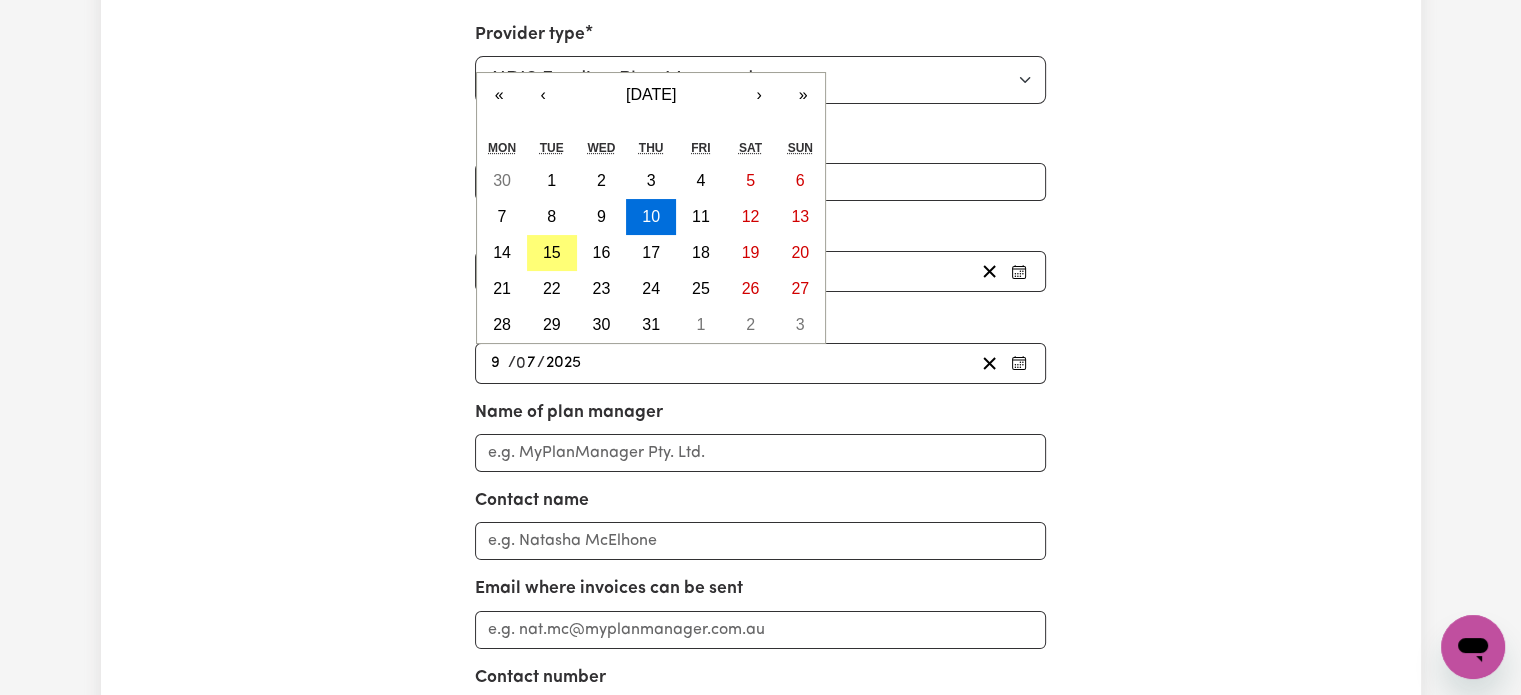 type on "9" 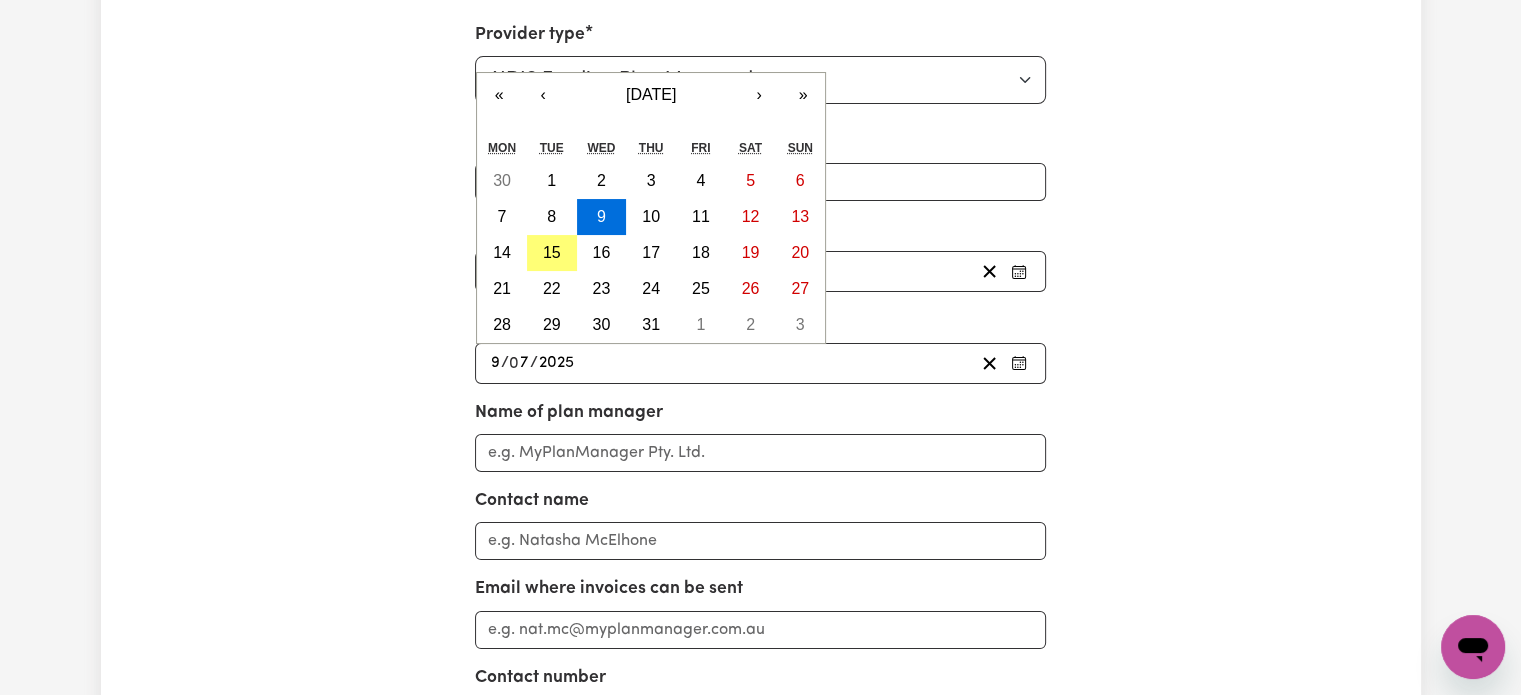 click on "2025-07-09 9 / 0 7 / 2025" at bounding box center [731, 363] 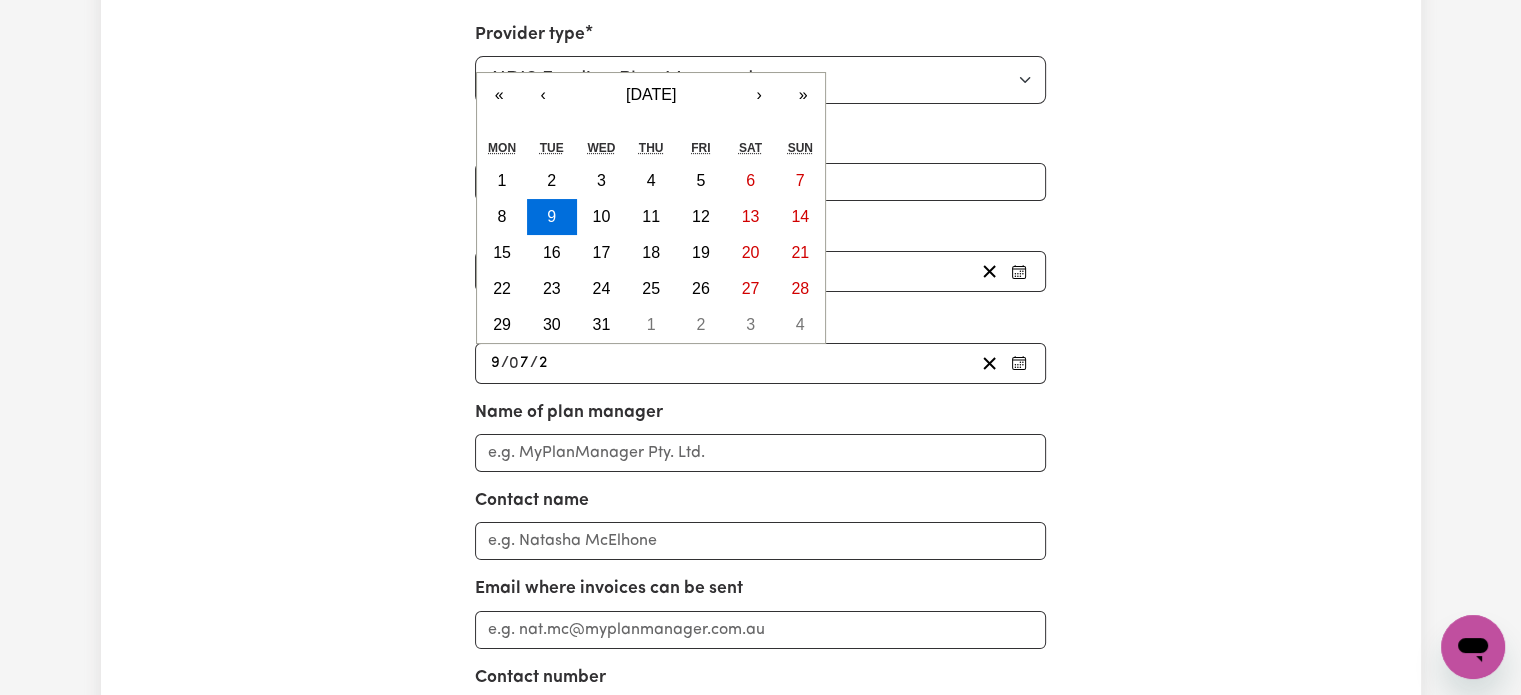 type on "0020-07-09" 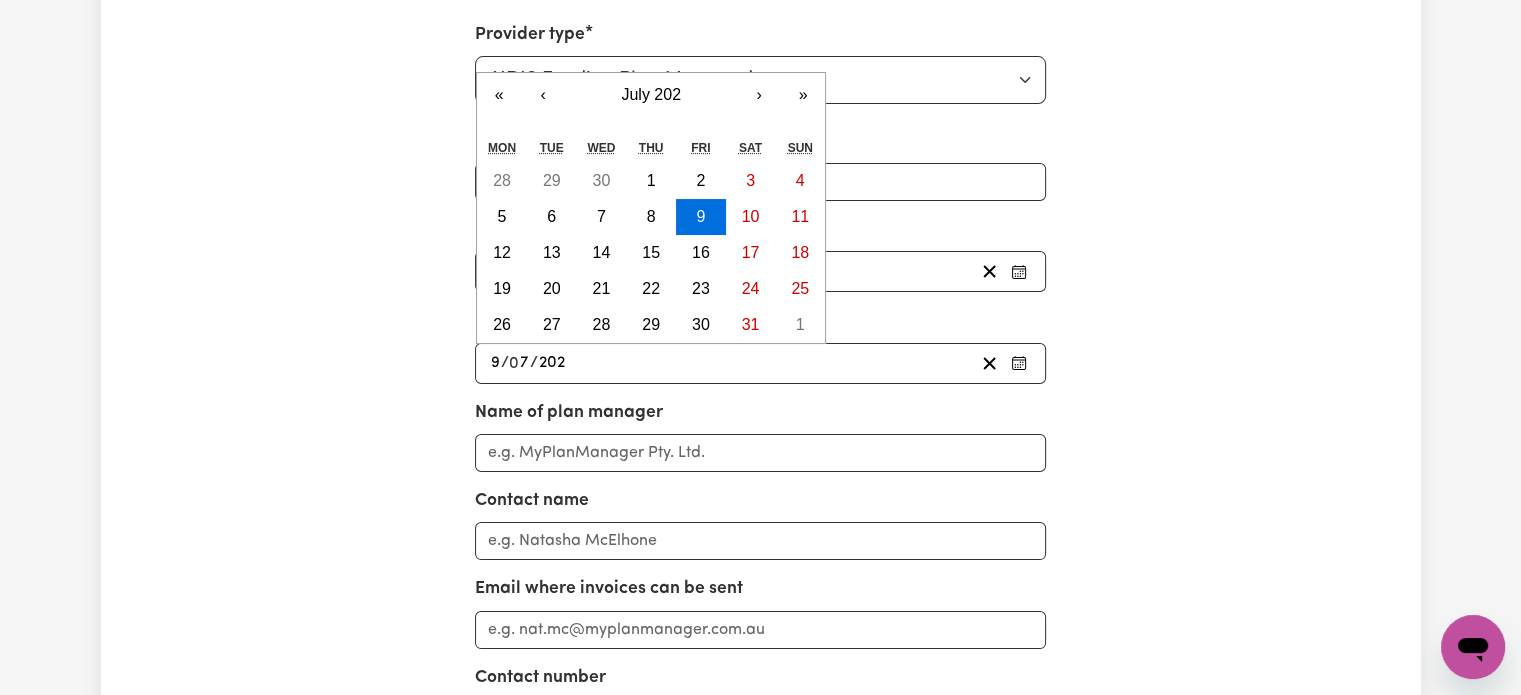 type on "2027-07-09" 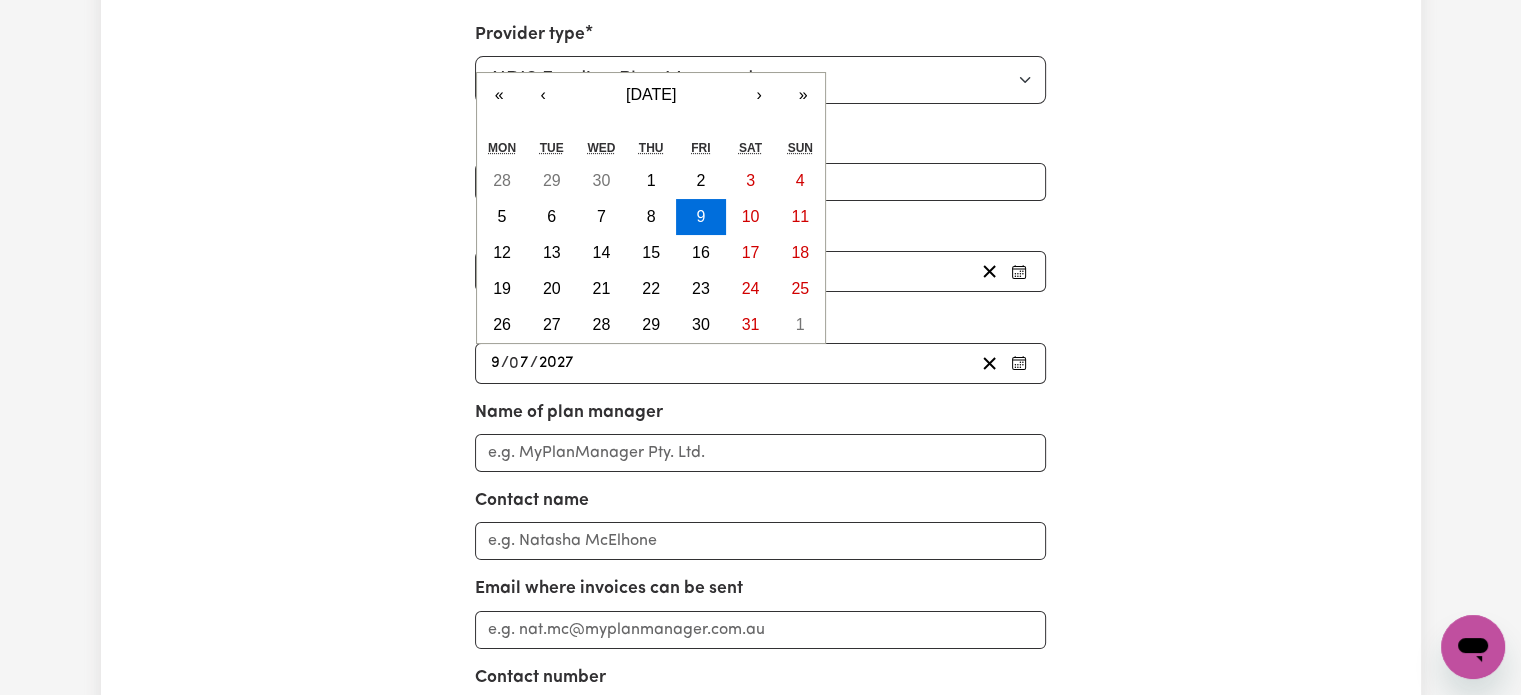 type on "2027" 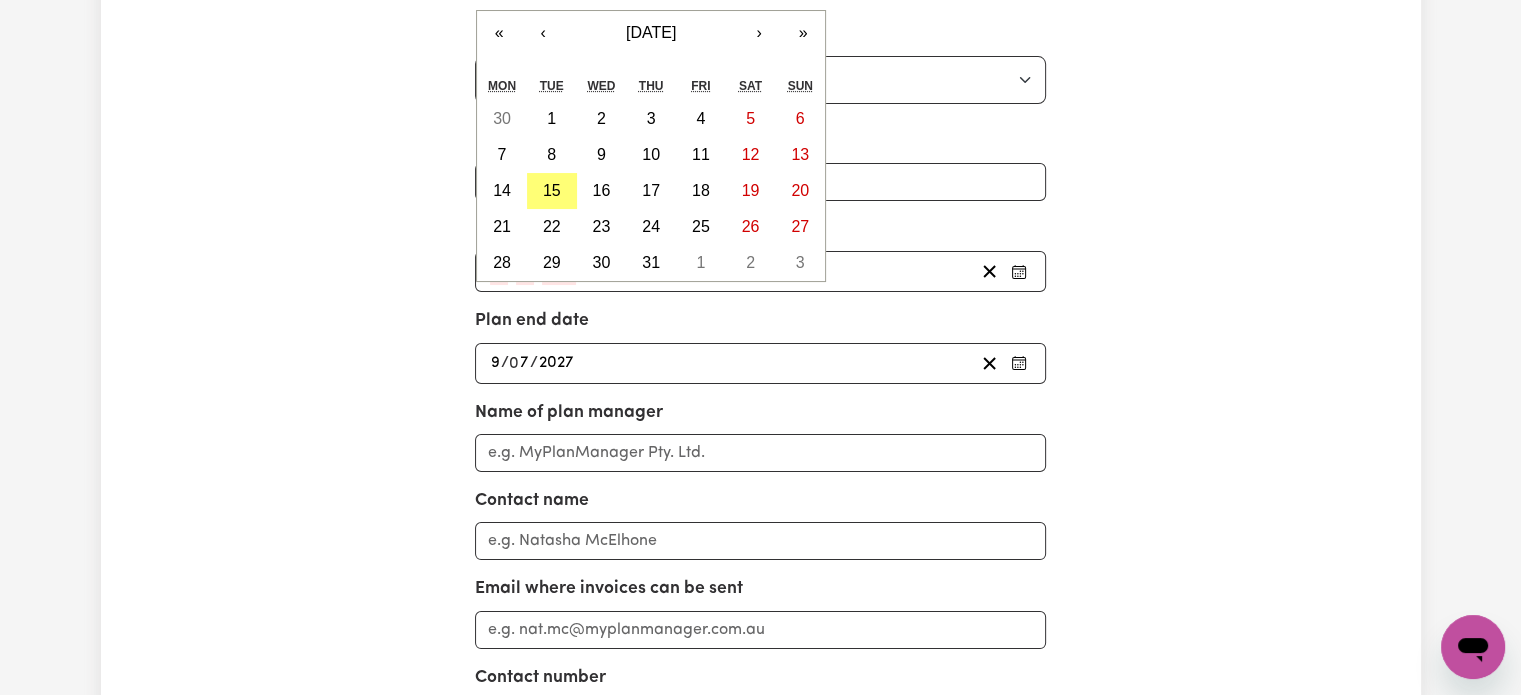 click on "/ / « ‹ July 2025 › » Mon Tue Wed Thu Fri Sat Sun 30 1 2 3 4 5 6 7 8 9 10 11 12 13 14 15 16 17 18 19 20 21 22 23 24 25 26 27 28 29 30 31 1 2 3" at bounding box center (760, 271) 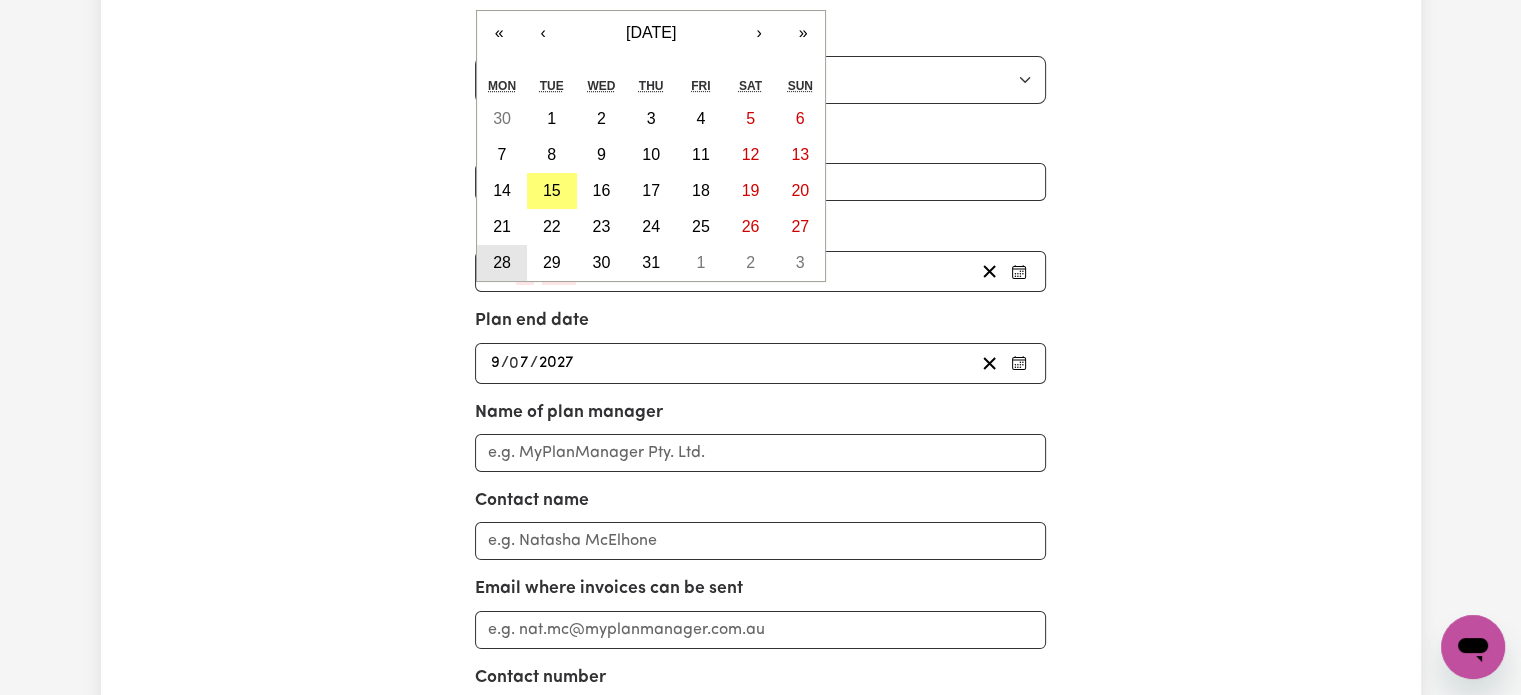 type on "10" 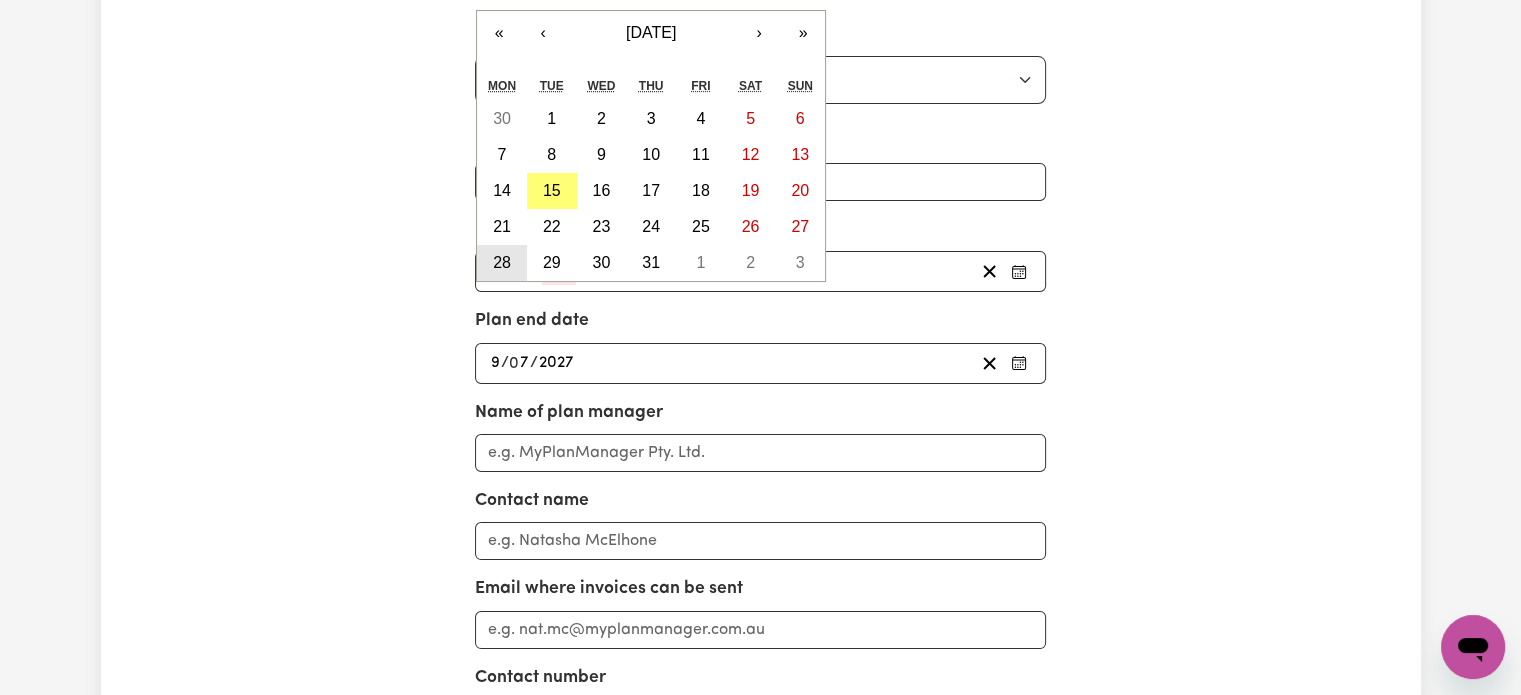 type on "7" 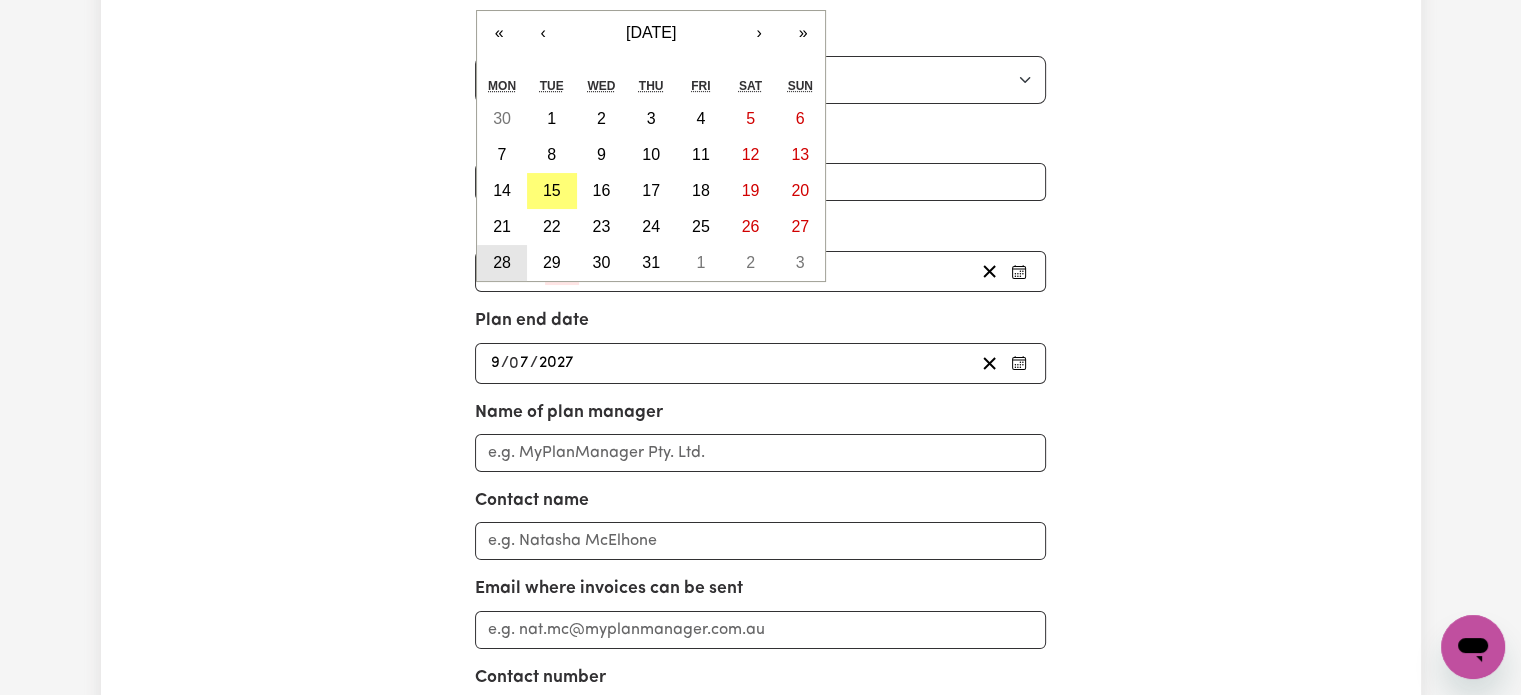 type on "0002-07-10" 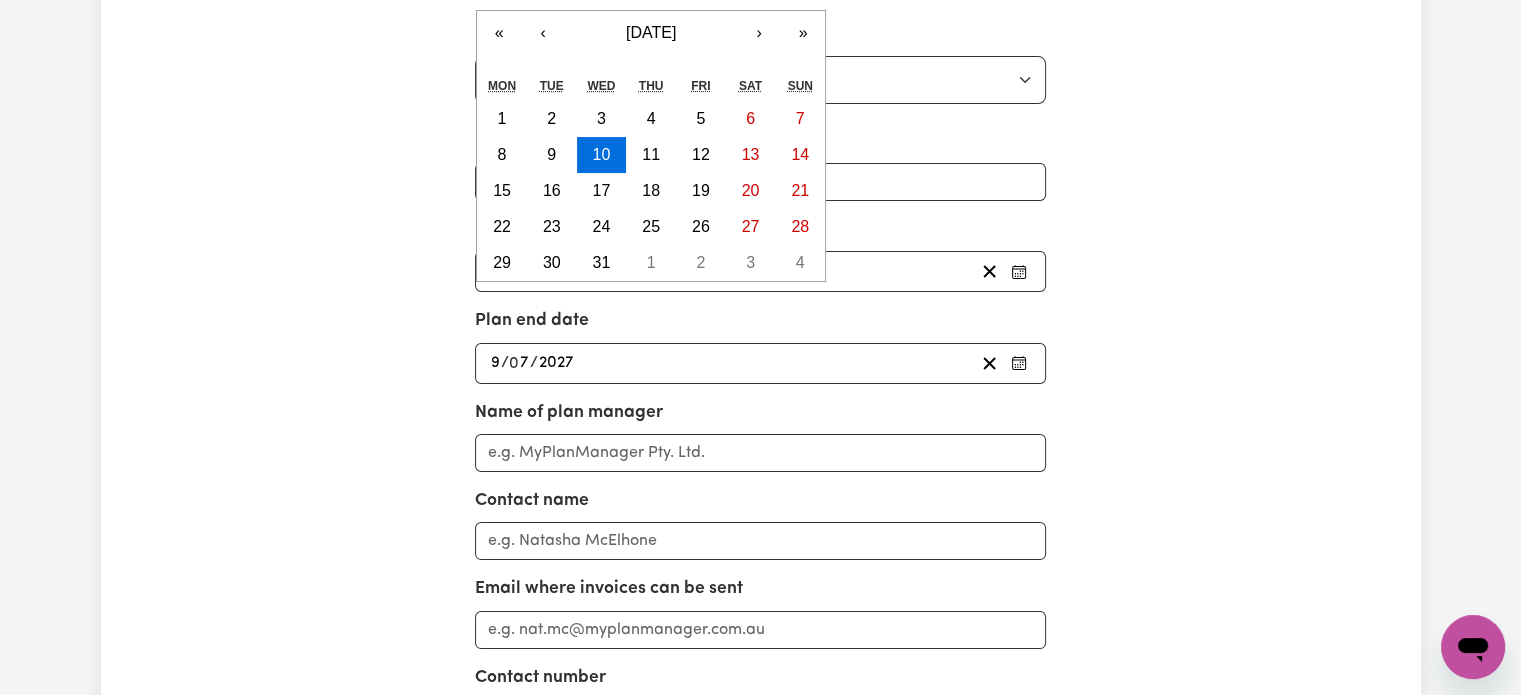 type on "0020-07-10" 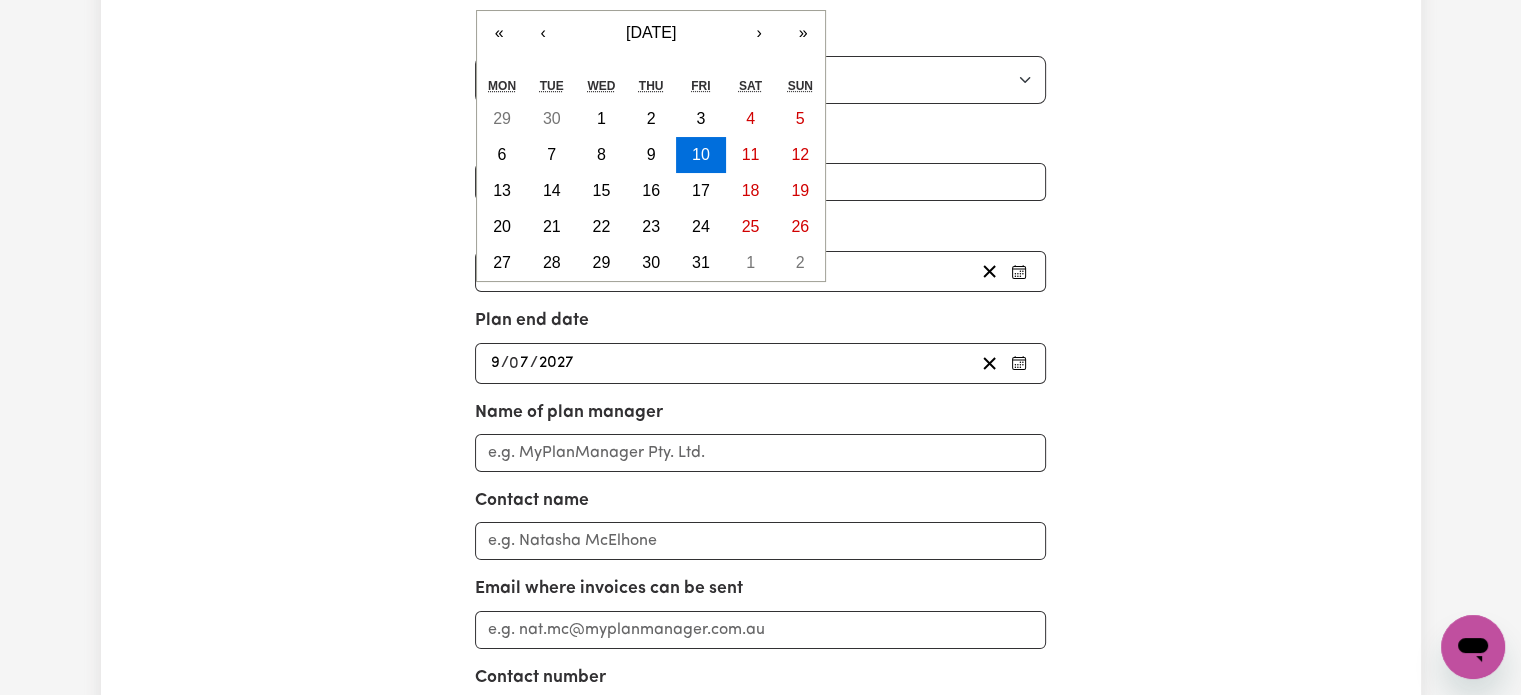 type on "0202-07-10" 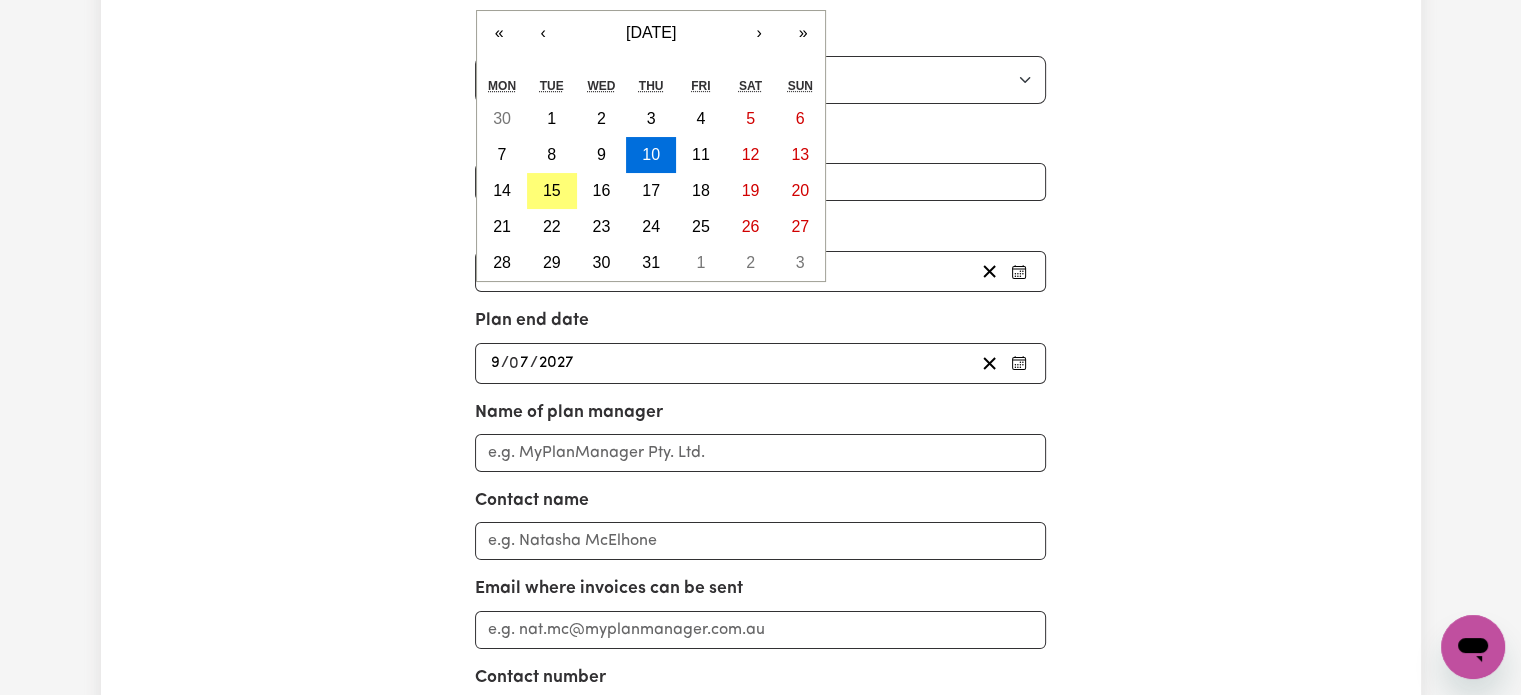 type on "2025" 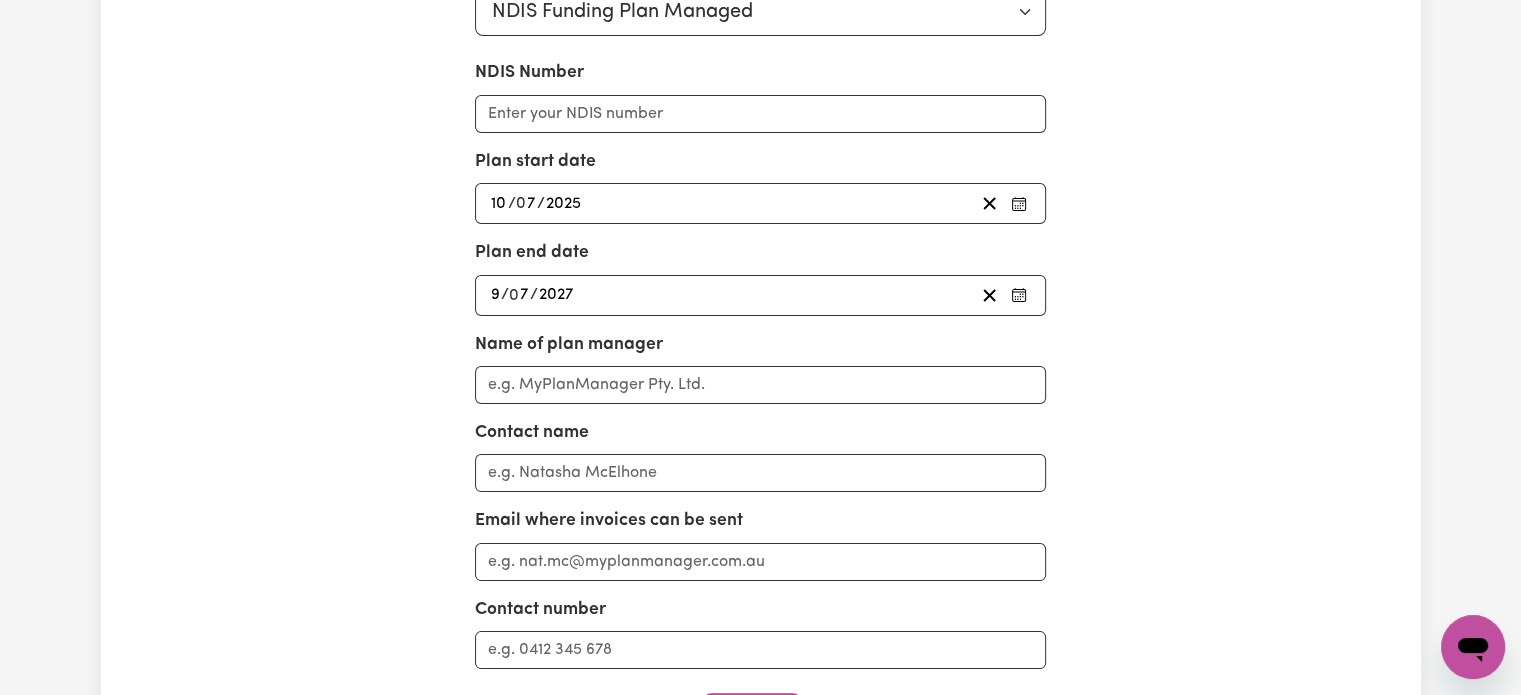 scroll, scrollTop: 400, scrollLeft: 0, axis: vertical 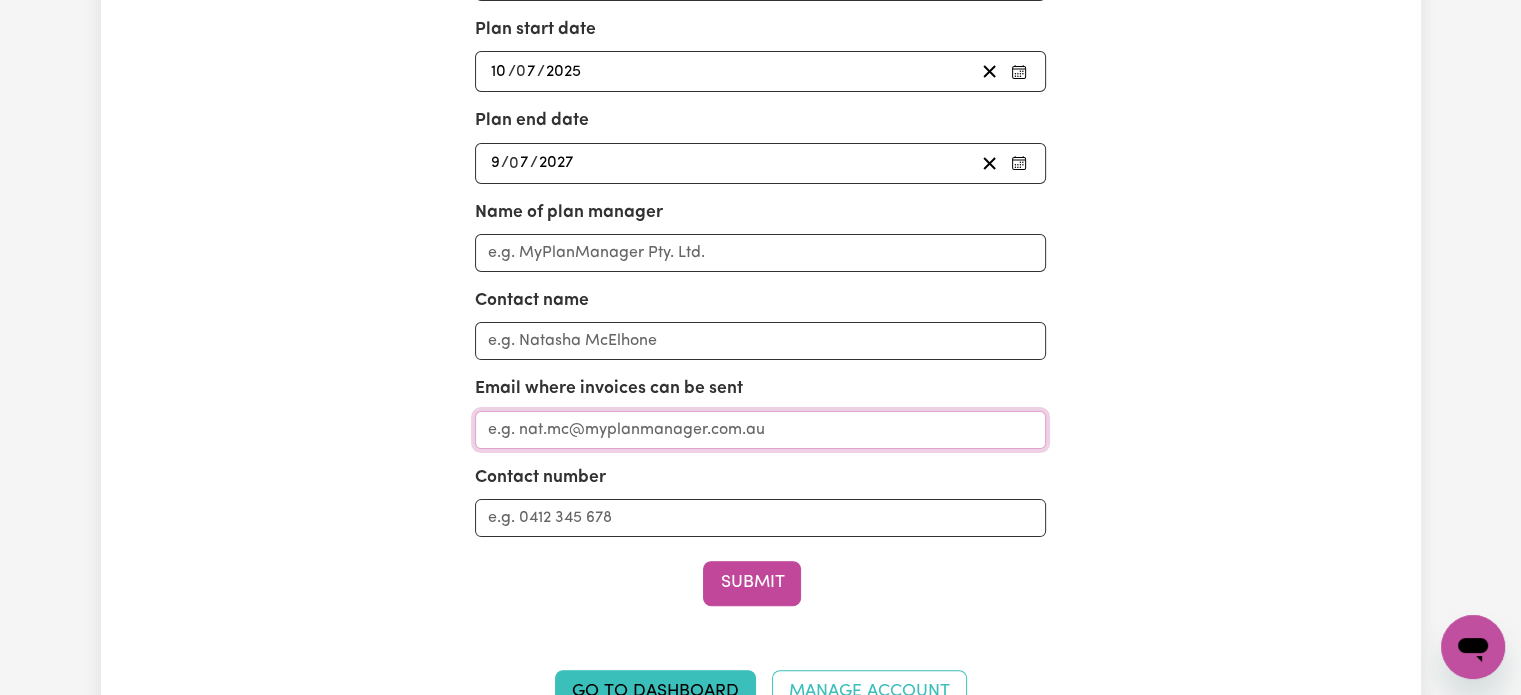 click on "Email where invoices can be sent" at bounding box center [760, 430] 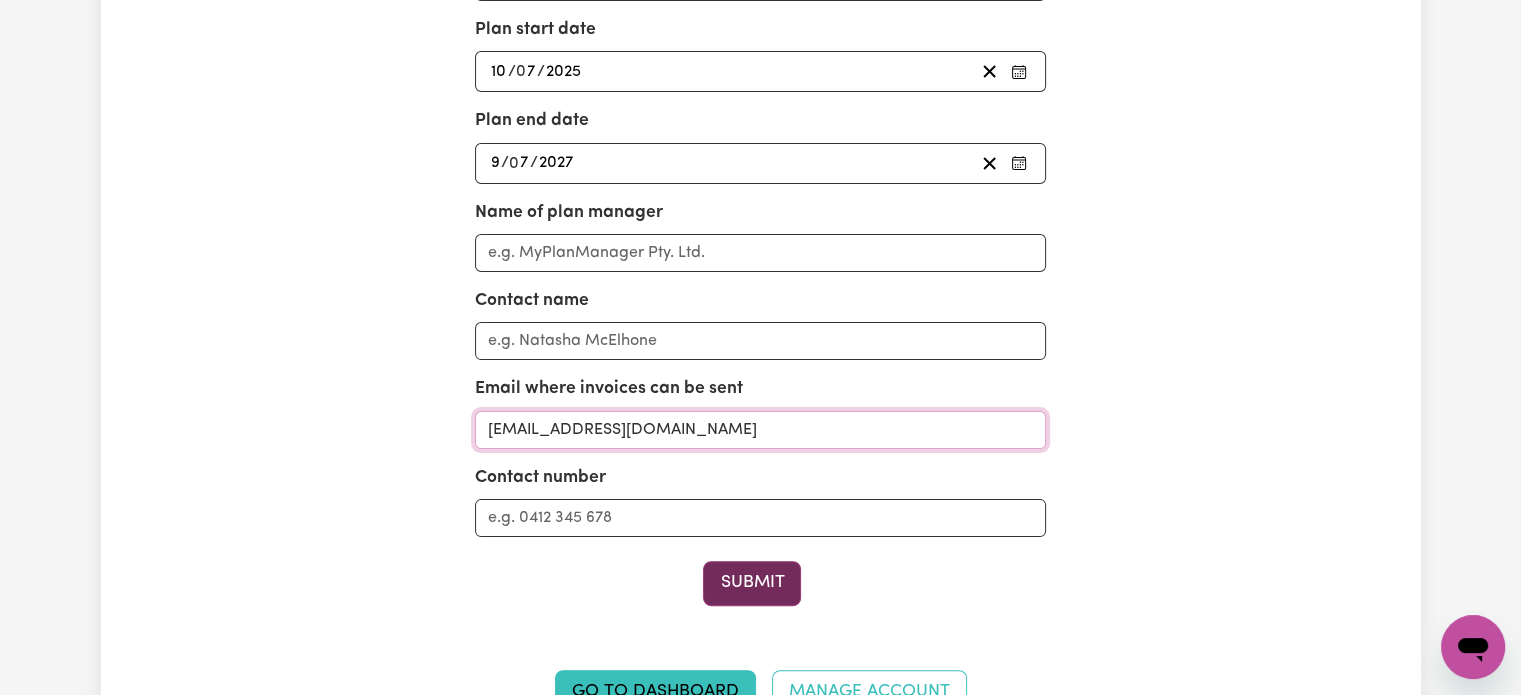 type on "invoices@blitzitplanmanager.com.au" 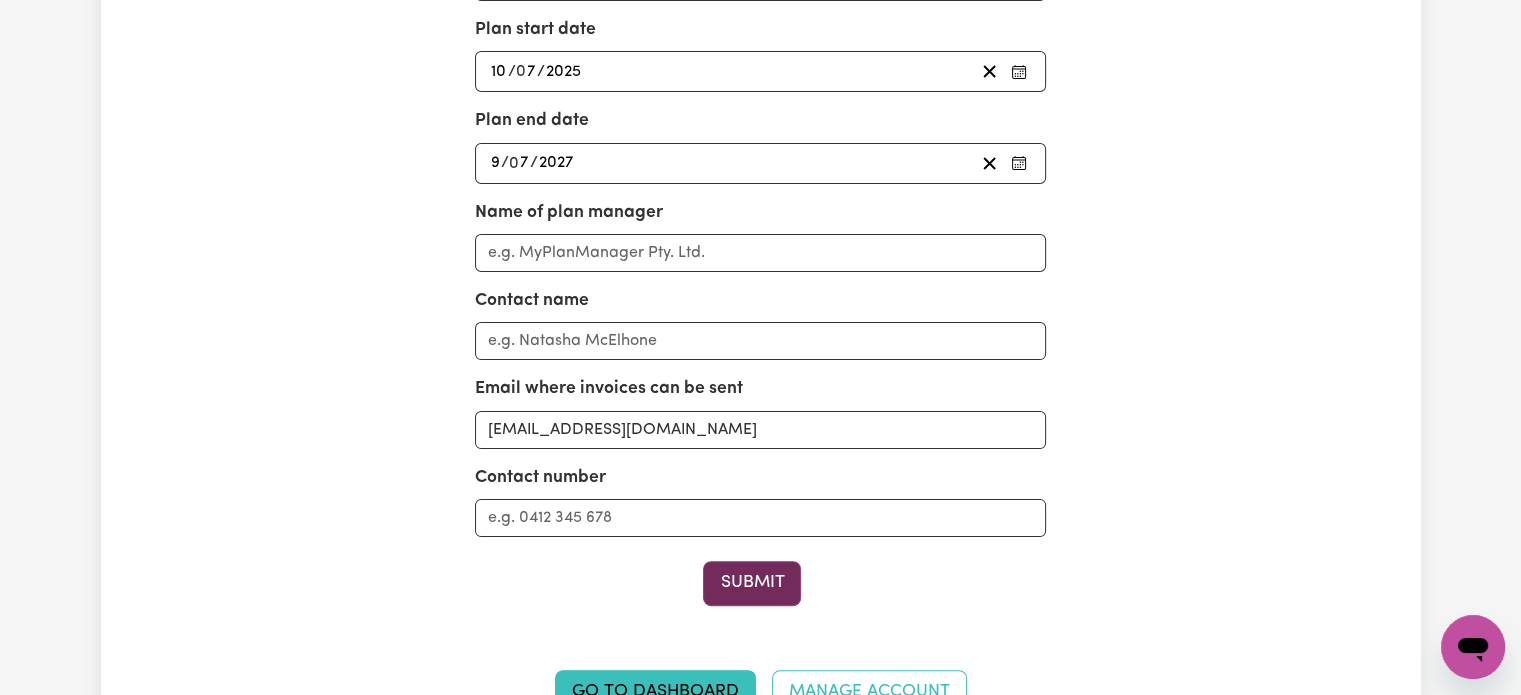 click on "Submit" at bounding box center (752, 583) 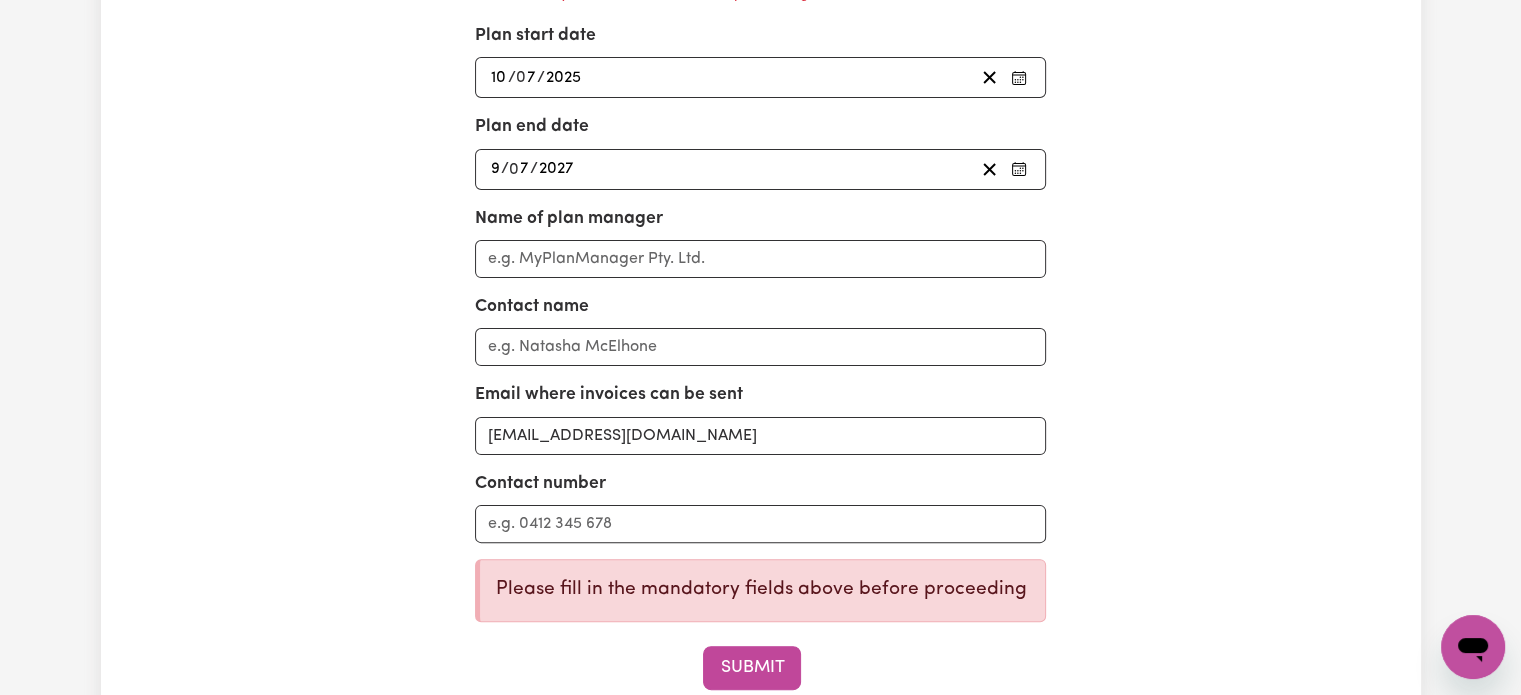 scroll, scrollTop: 332, scrollLeft: 0, axis: vertical 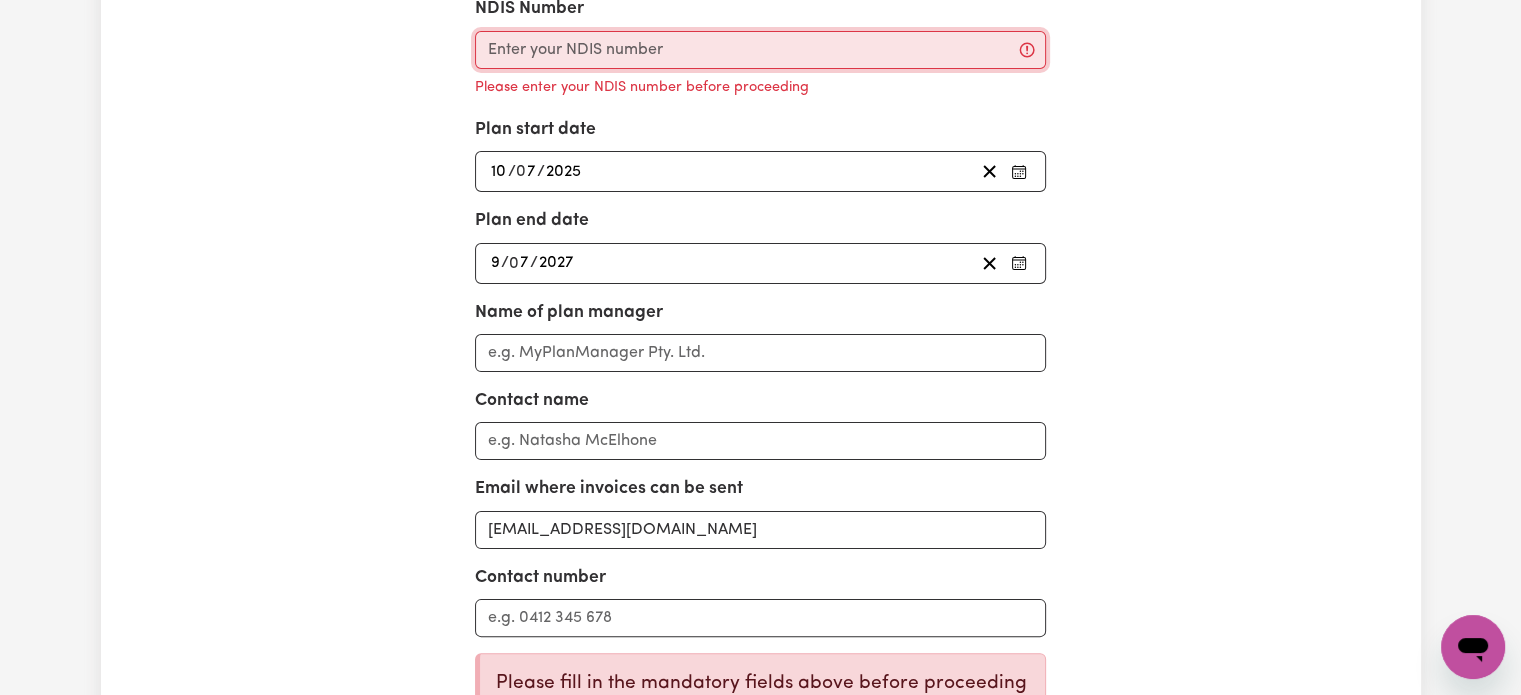 click on "NDIS Number" at bounding box center (760, 50) 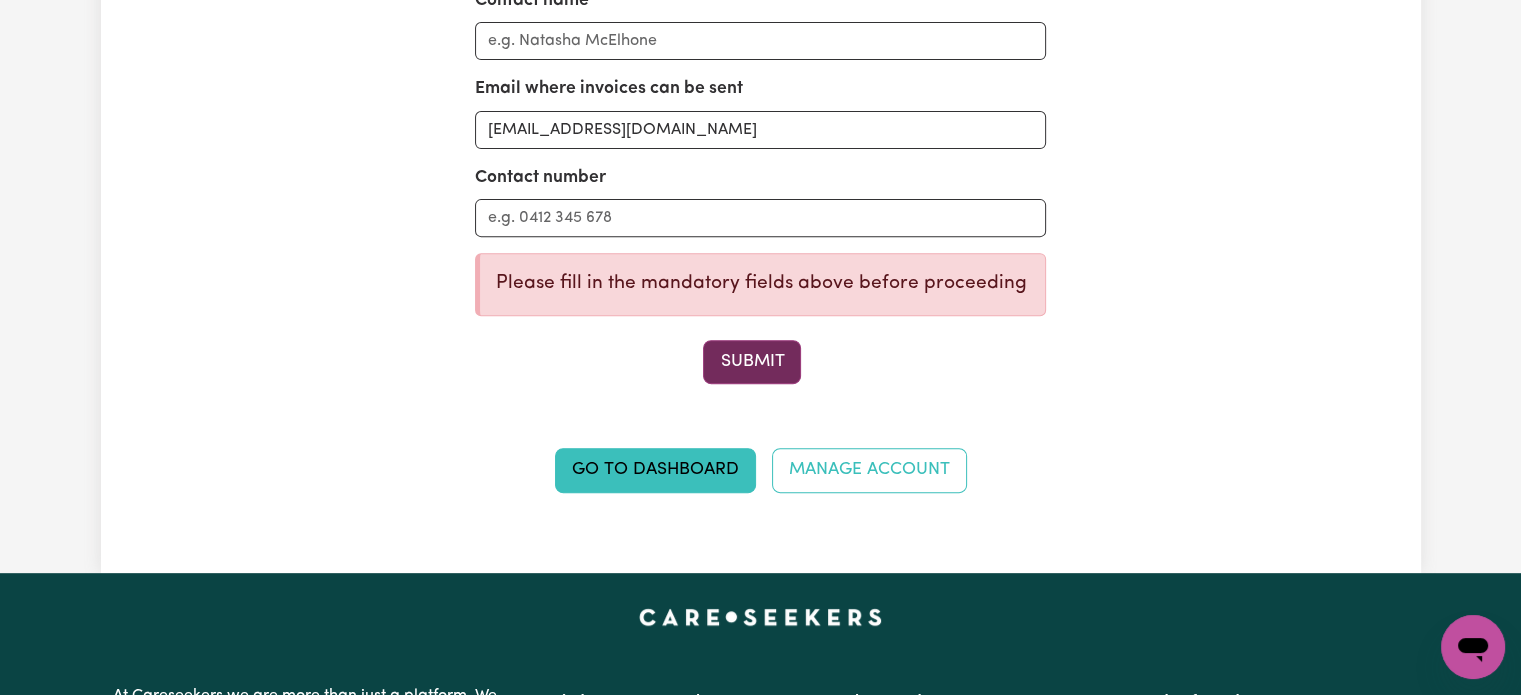 type on "123456" 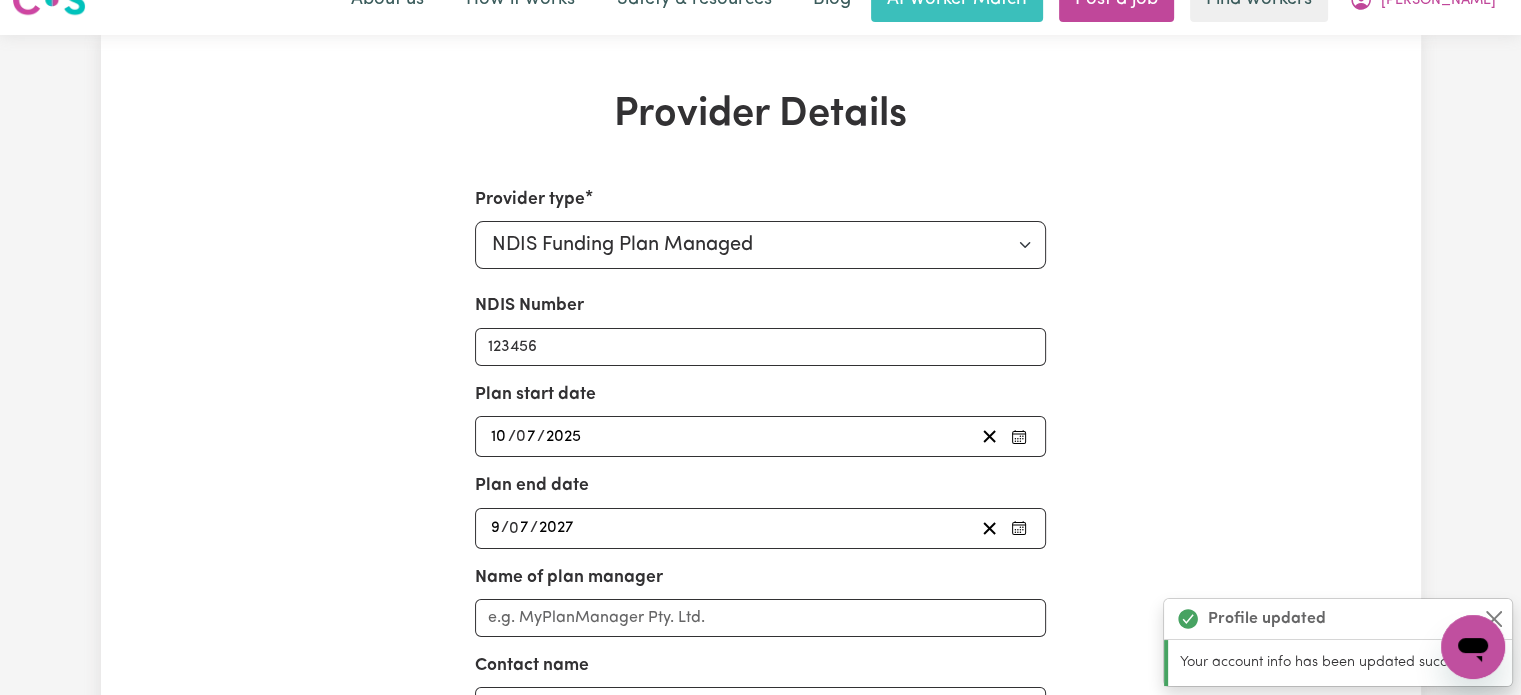 scroll, scrollTop: 0, scrollLeft: 0, axis: both 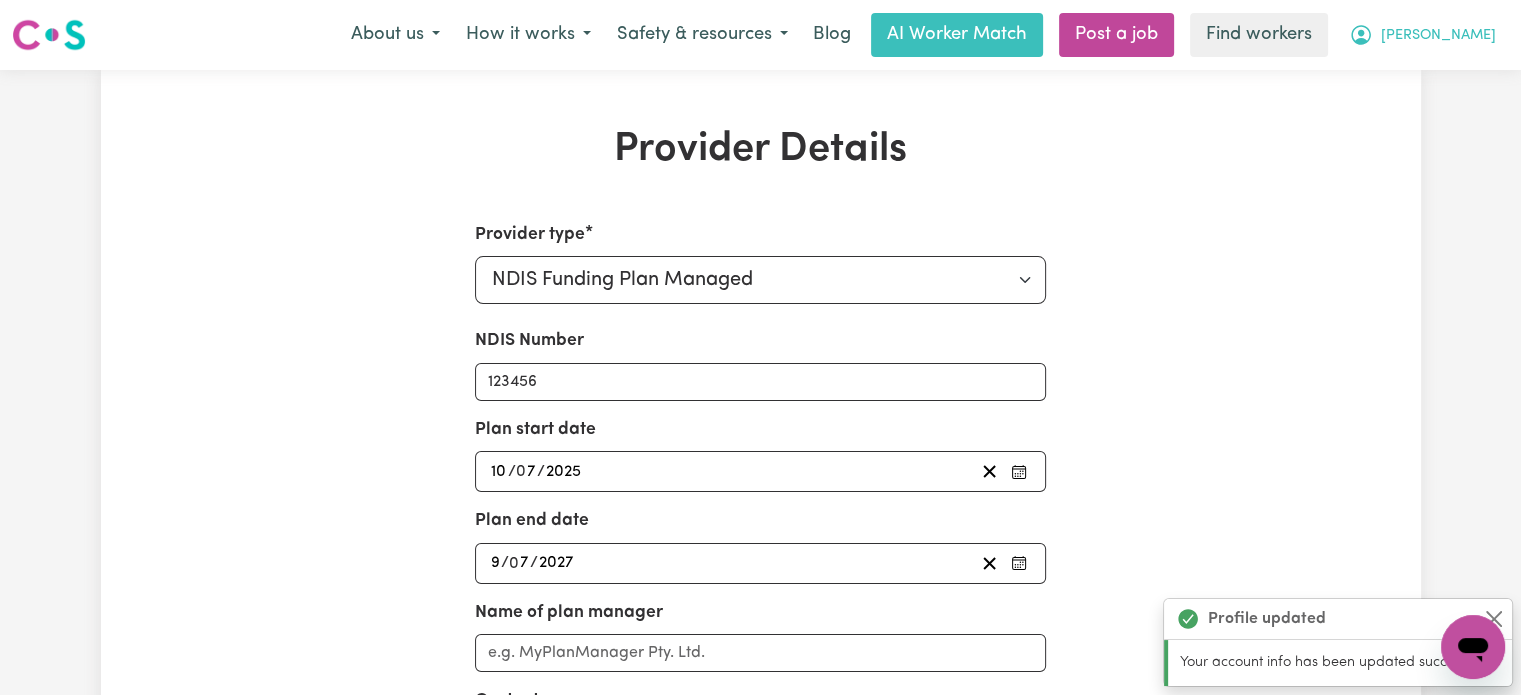 click on "Graham" at bounding box center (1438, 36) 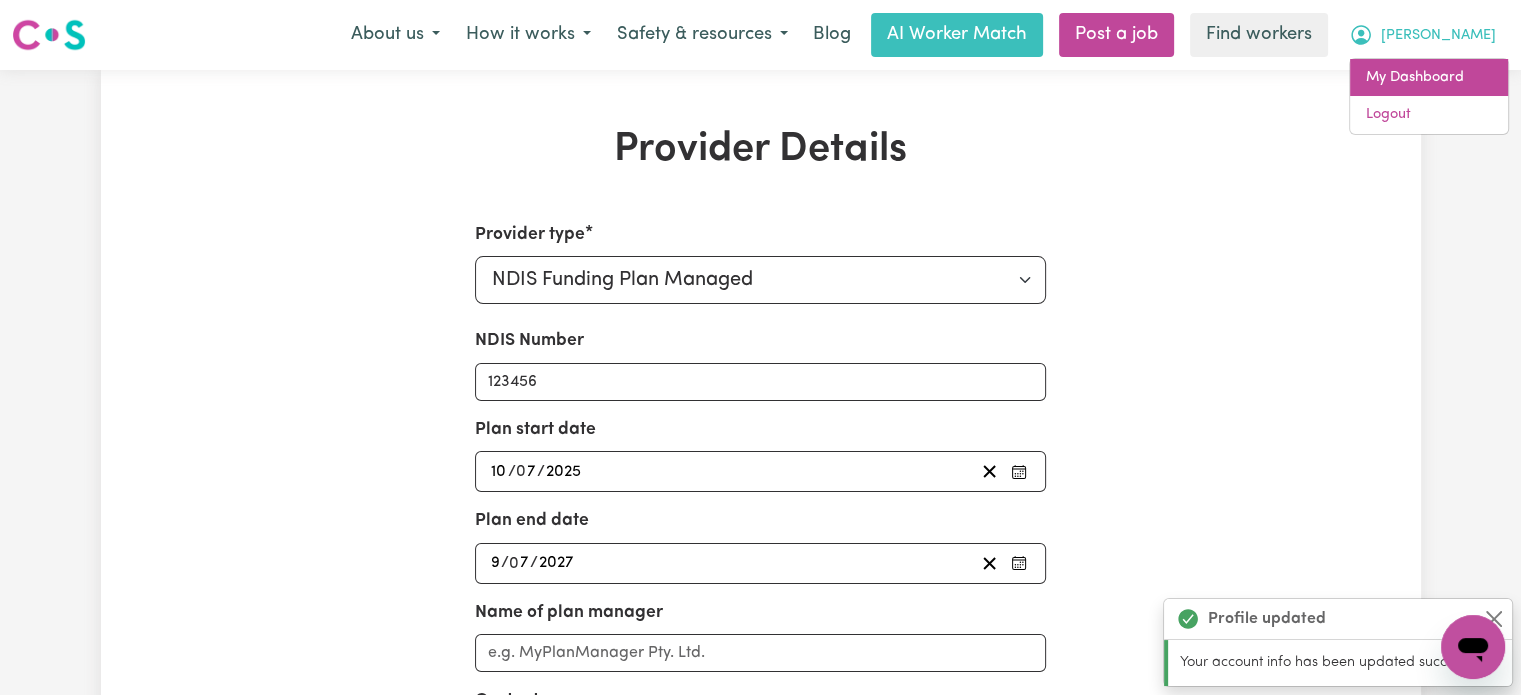 click on "My Dashboard" at bounding box center [1429, 78] 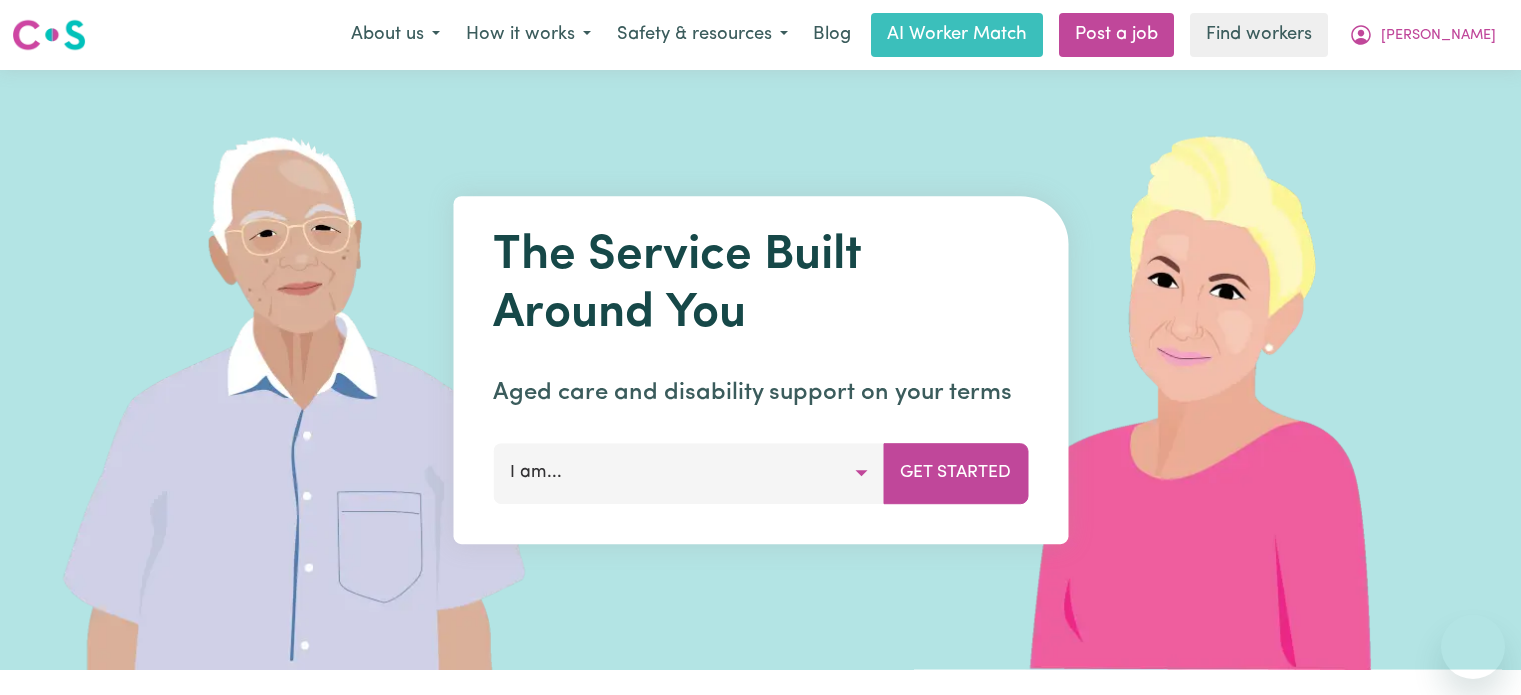 scroll, scrollTop: 0, scrollLeft: 0, axis: both 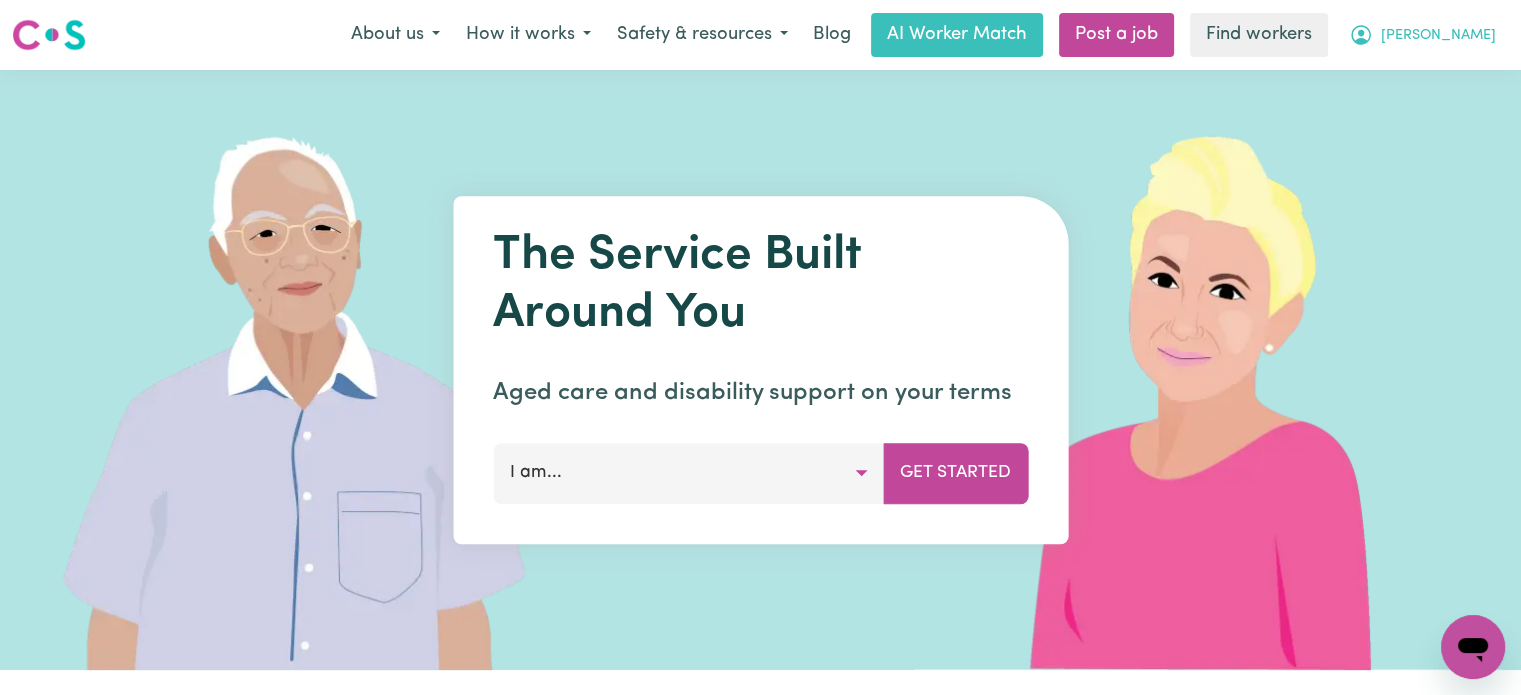 click on "Graham" at bounding box center [1438, 36] 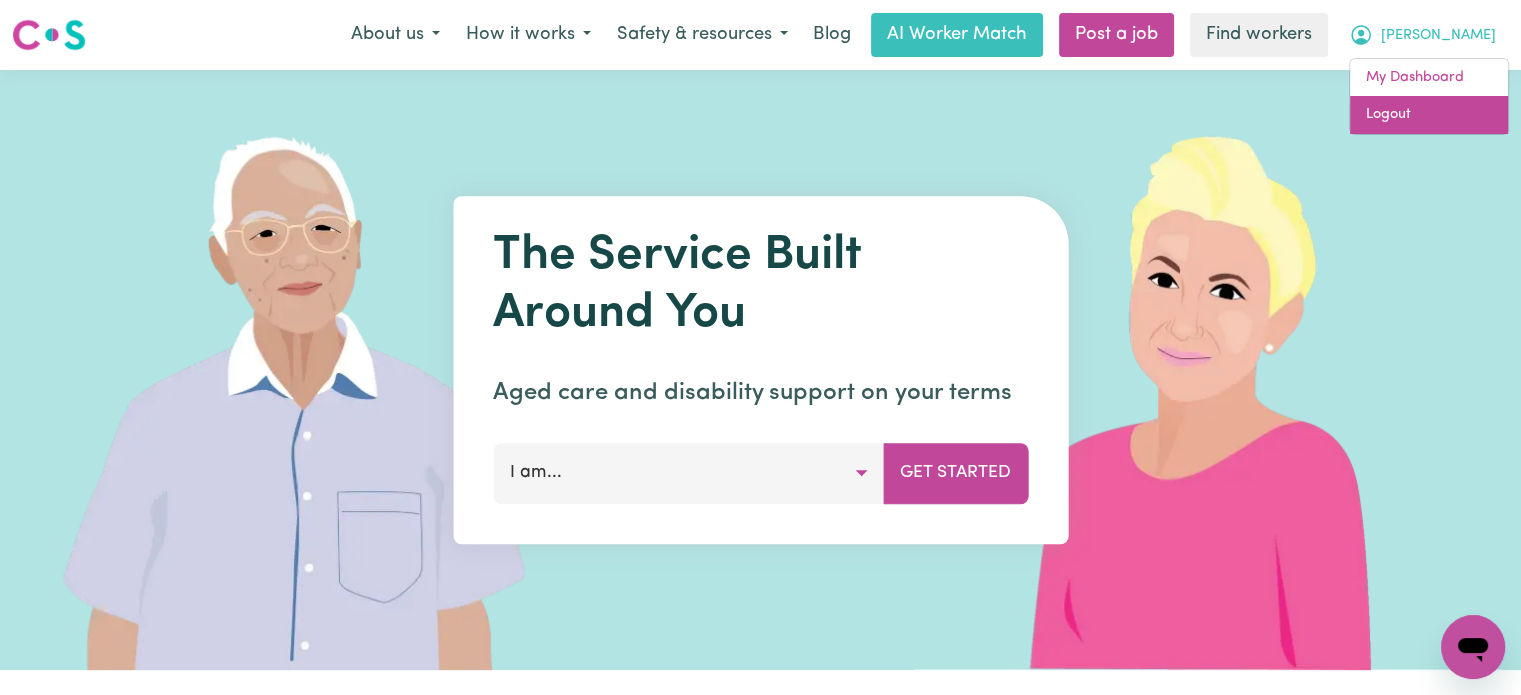 click on "Logout" at bounding box center [1429, 115] 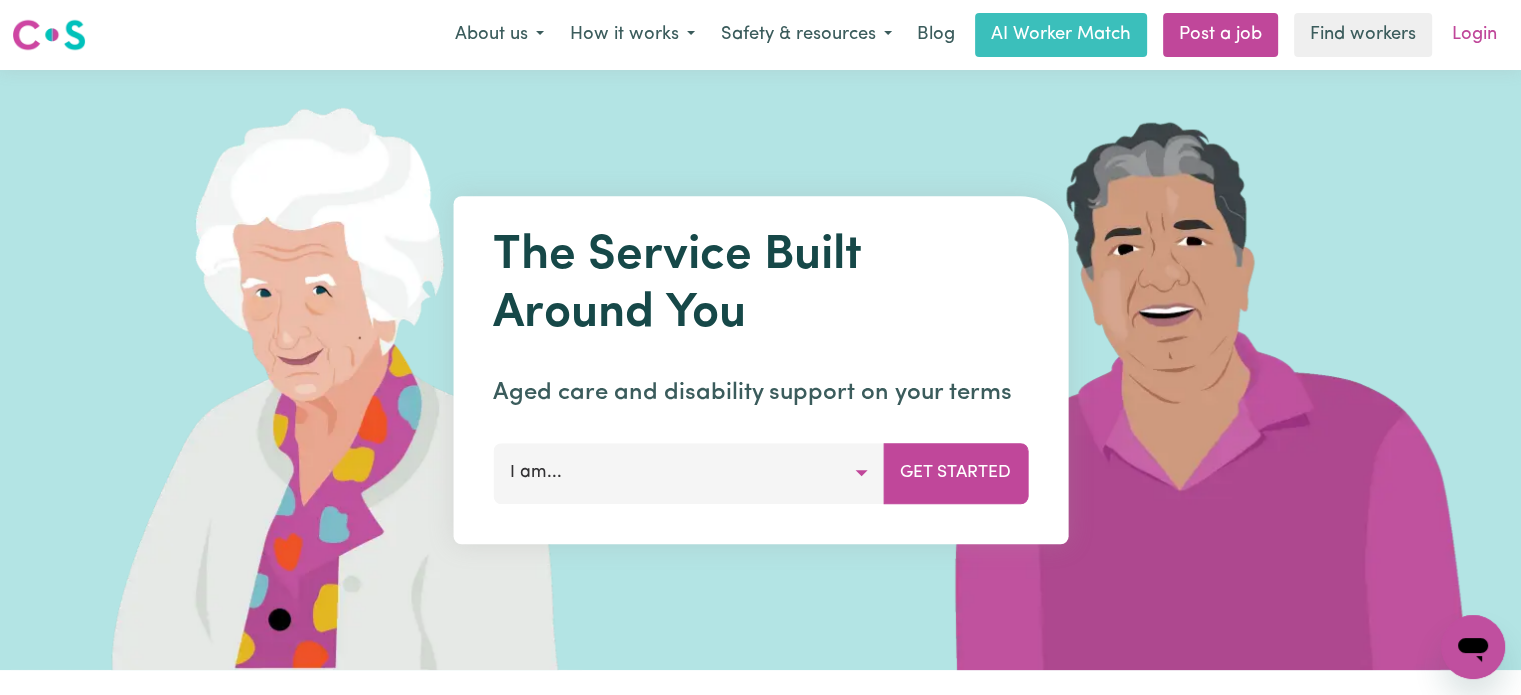 click on "Login" at bounding box center [1474, 35] 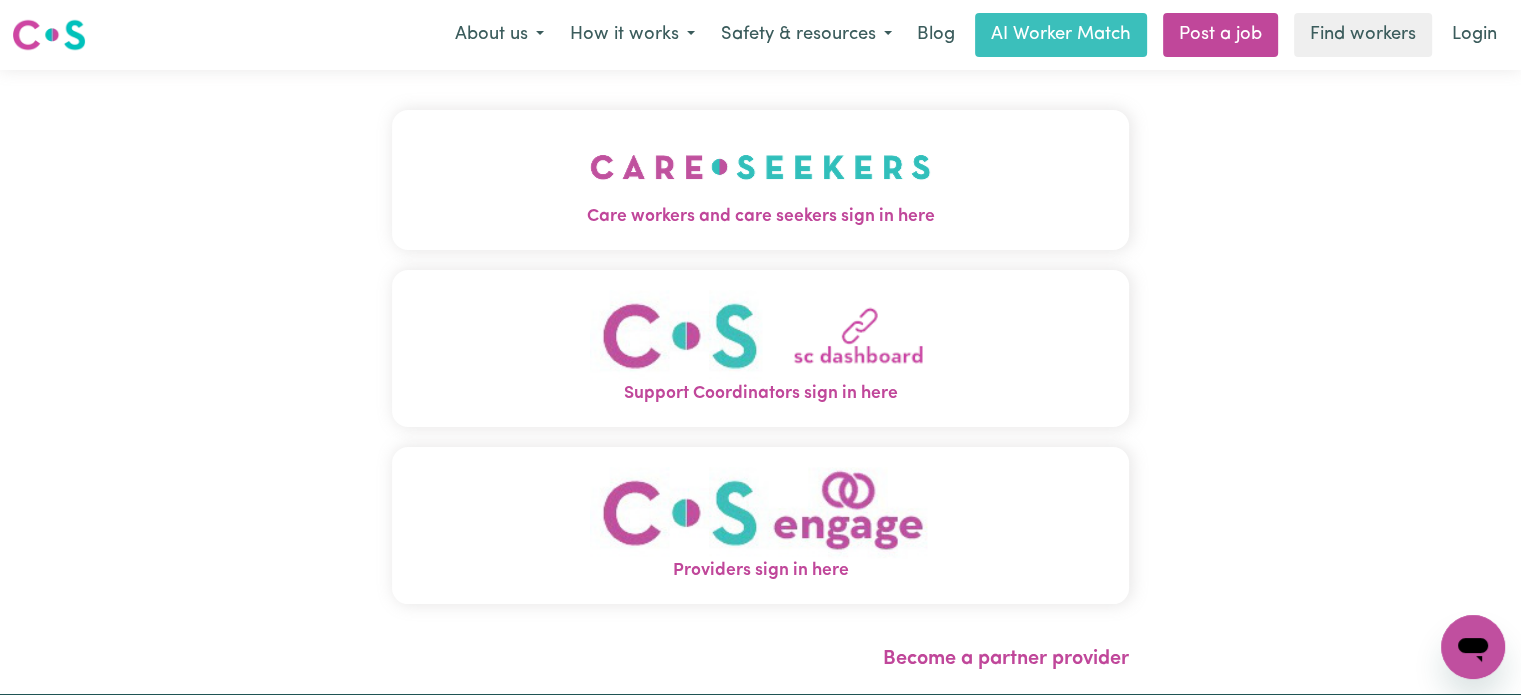 click at bounding box center [760, 512] 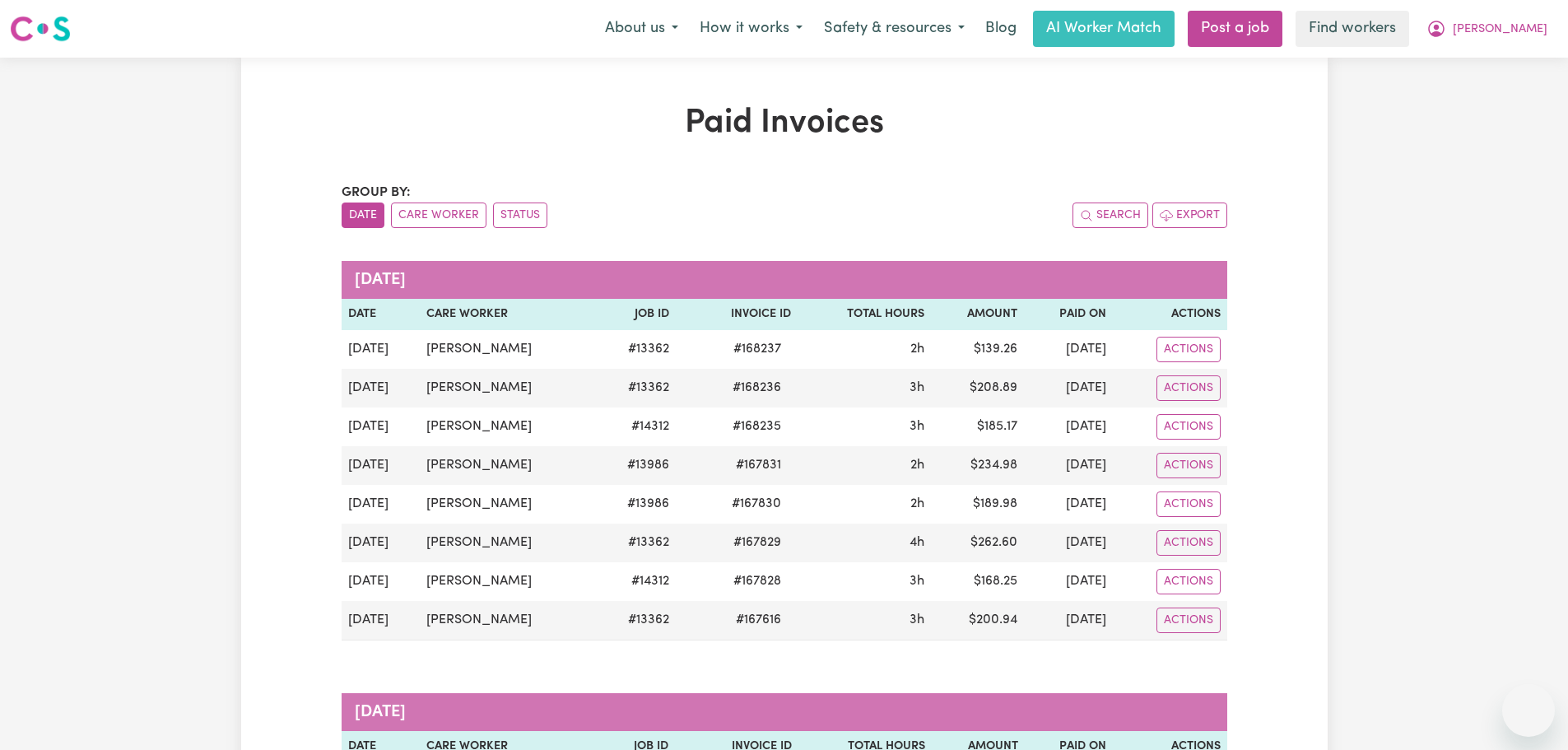scroll, scrollTop: 82, scrollLeft: 0, axis: vertical 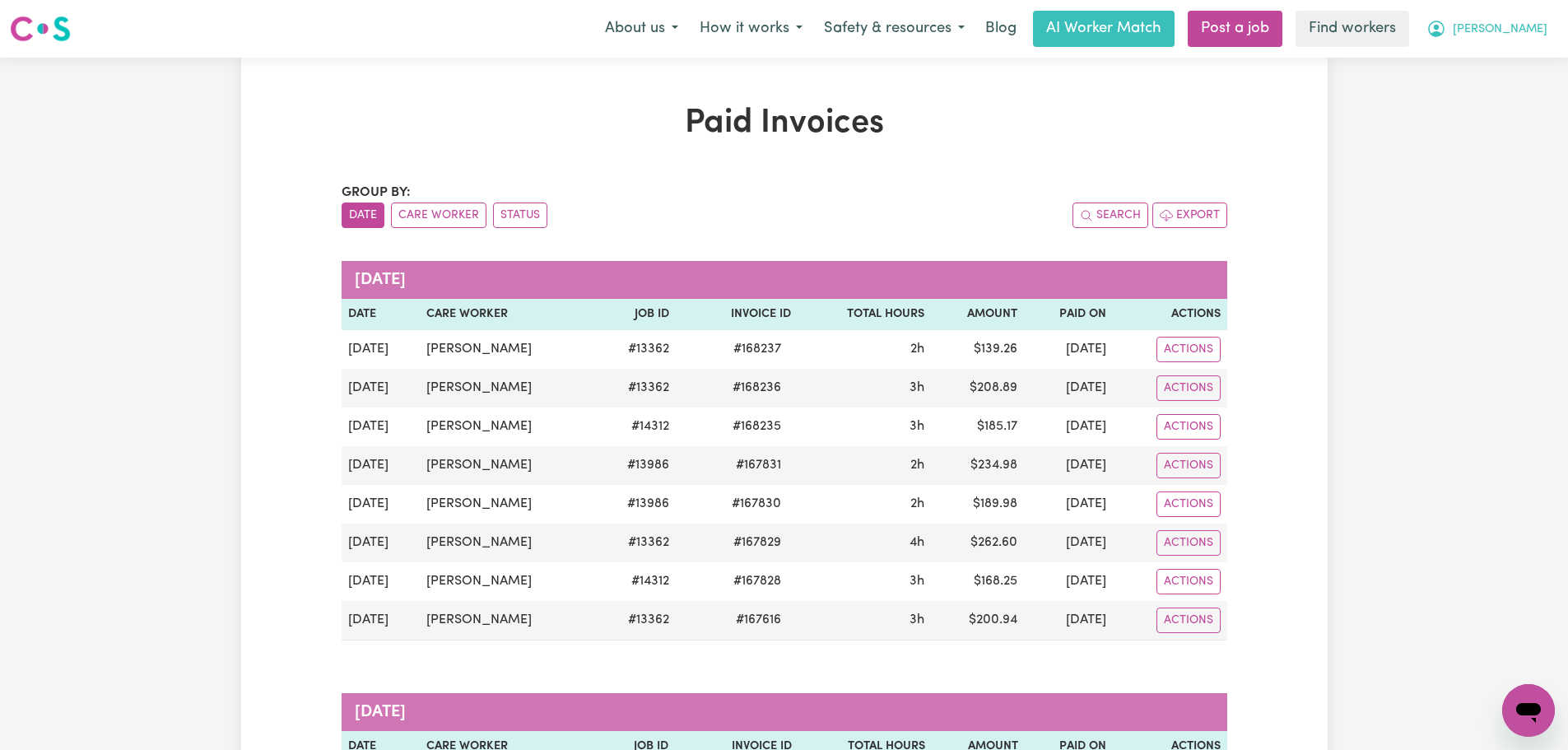 click on "[PERSON_NAME]" at bounding box center (1487, 29) 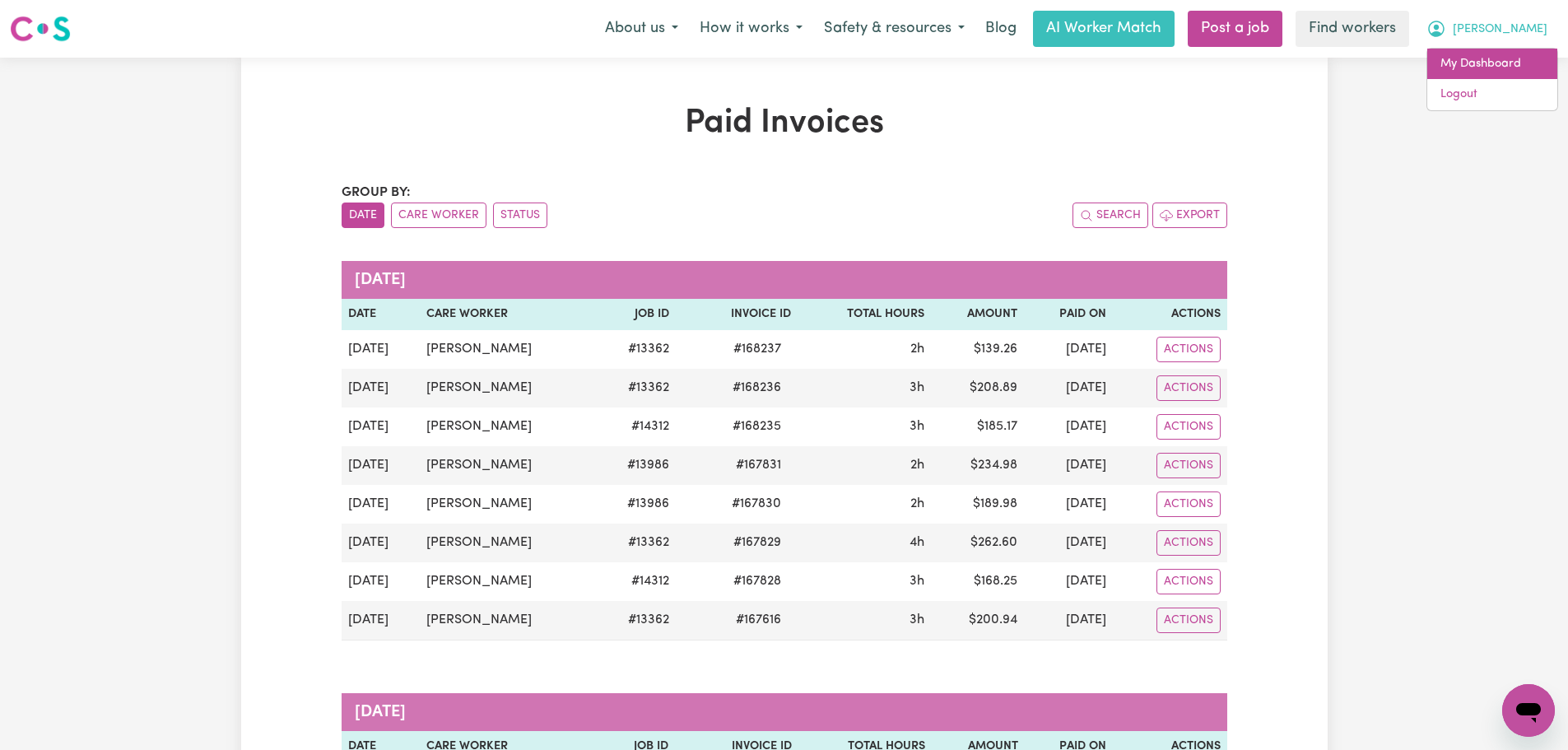 click on "My Dashboard" at bounding box center (1492, 64) 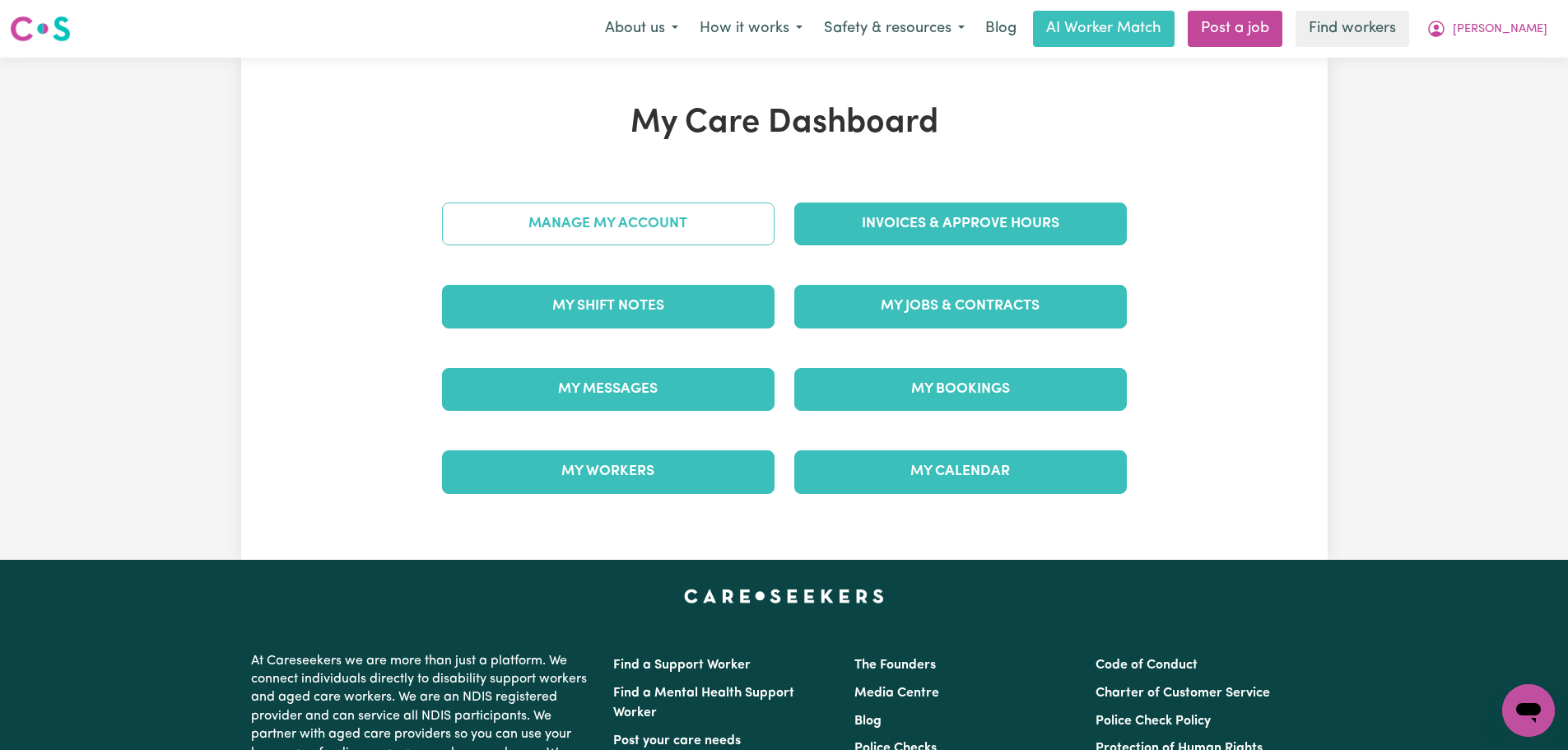 click on "Manage My Account" at bounding box center (608, 224) 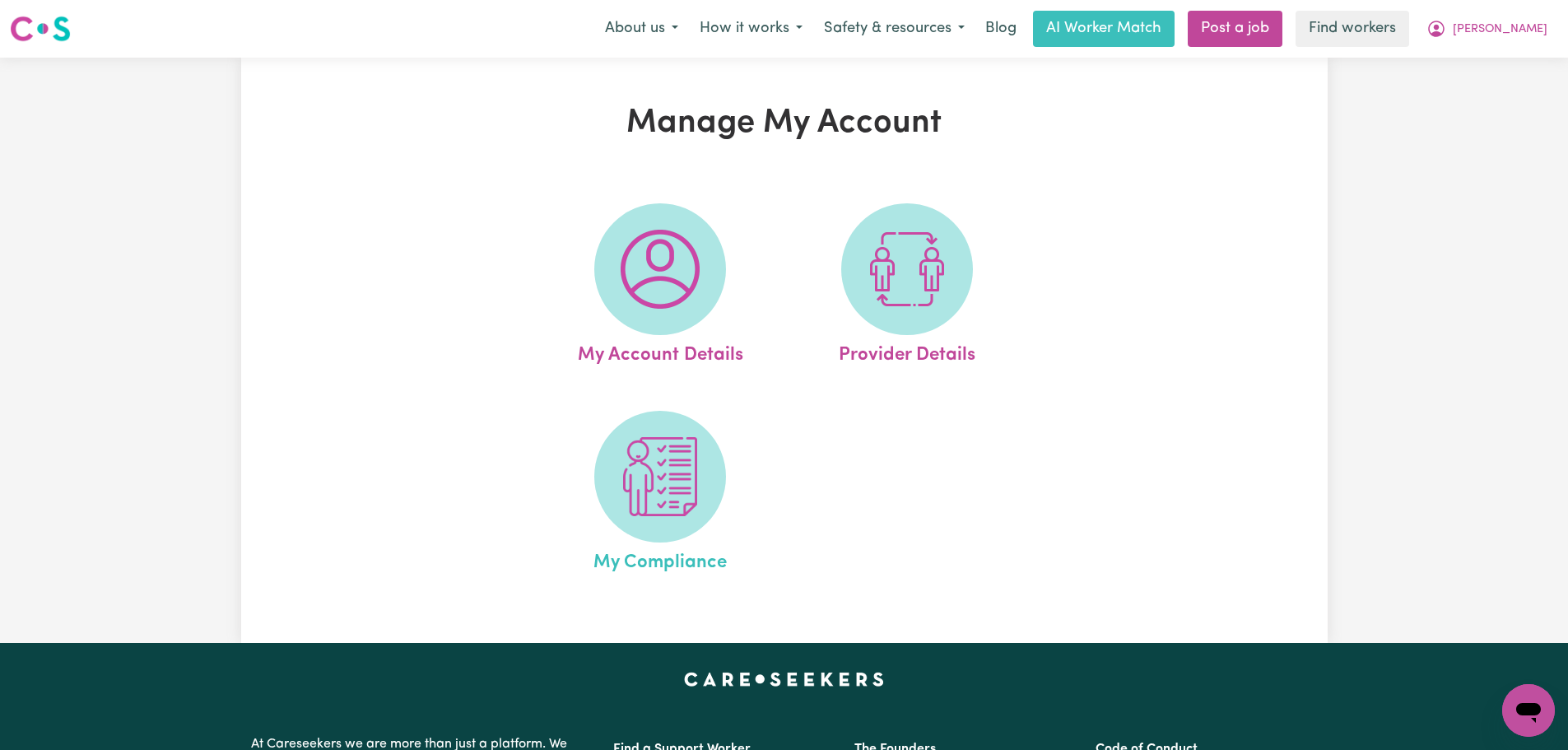click on "My Compliance" at bounding box center [660, 494] 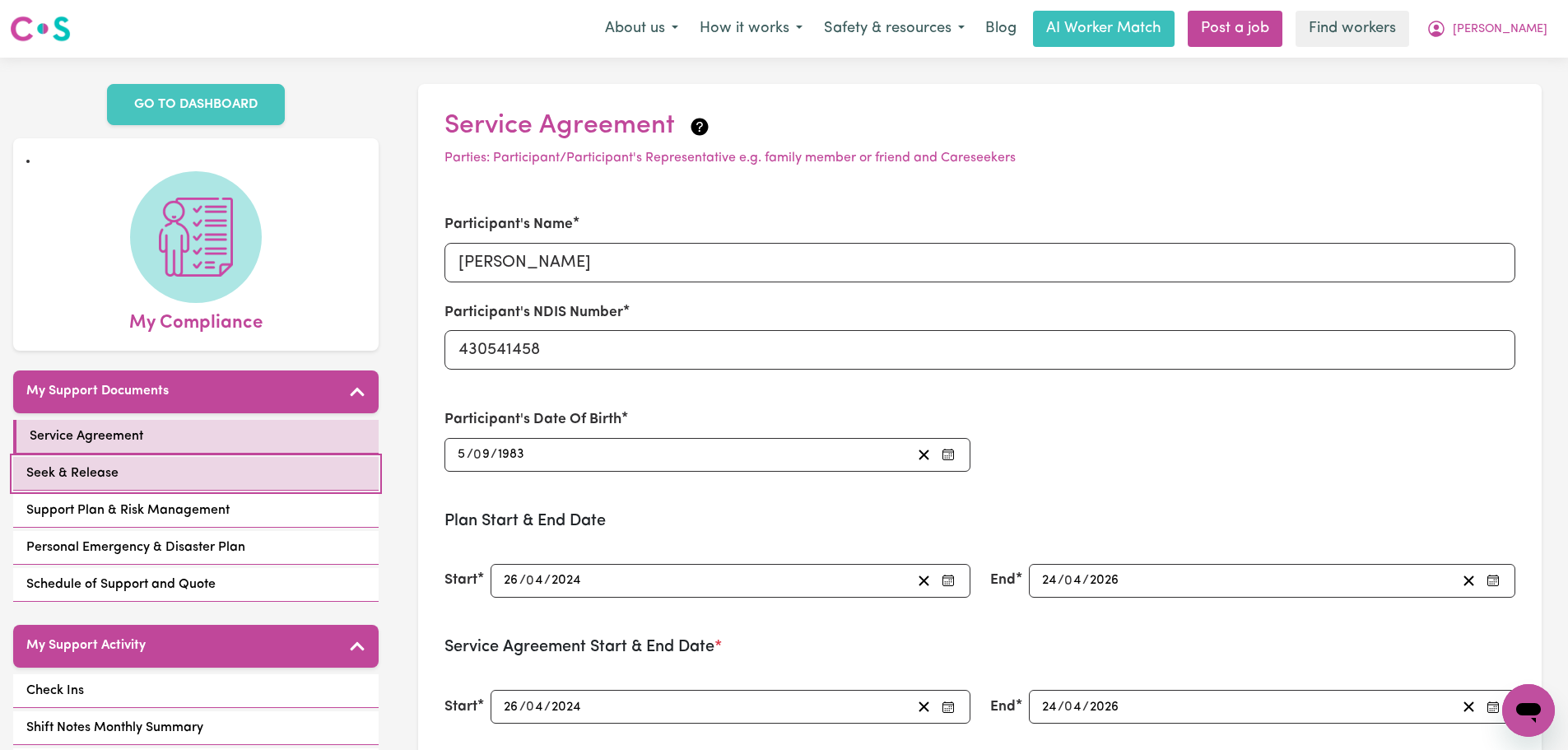 click on "Seek & Release" at bounding box center [196, 473] 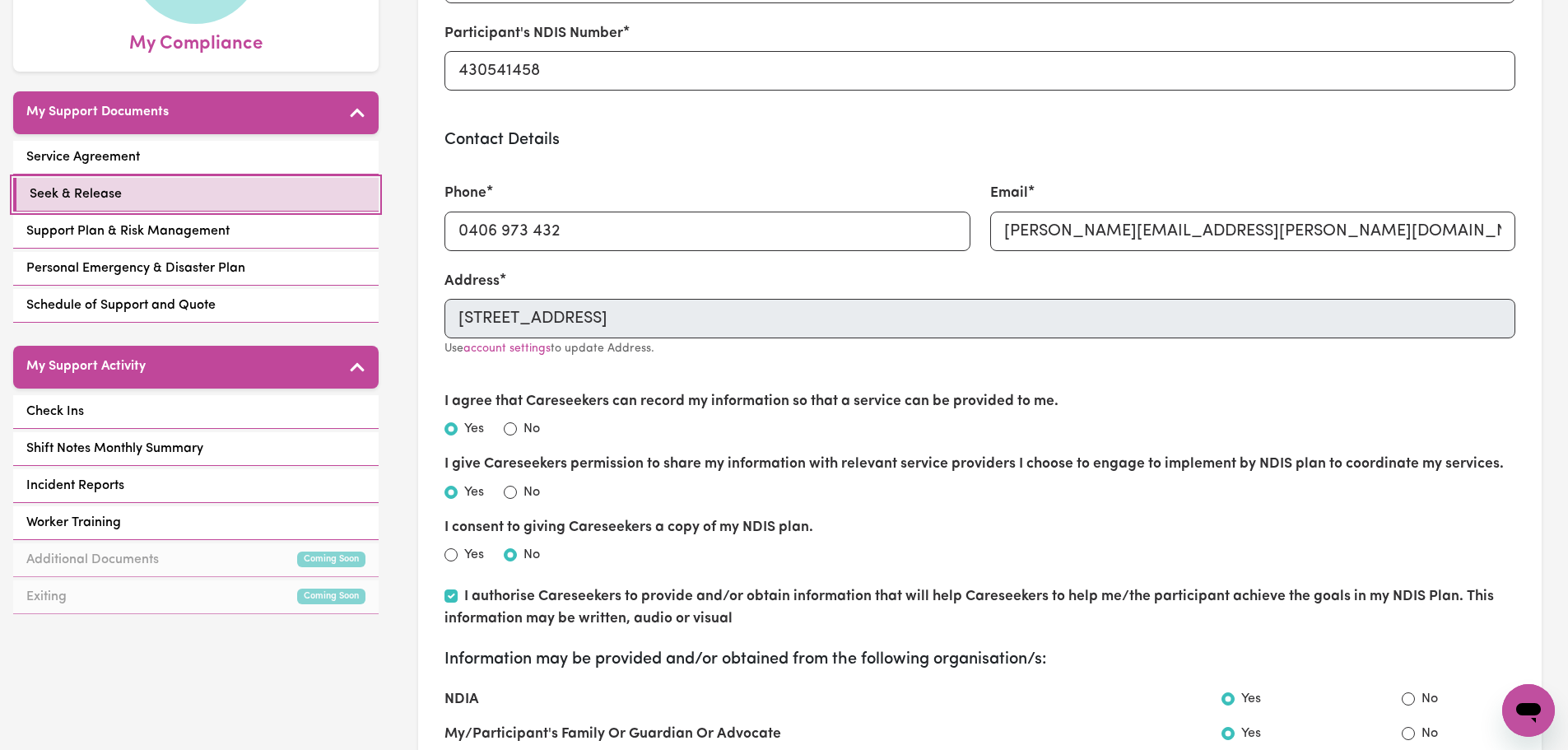 scroll, scrollTop: 412, scrollLeft: 0, axis: vertical 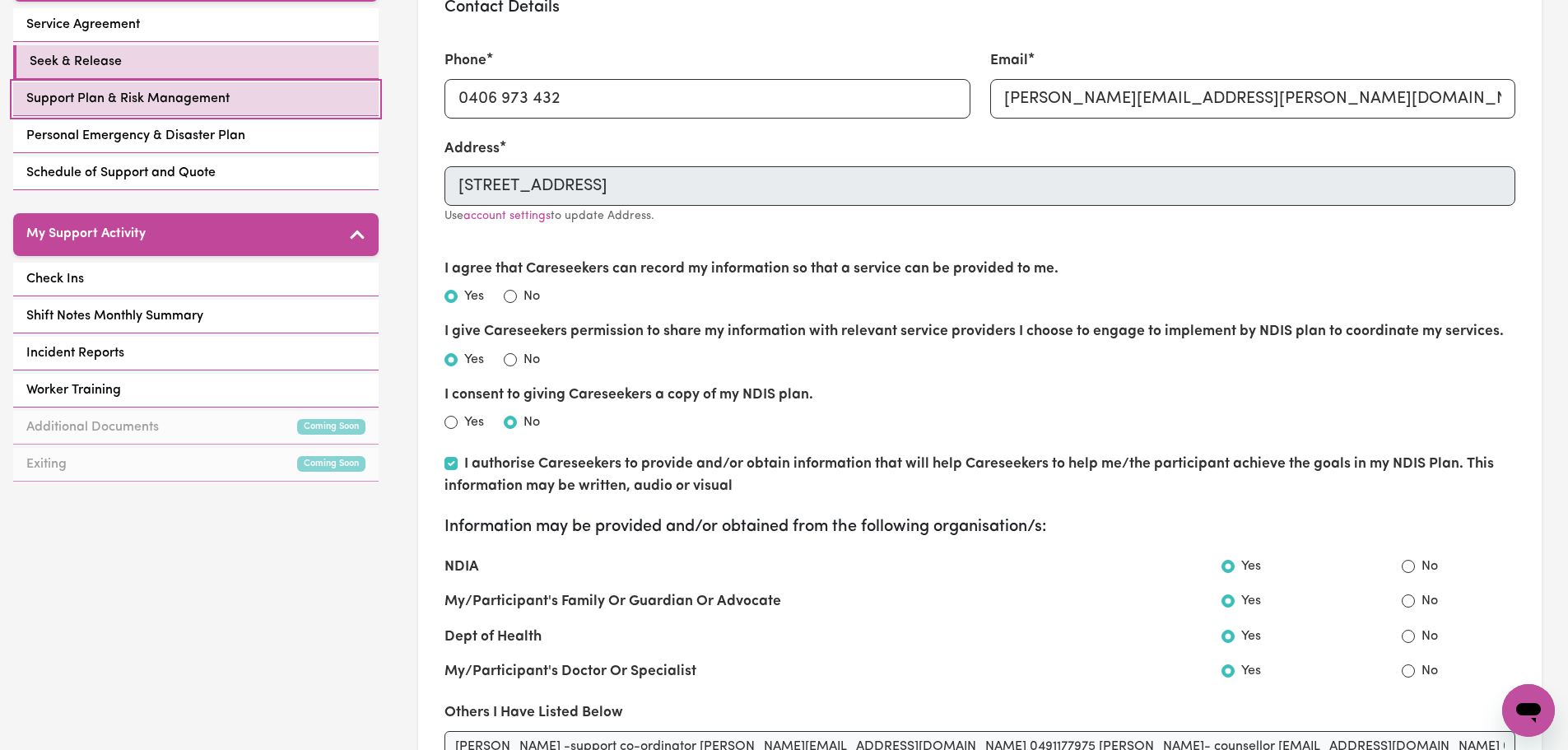 click on "Support Plan & Risk Management" at bounding box center [128, 99] 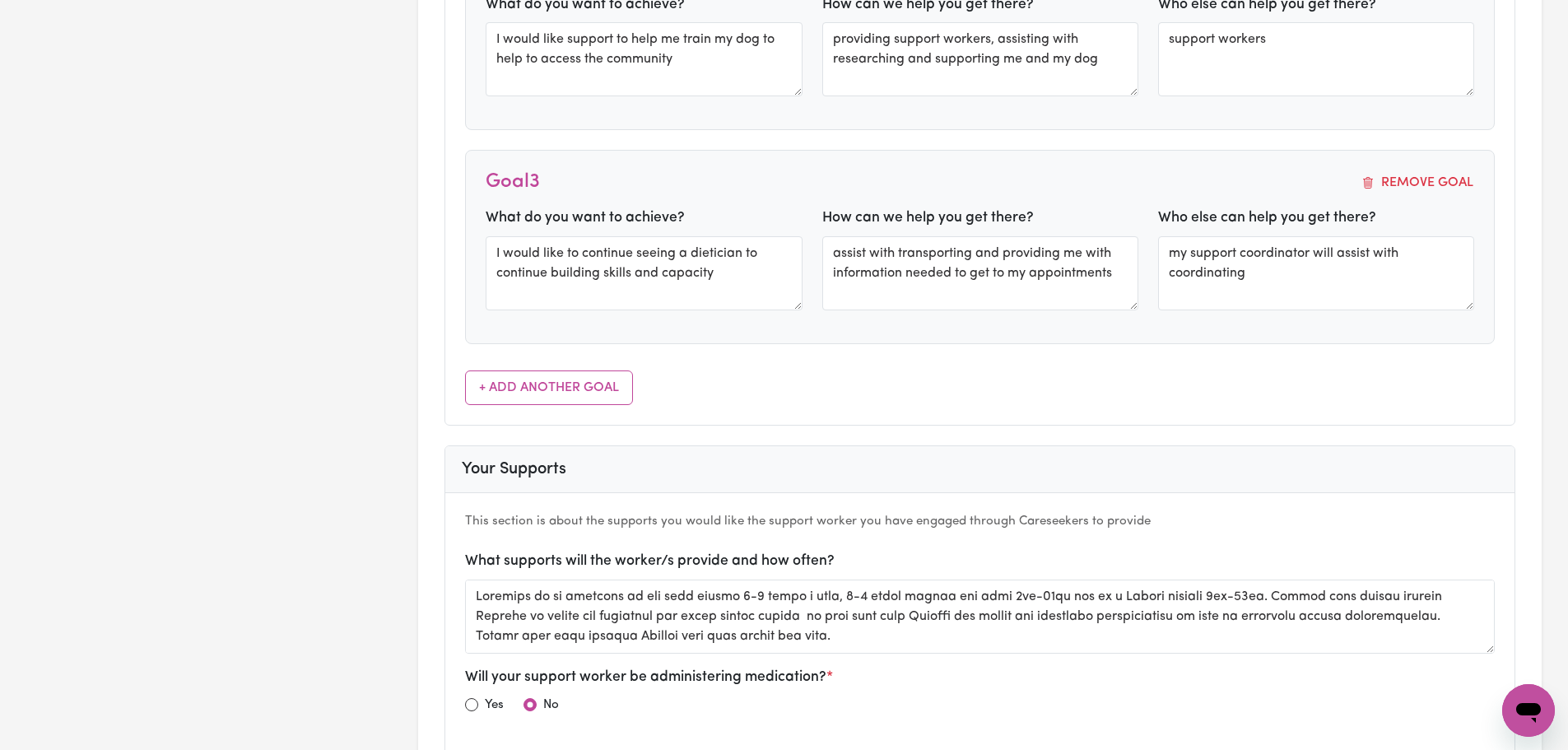 scroll, scrollTop: 1400, scrollLeft: 0, axis: vertical 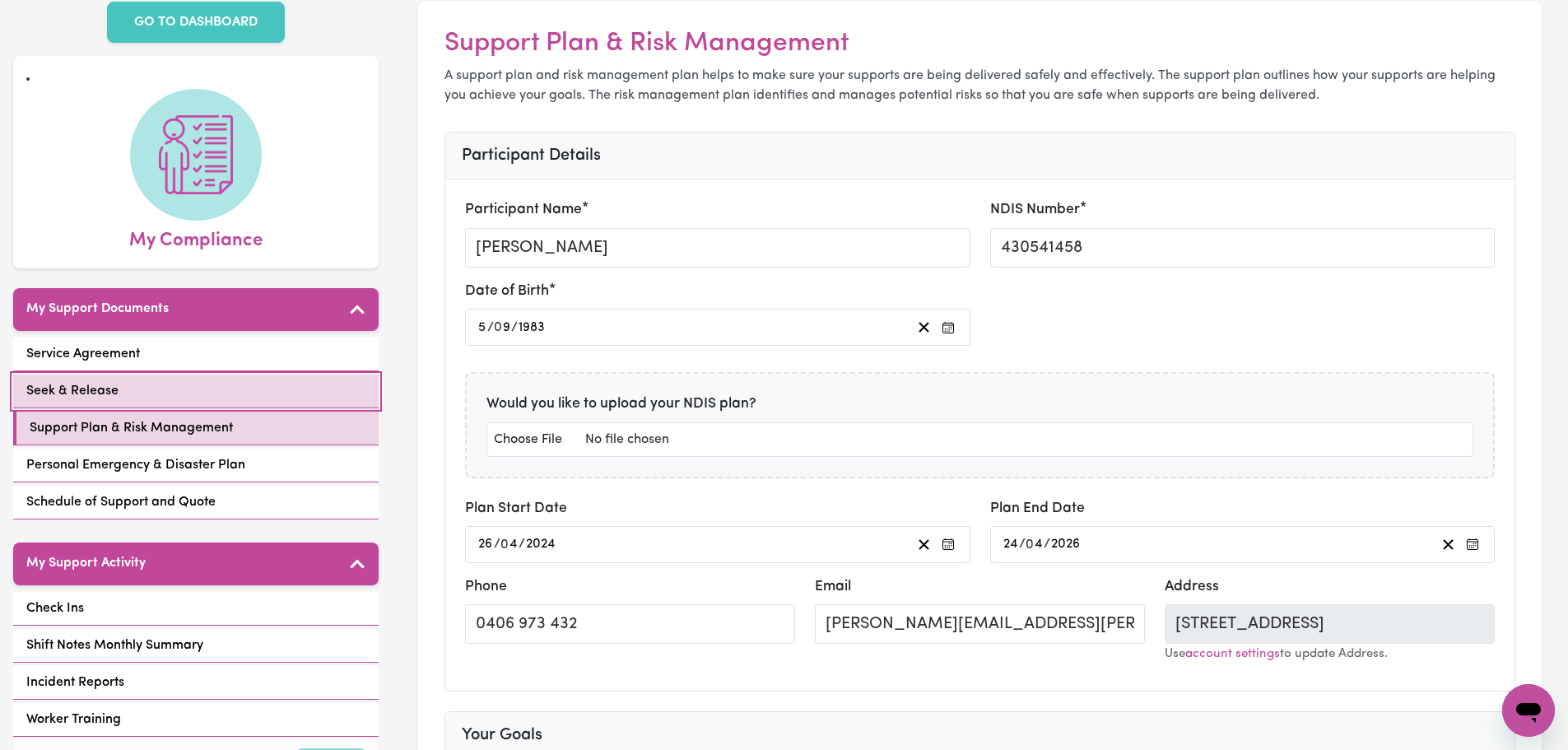click on "Seek & Release" at bounding box center (196, 391) 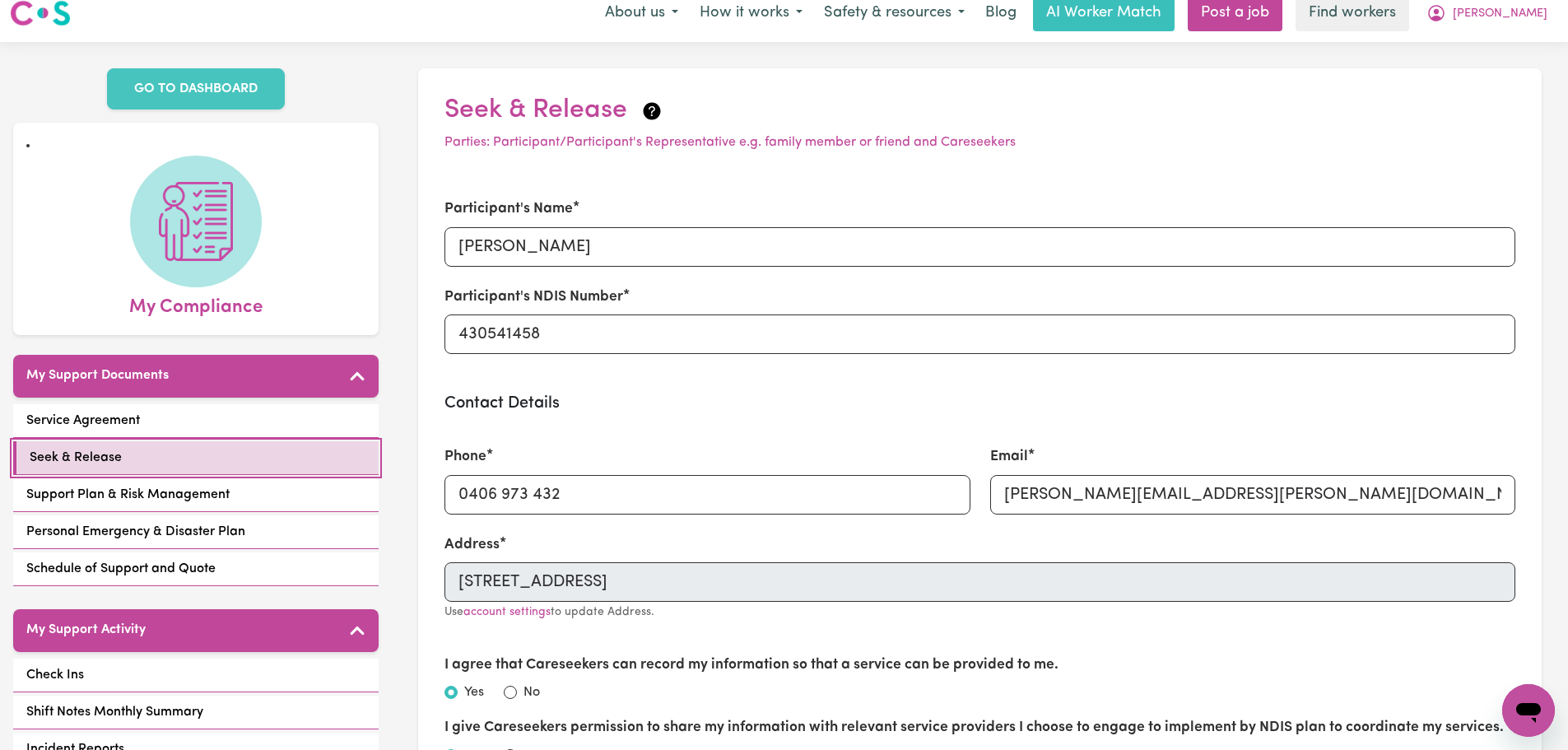 scroll, scrollTop: 0, scrollLeft: 0, axis: both 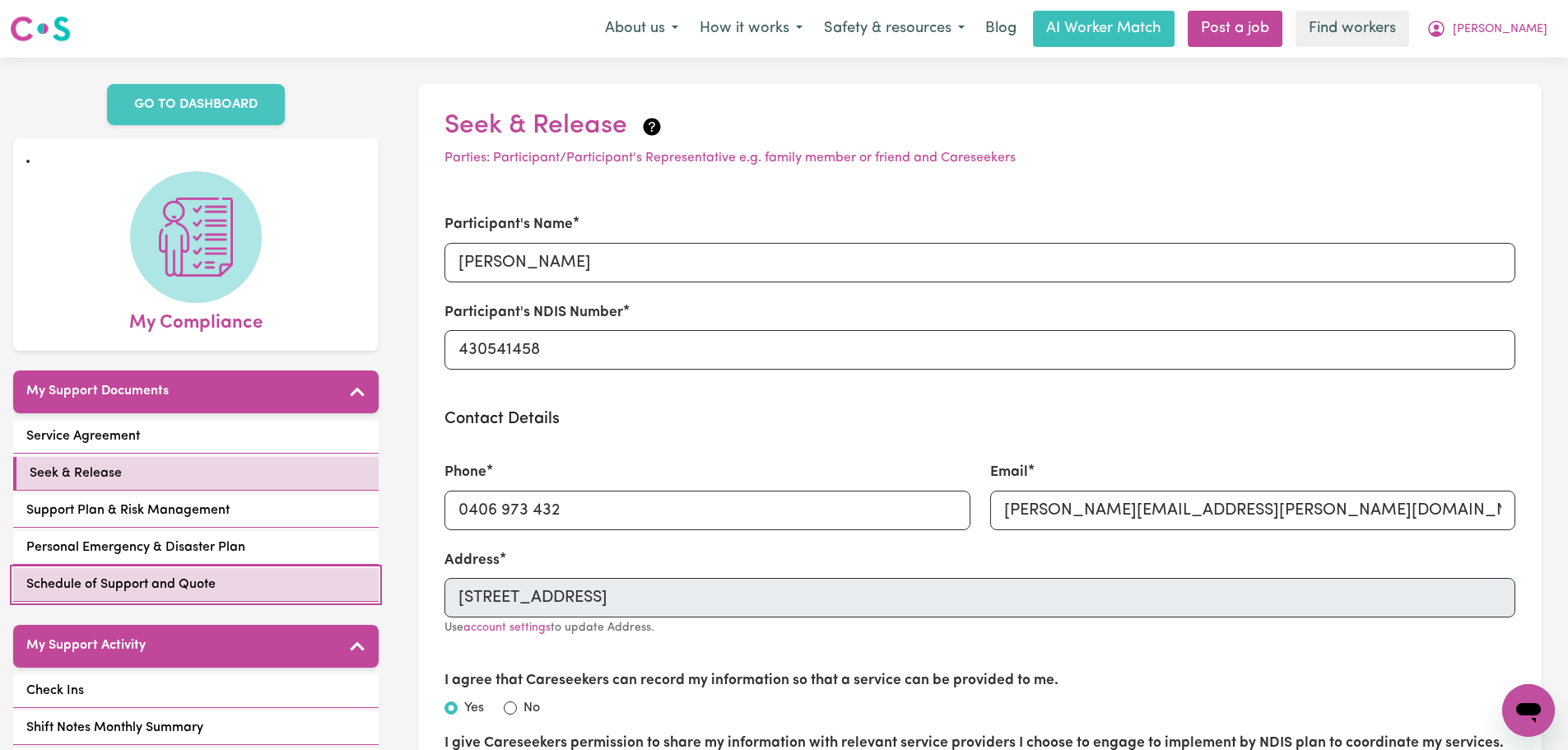 click on "Schedule of Support and Quote" at bounding box center [196, 585] 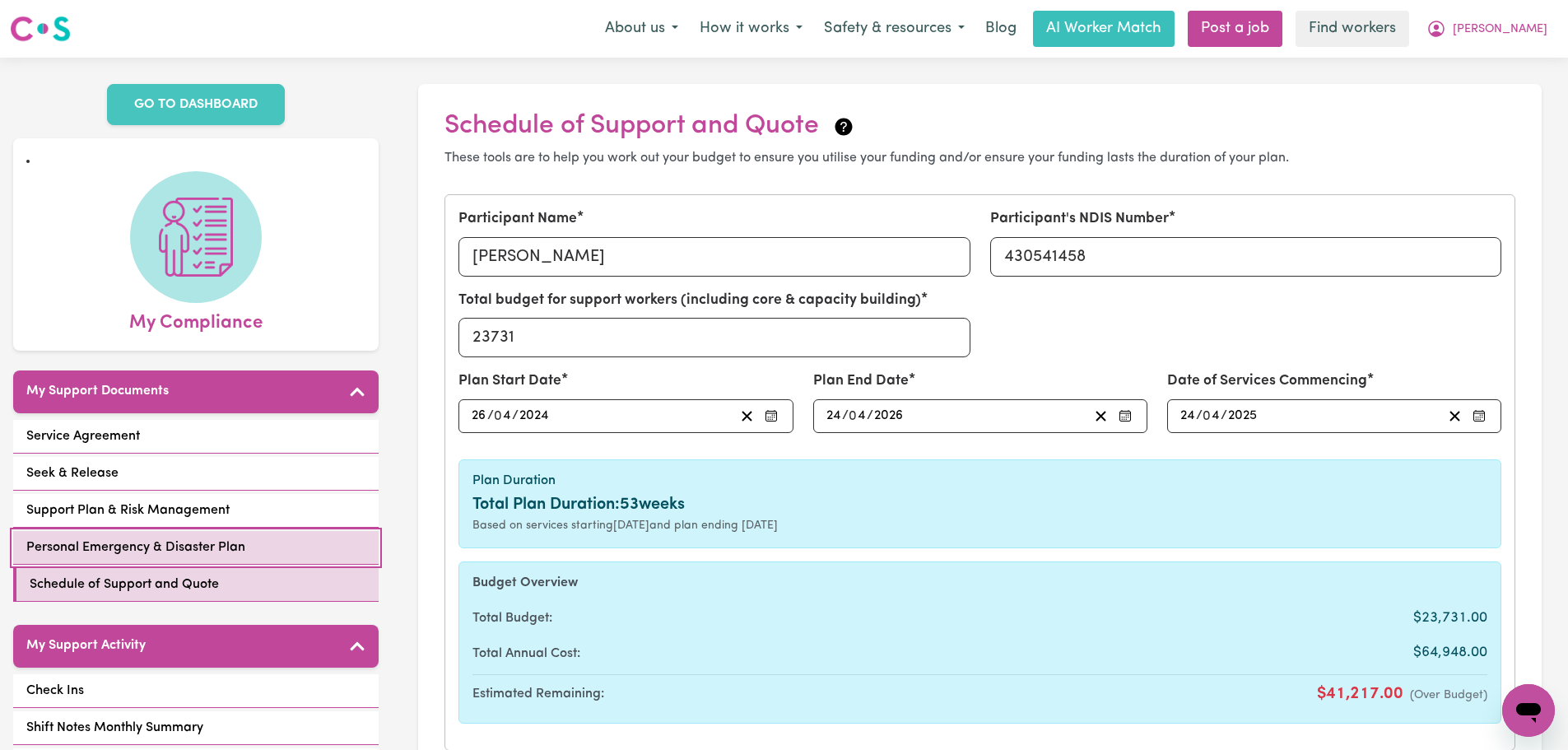 click on "Personal Emergency & Disaster Plan" at bounding box center (196, 547) 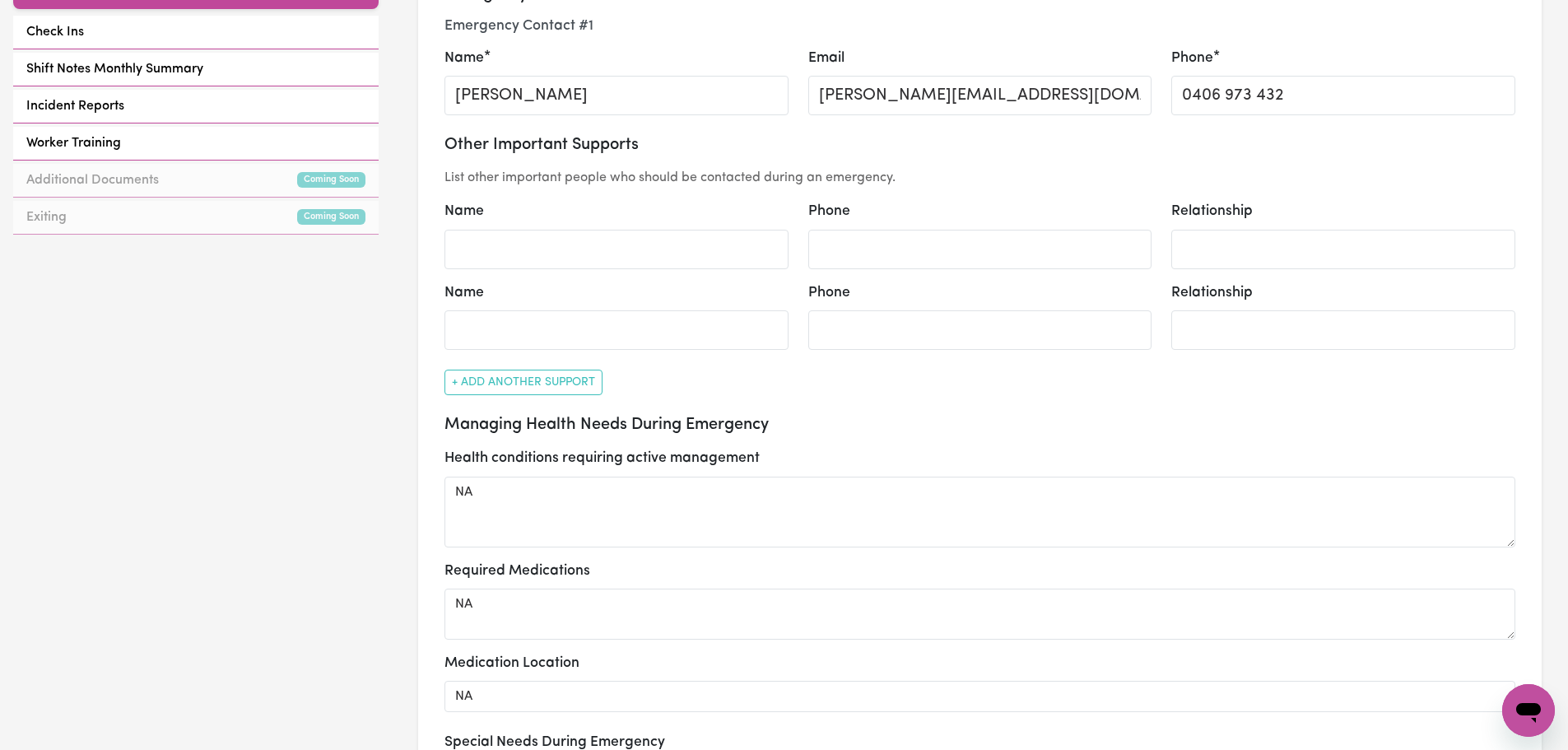 scroll, scrollTop: 1070, scrollLeft: 0, axis: vertical 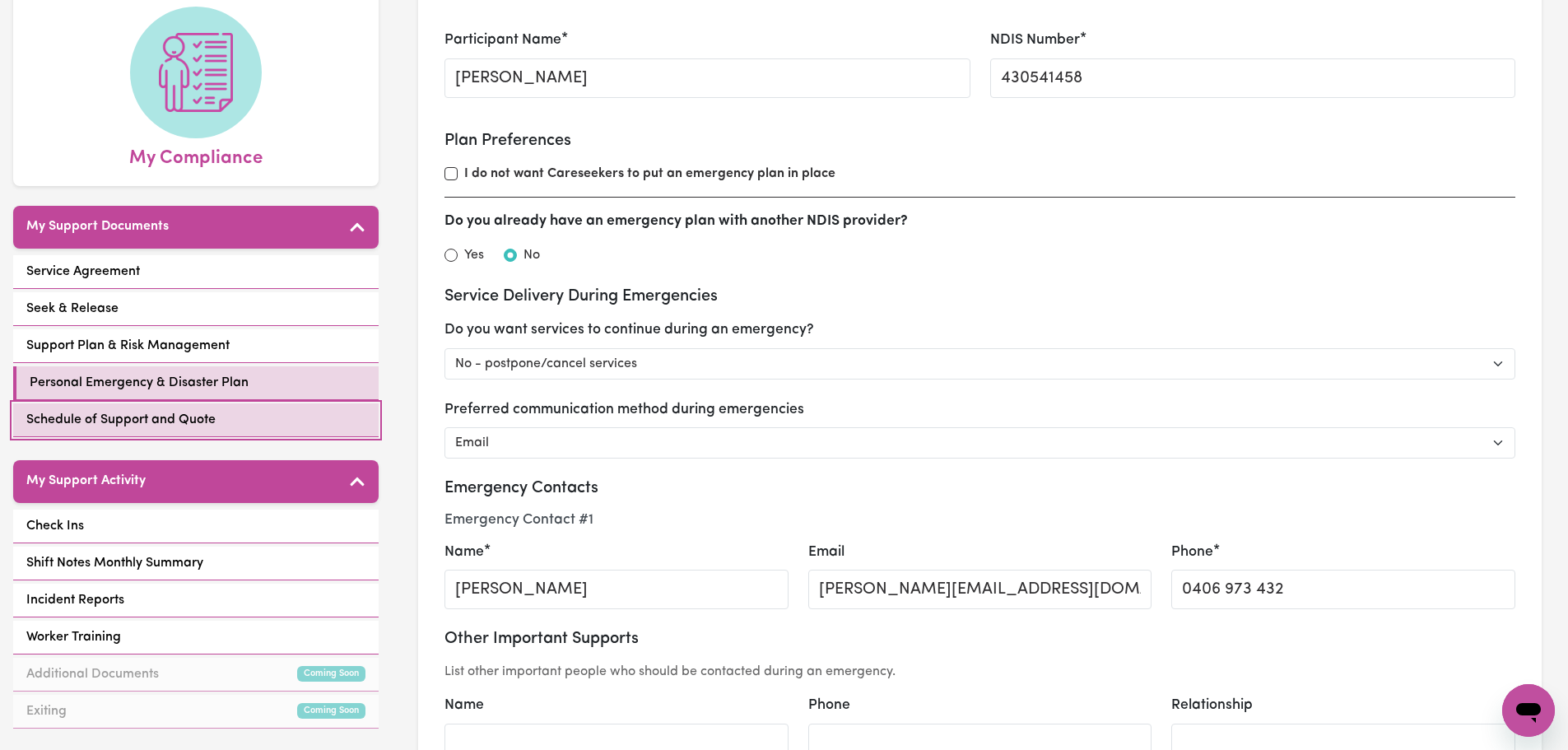 click on "Schedule of Support and Quote" at bounding box center (196, 420) 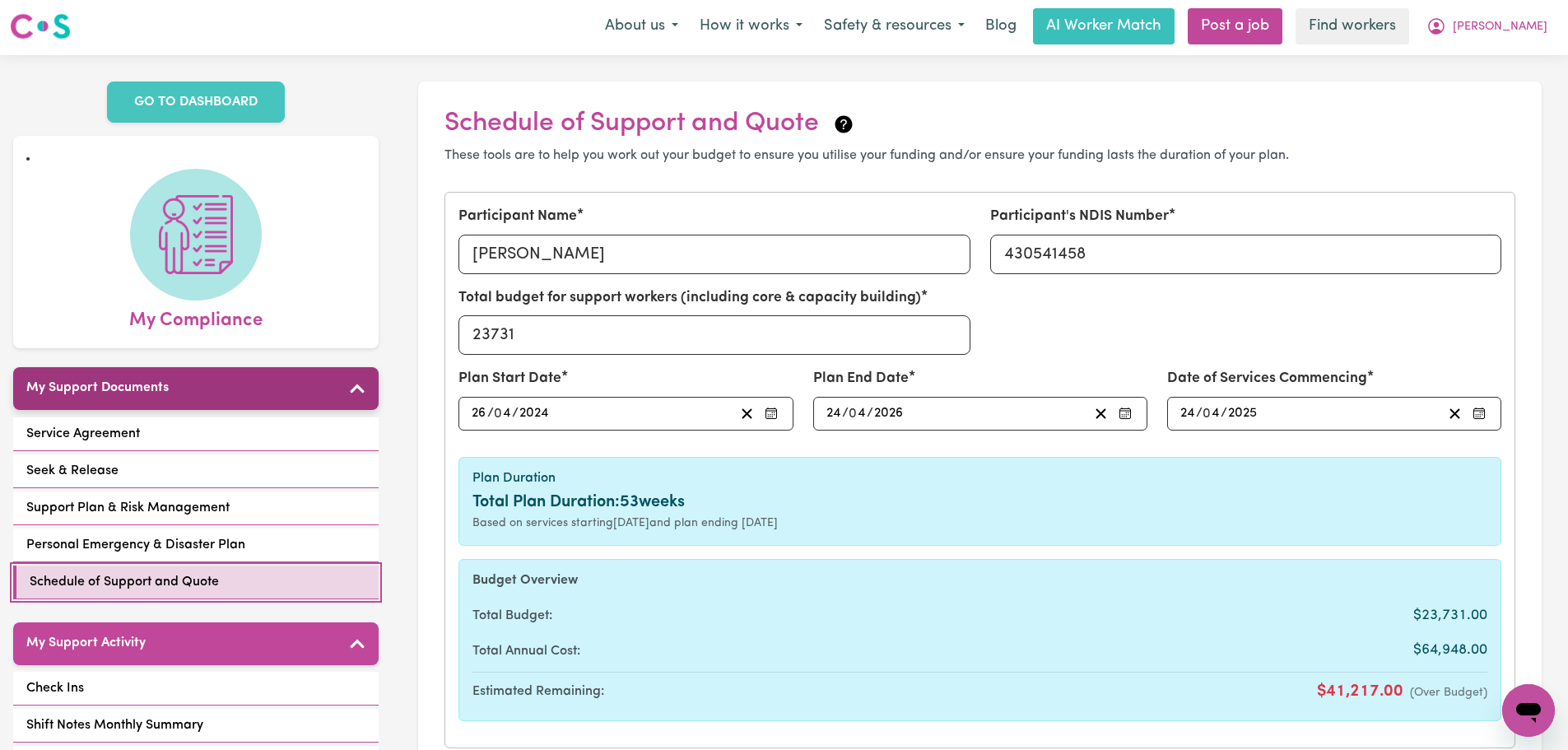 scroll, scrollTop: 0, scrollLeft: 0, axis: both 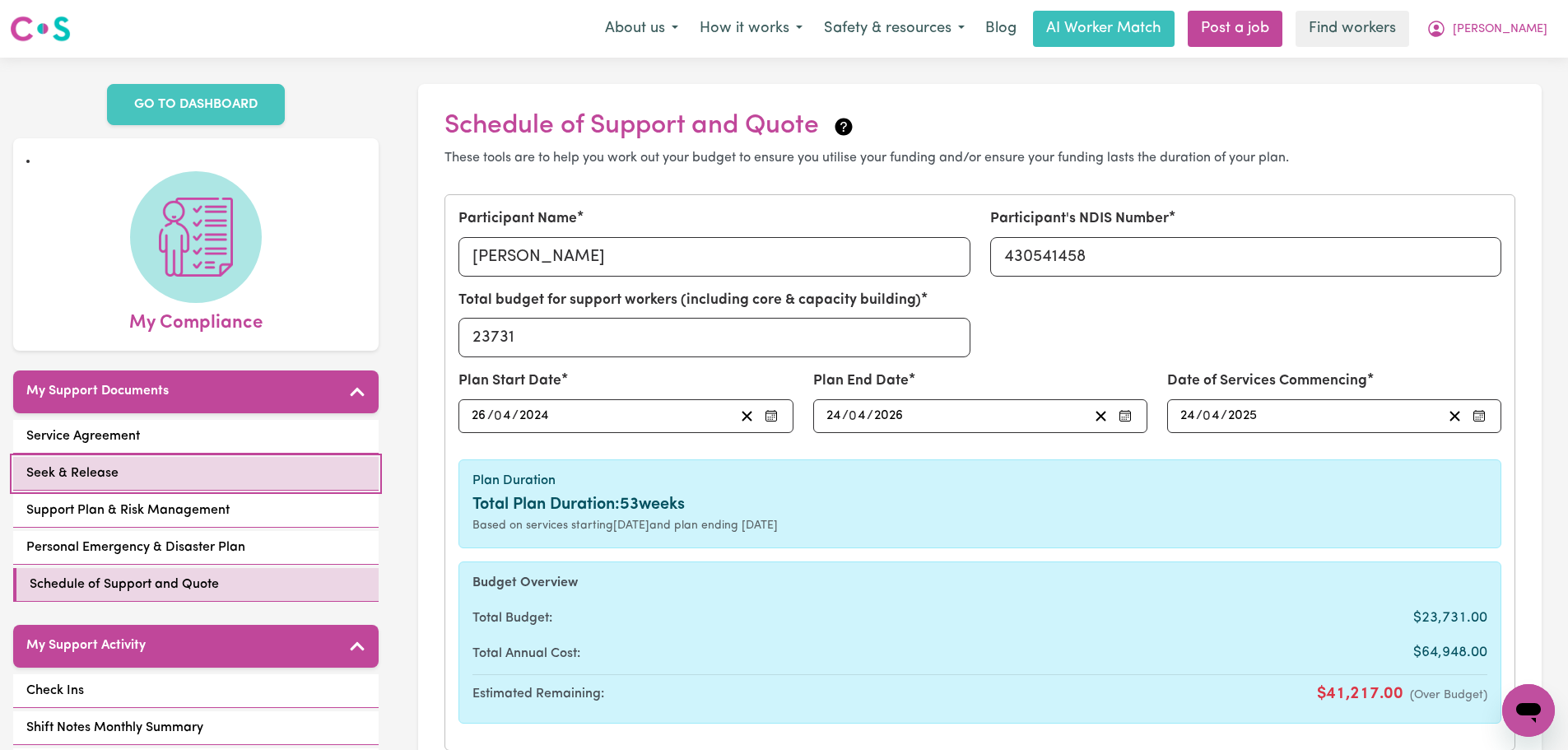 click on "Seek & Release" at bounding box center (196, 473) 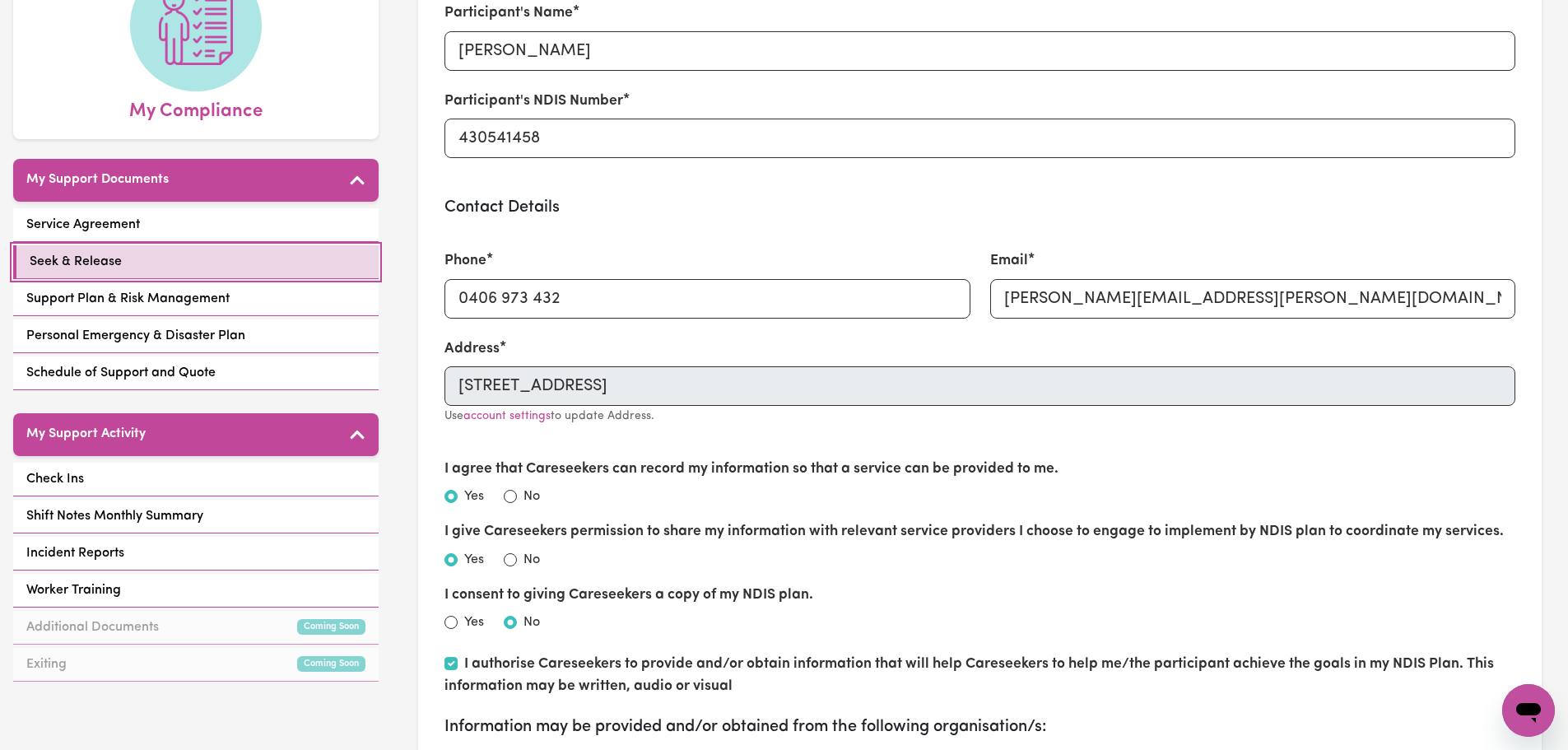 scroll, scrollTop: 412, scrollLeft: 0, axis: vertical 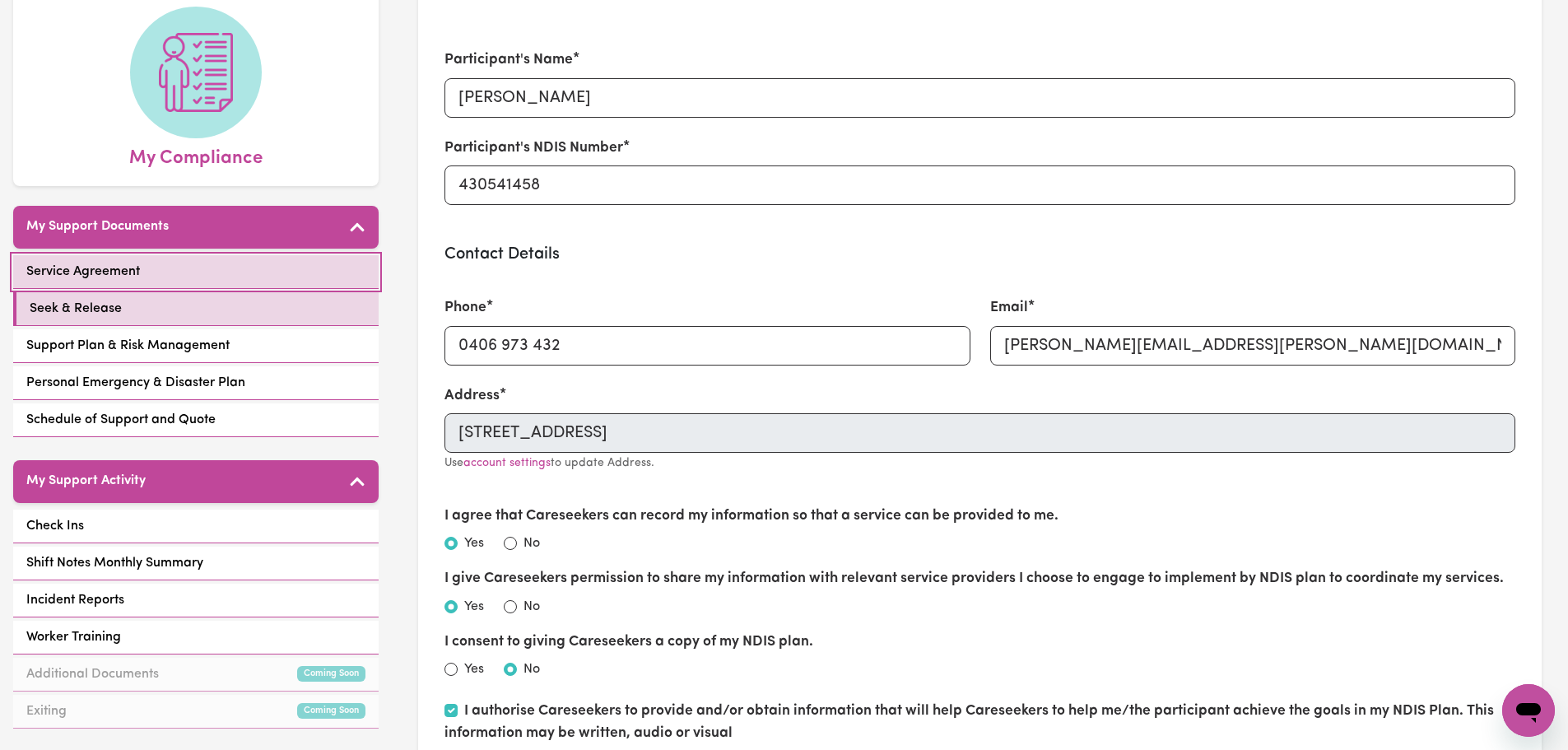 click on "Service Agreement" at bounding box center (196, 272) 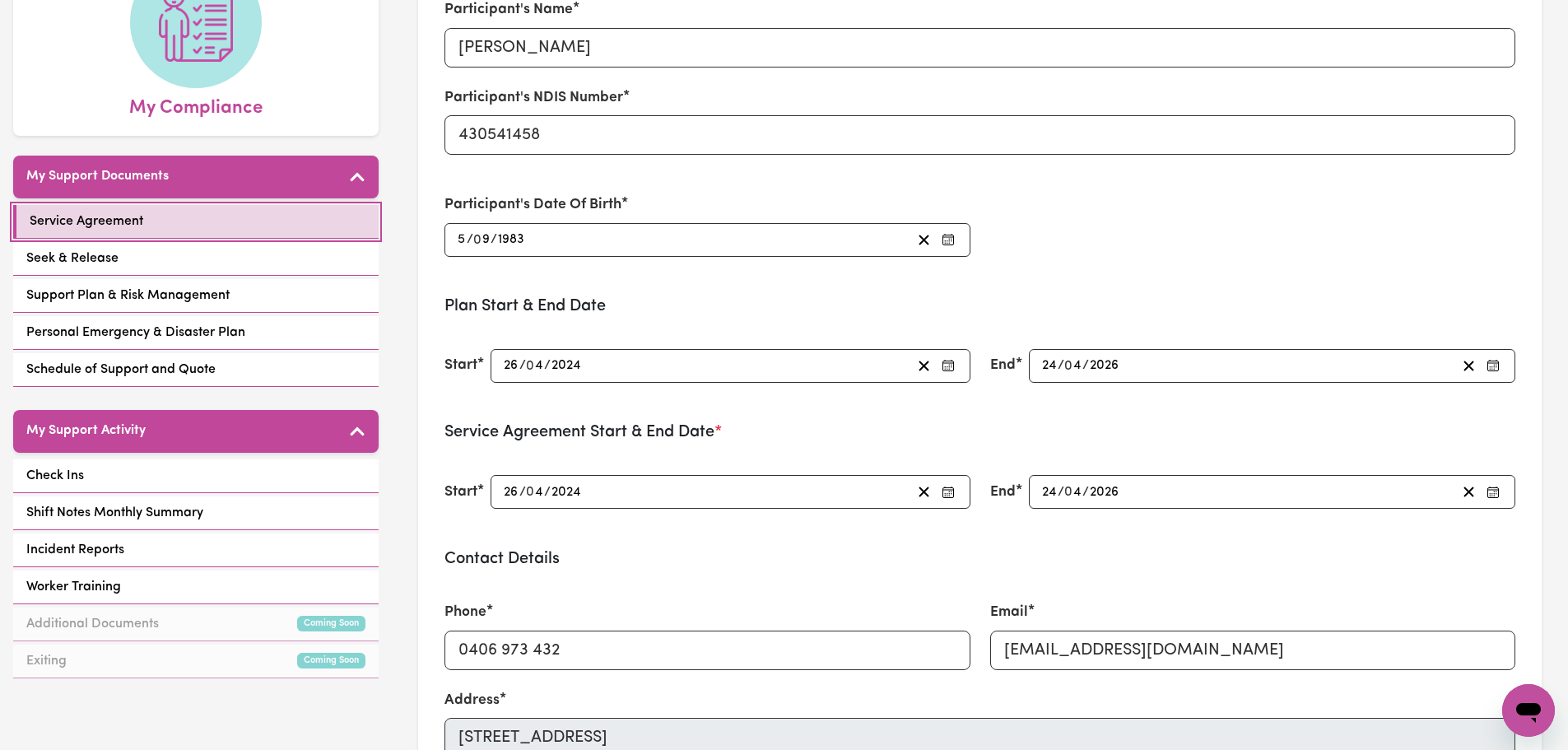 scroll, scrollTop: 412, scrollLeft: 0, axis: vertical 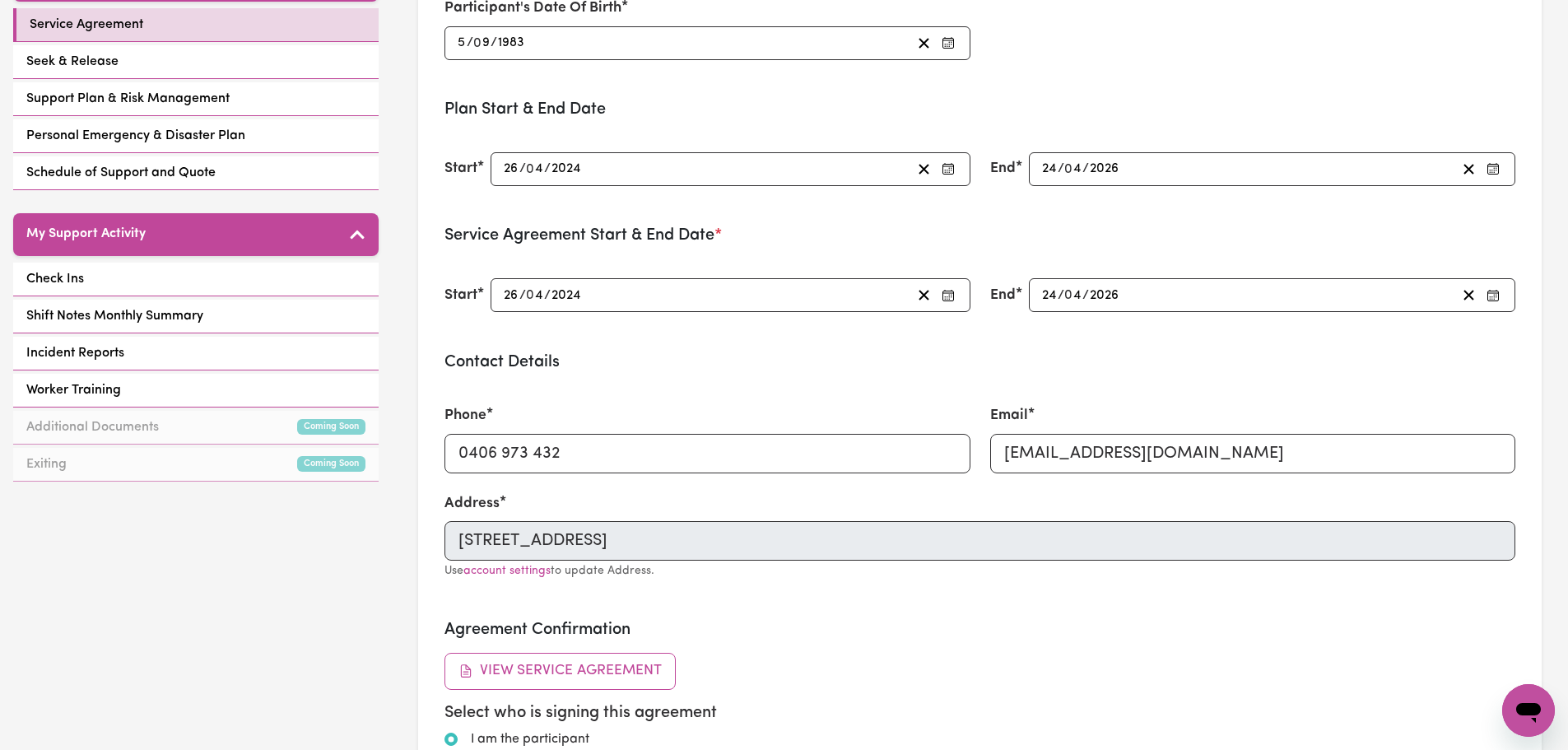 click on "Contact Details Phone [PHONE_NUMBER] Email [EMAIL_ADDRESS][DOMAIN_NAME] Address [STREET_ADDRESS] Use  account settings  to update Address." at bounding box center [979, 476] 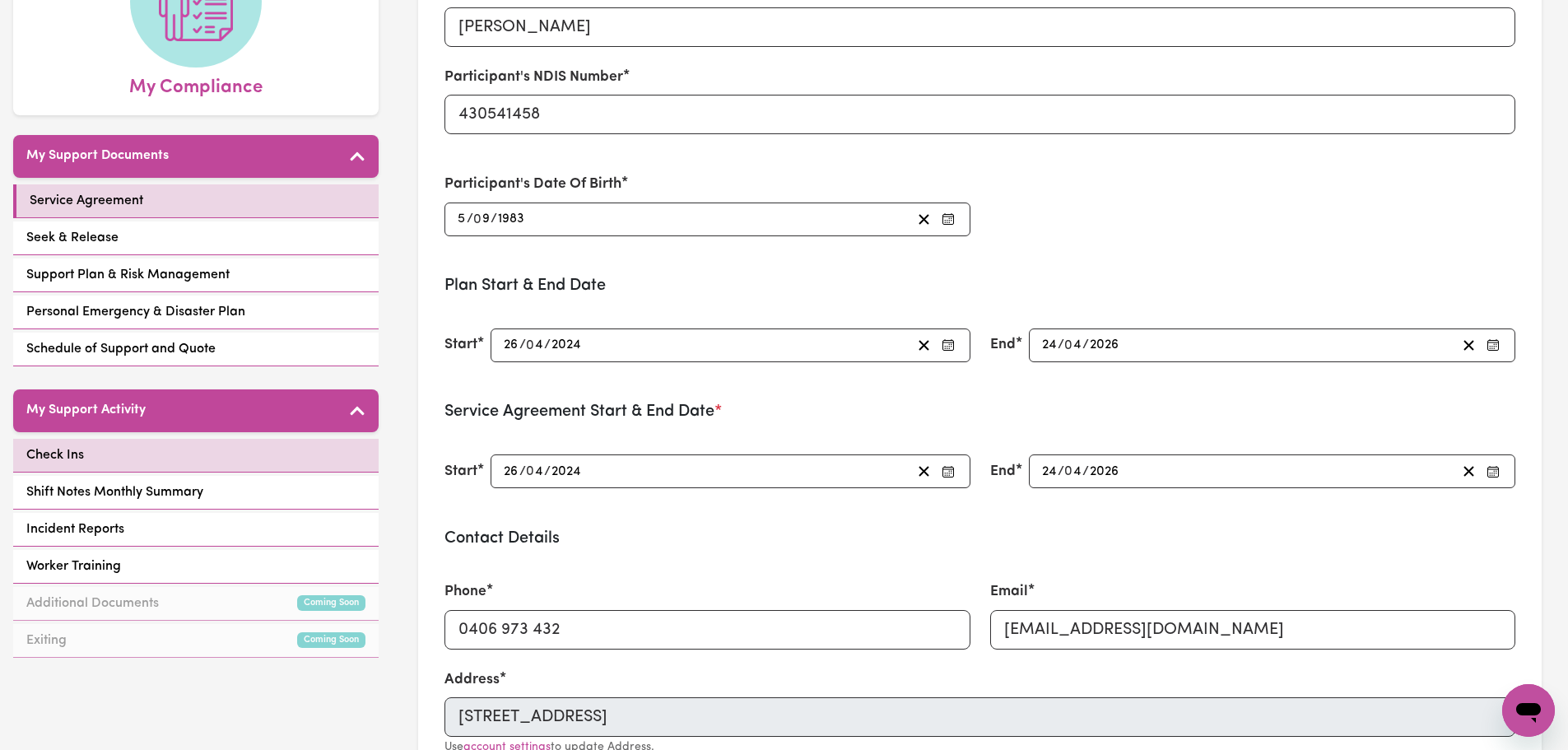 scroll, scrollTop: 0, scrollLeft: 0, axis: both 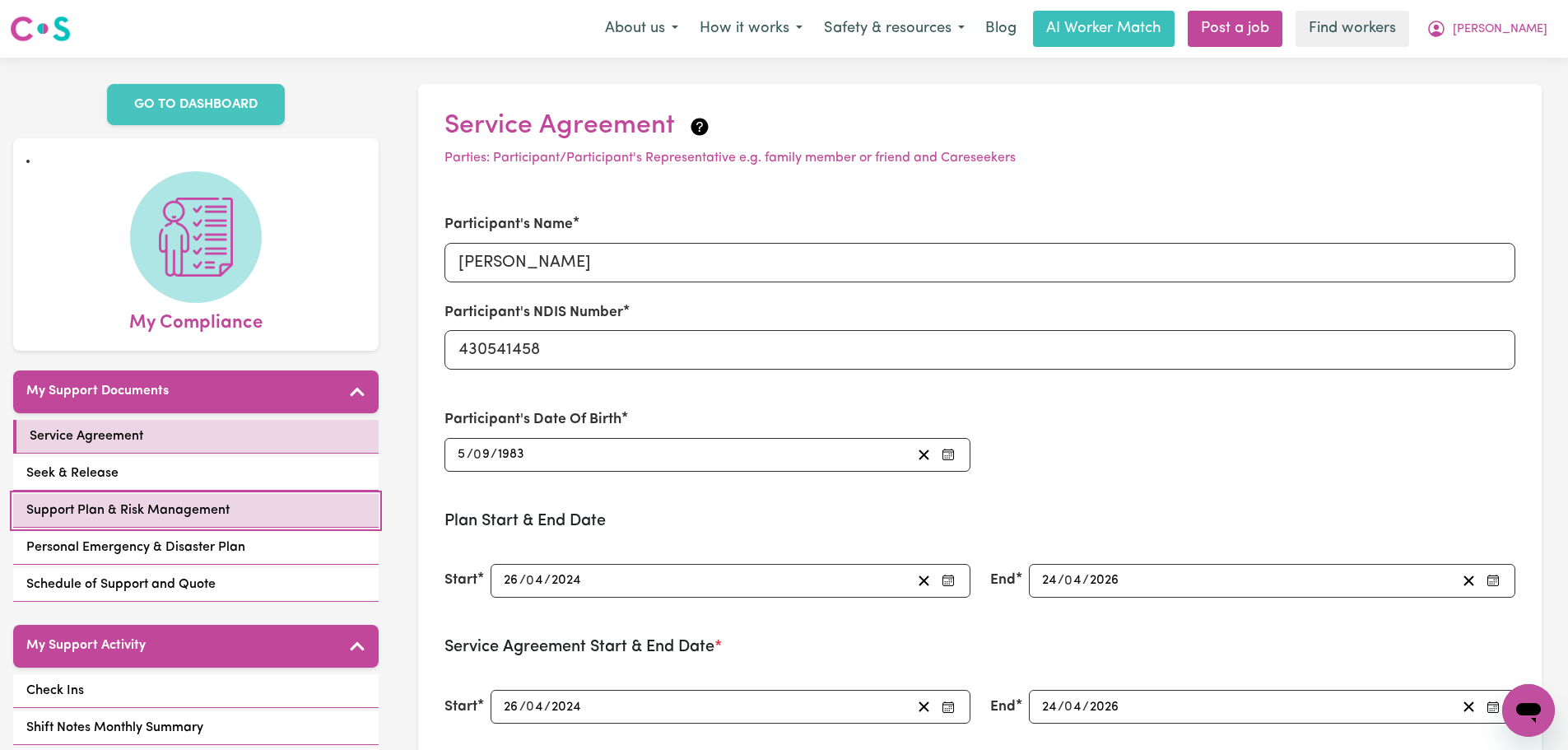 click on "Support Plan & Risk Management" at bounding box center (196, 510) 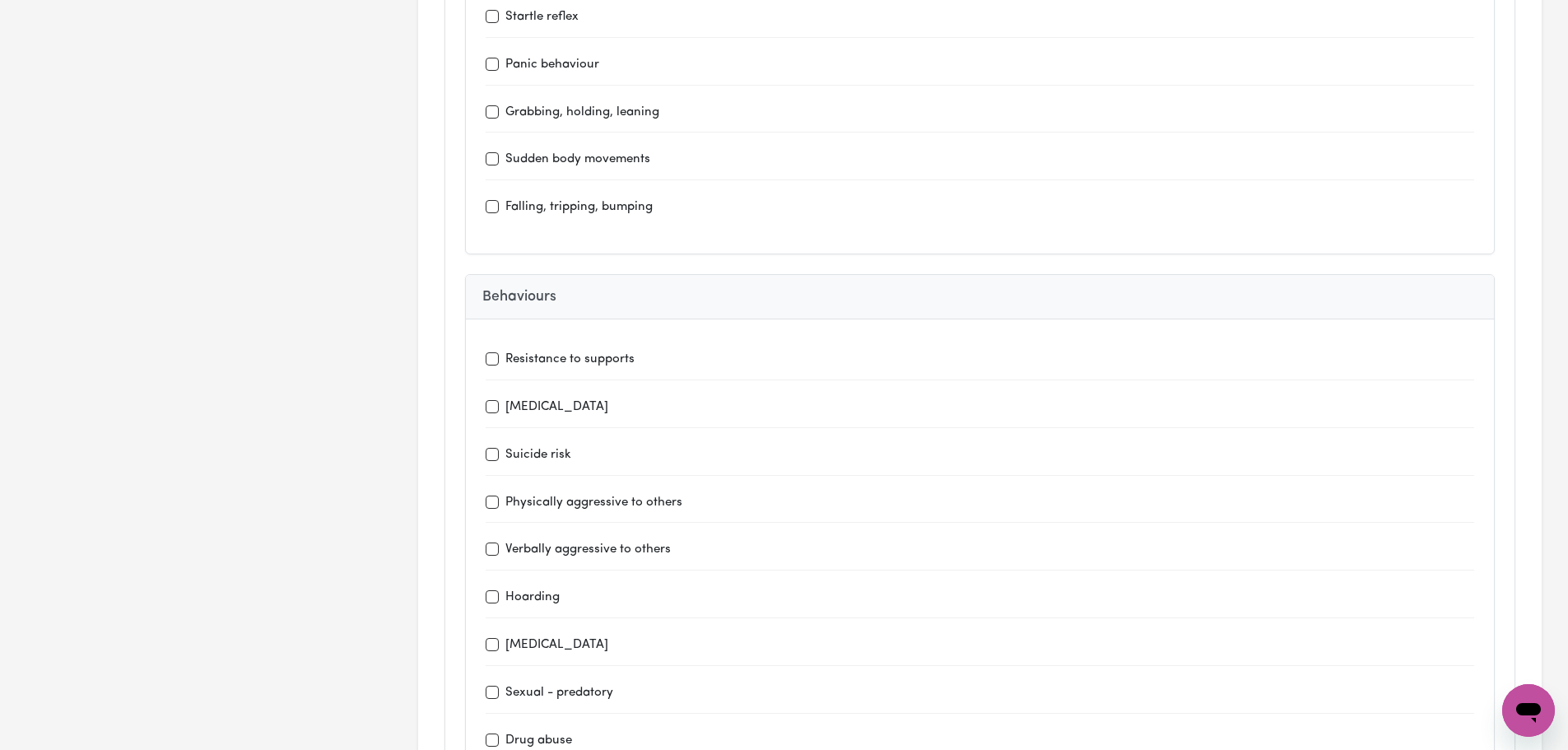 scroll, scrollTop: 4363, scrollLeft: 0, axis: vertical 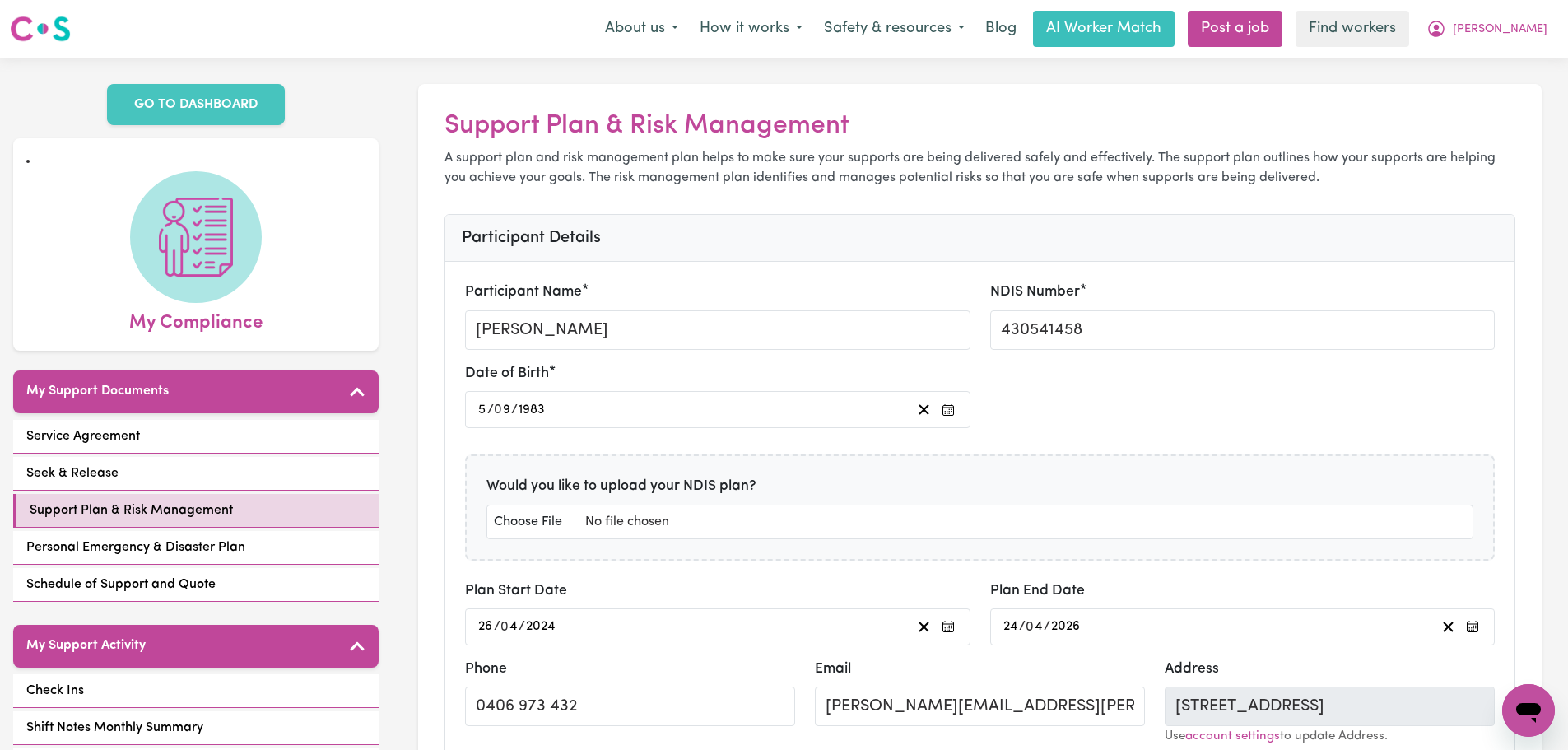 click on "Support Plan & Risk Management" at bounding box center (979, 126) 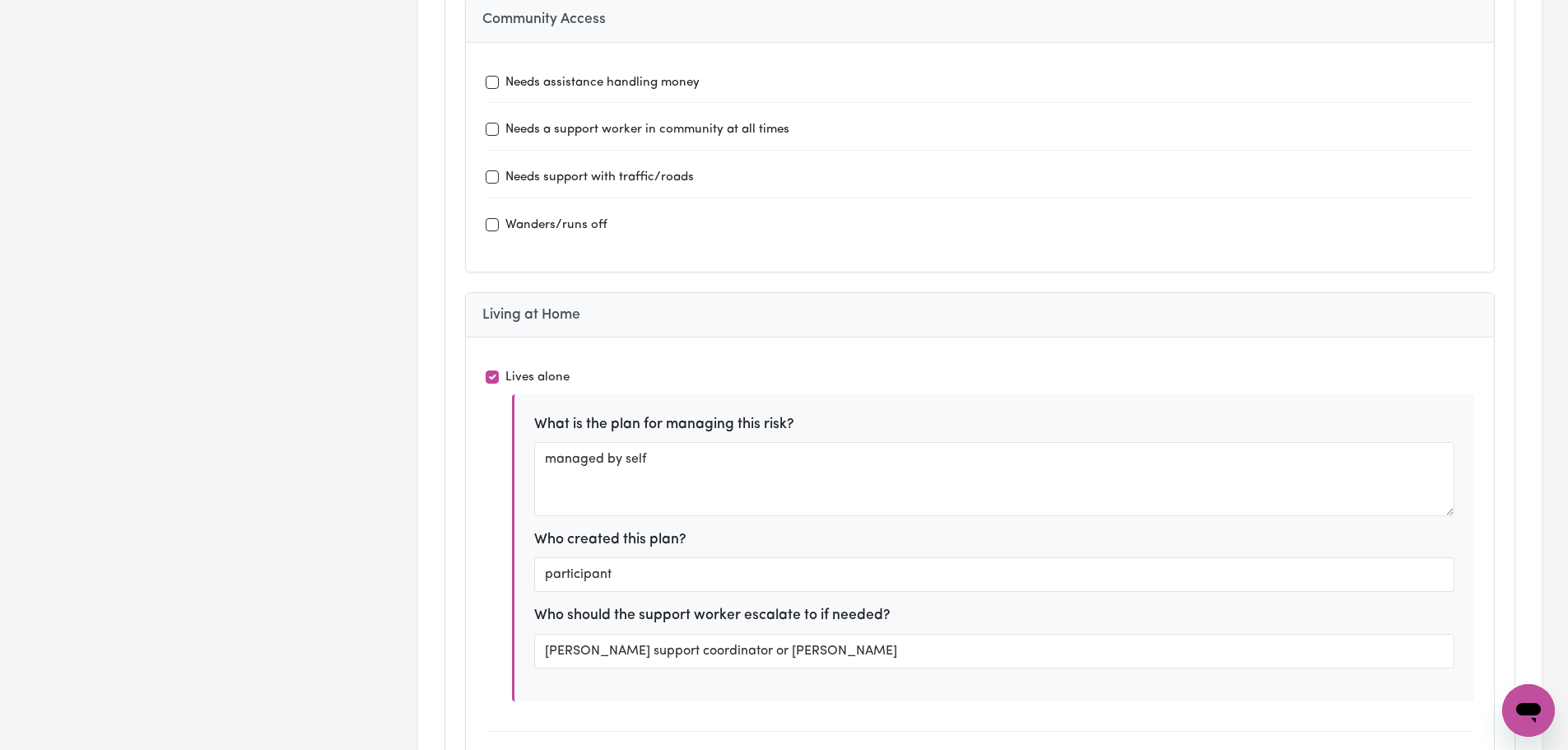 scroll, scrollTop: 5516, scrollLeft: 0, axis: vertical 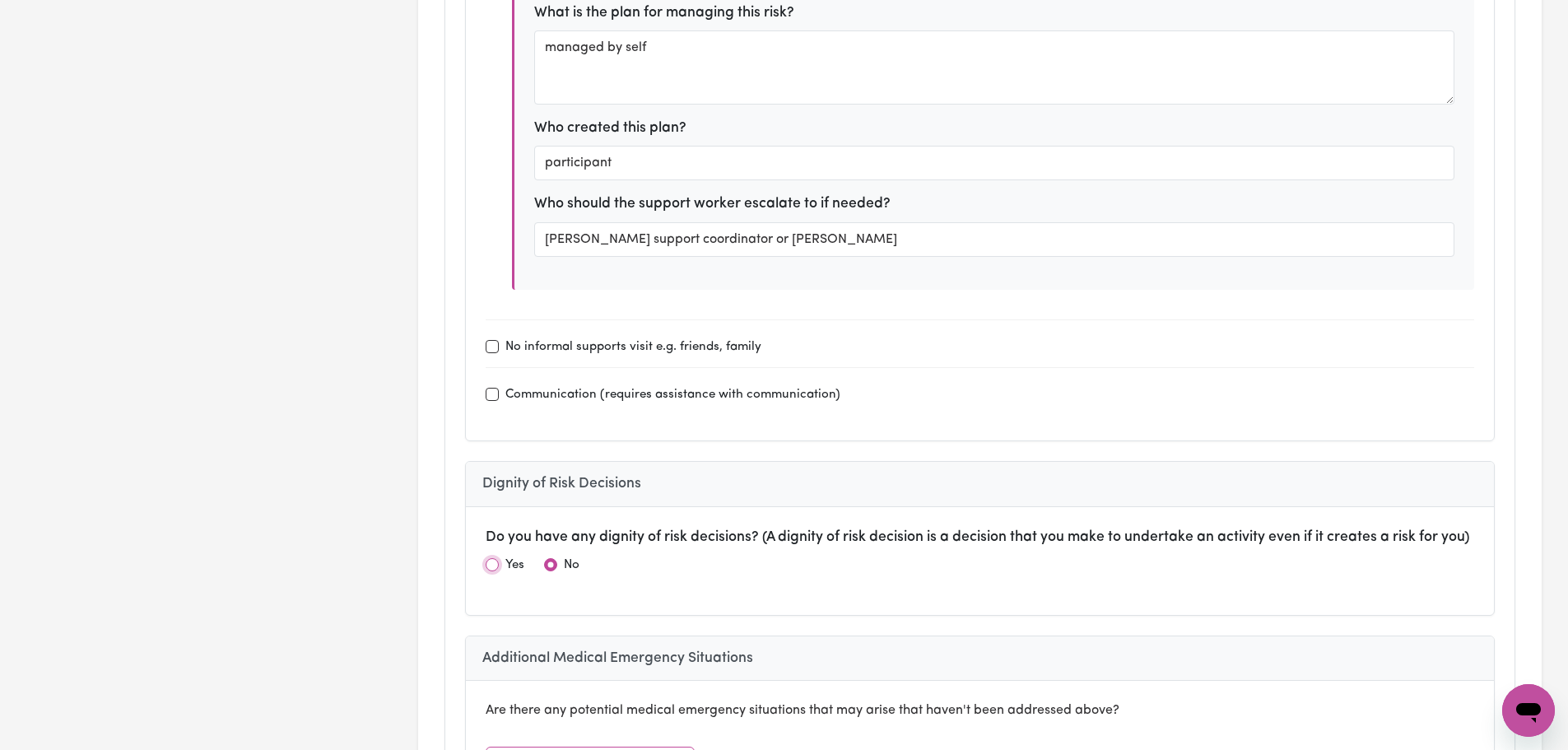click at bounding box center (492, 565) 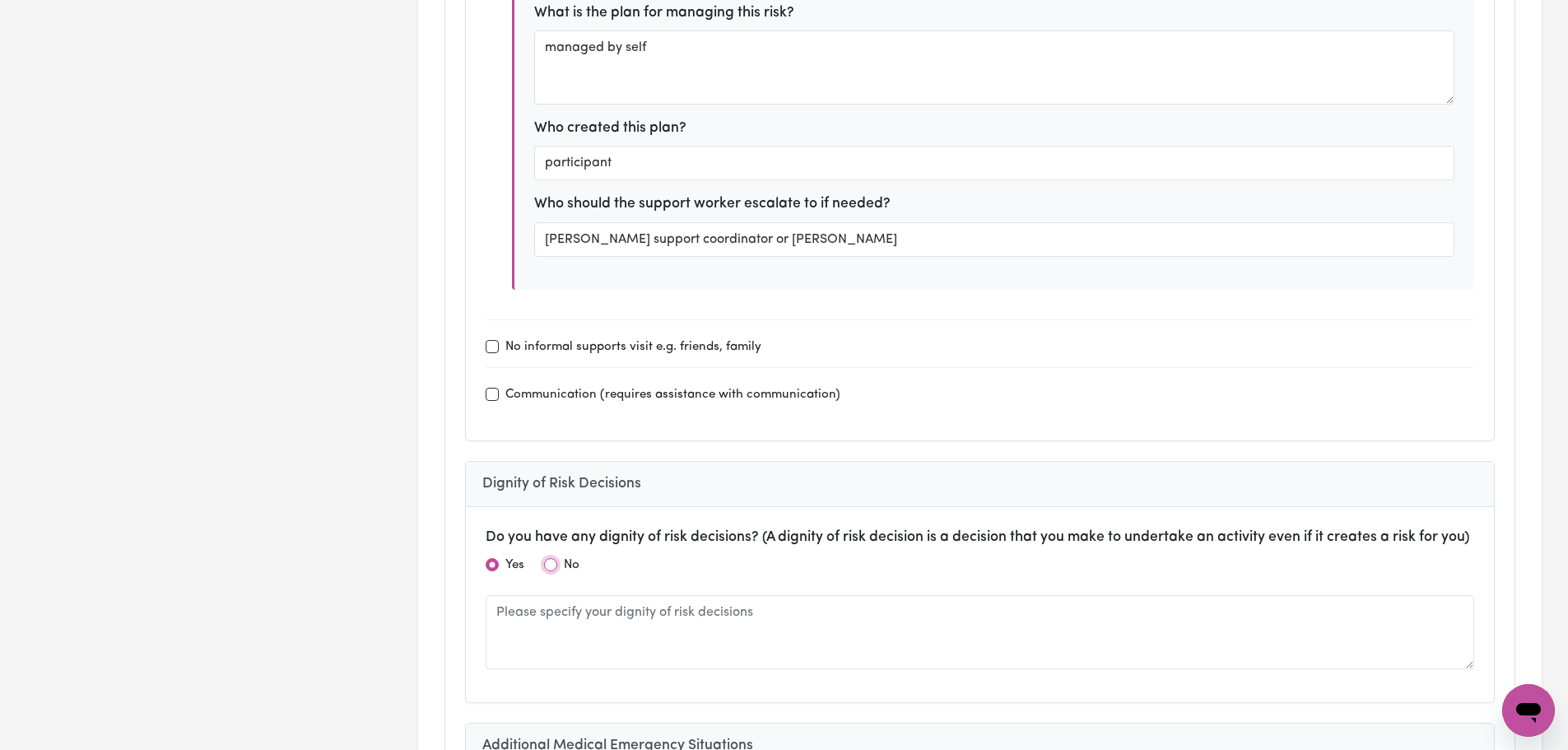click at bounding box center (551, 565) 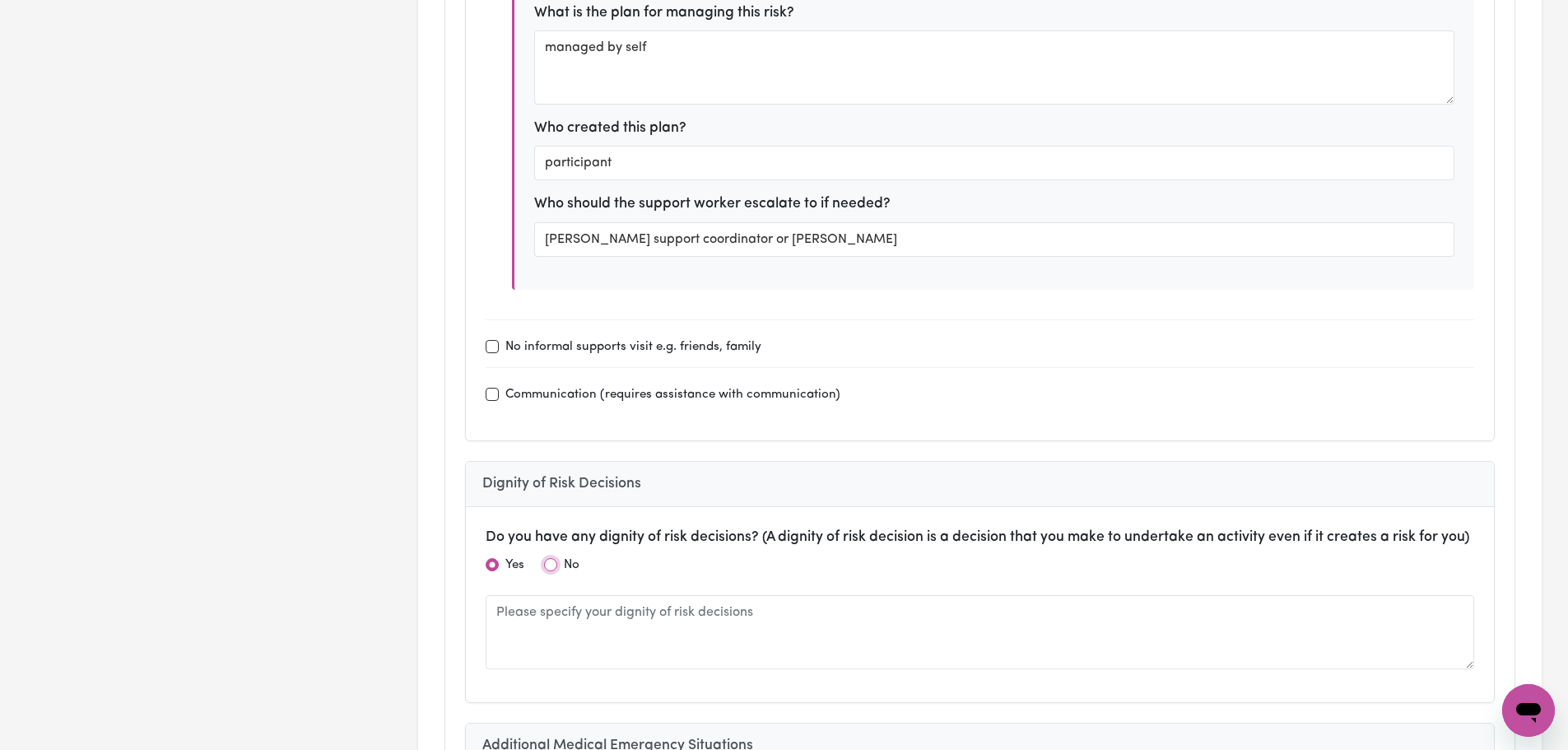radio on "true" 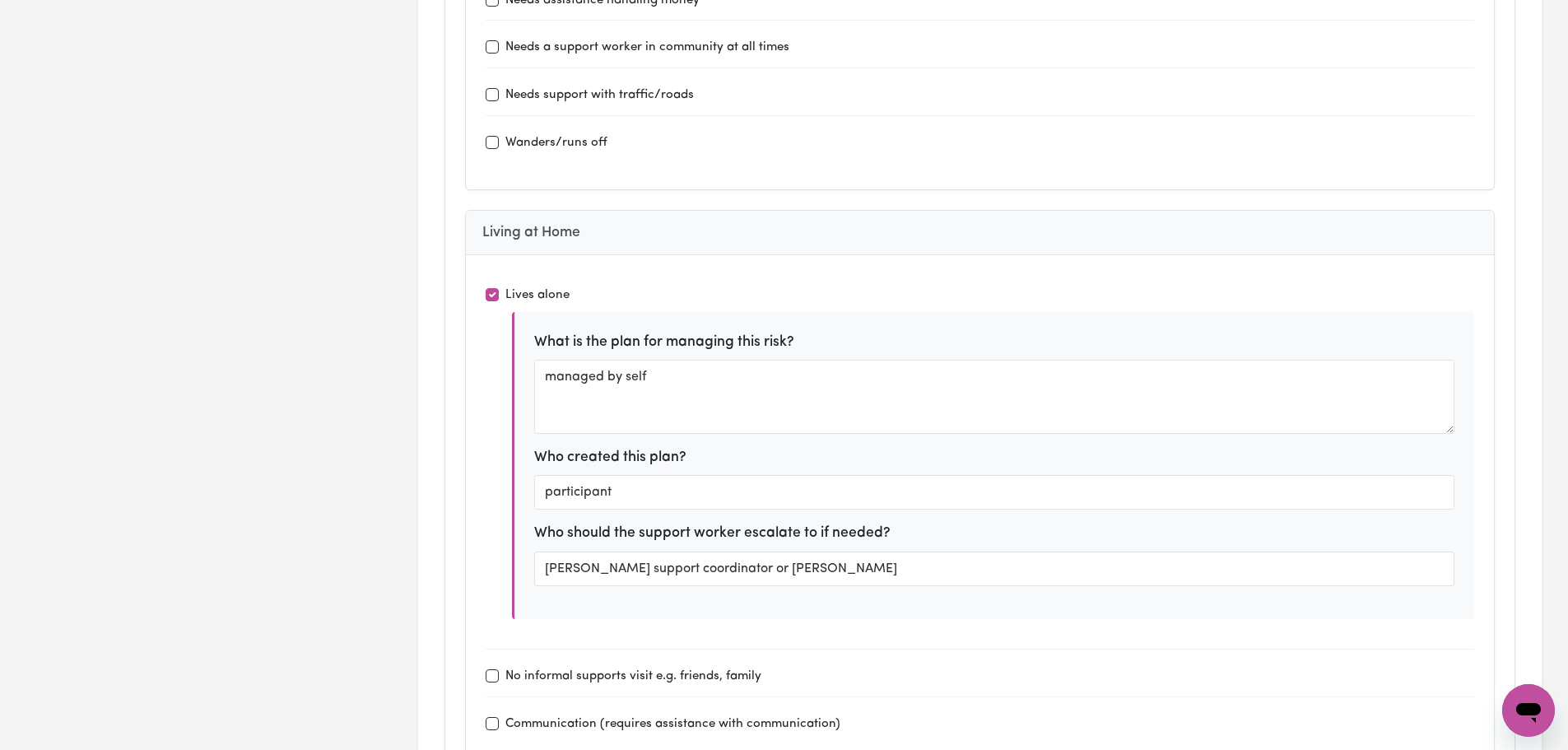 scroll, scrollTop: 4775, scrollLeft: 0, axis: vertical 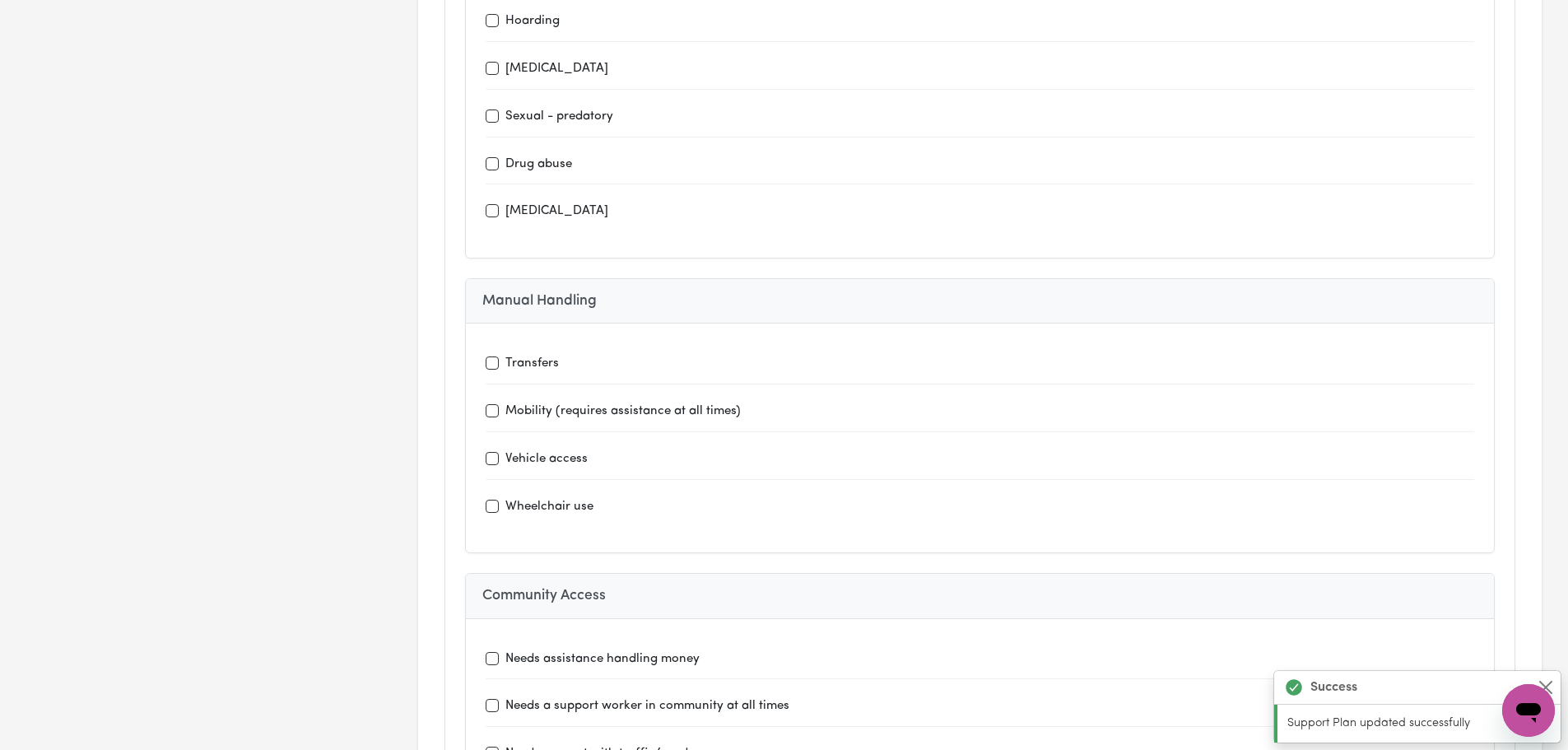 type on "I would like to continue seeing a dietician to continue building skills and capacity" 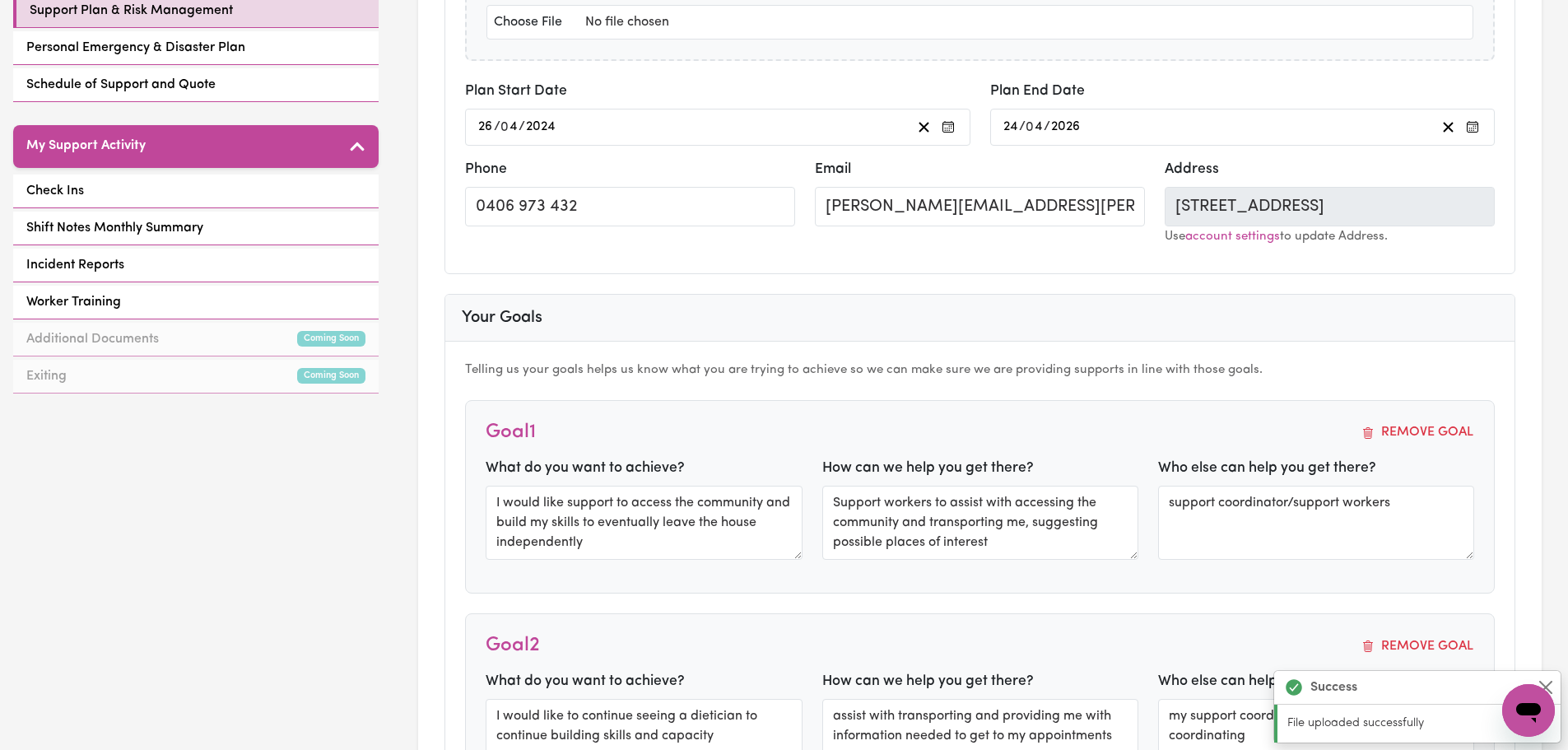 scroll, scrollTop: 329, scrollLeft: 0, axis: vertical 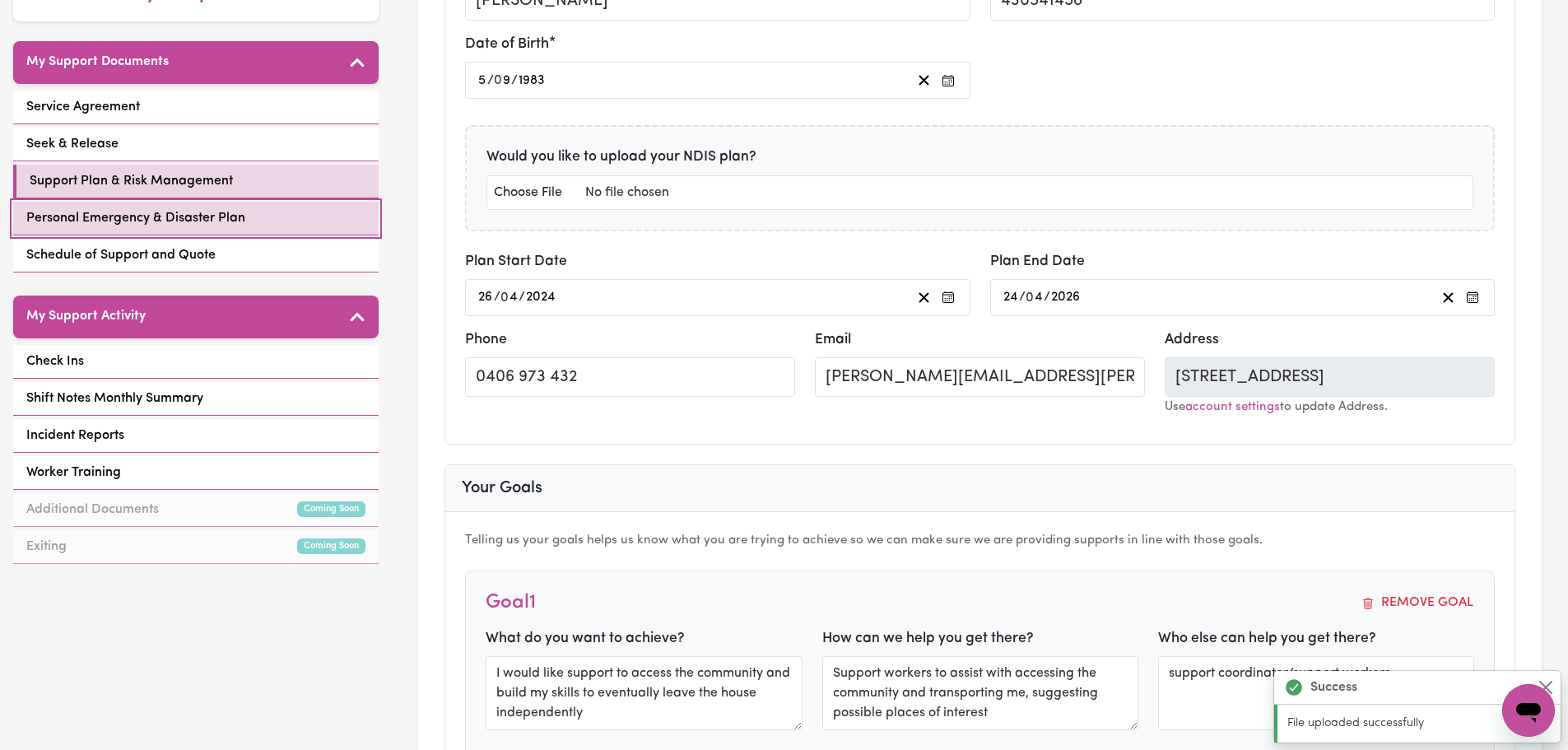 click on "Personal Emergency & Disaster Plan" at bounding box center [136, 218] 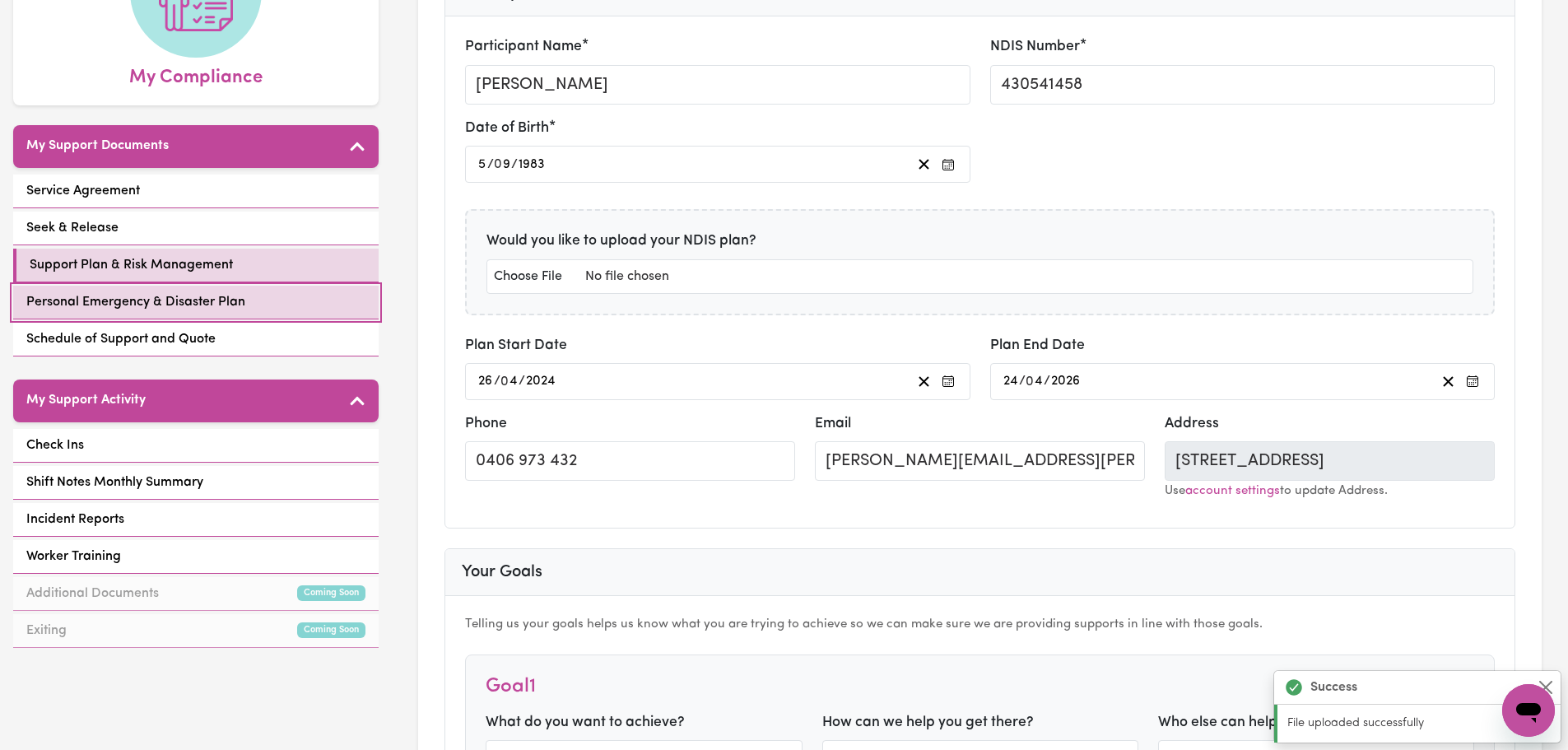 select on "postpone" 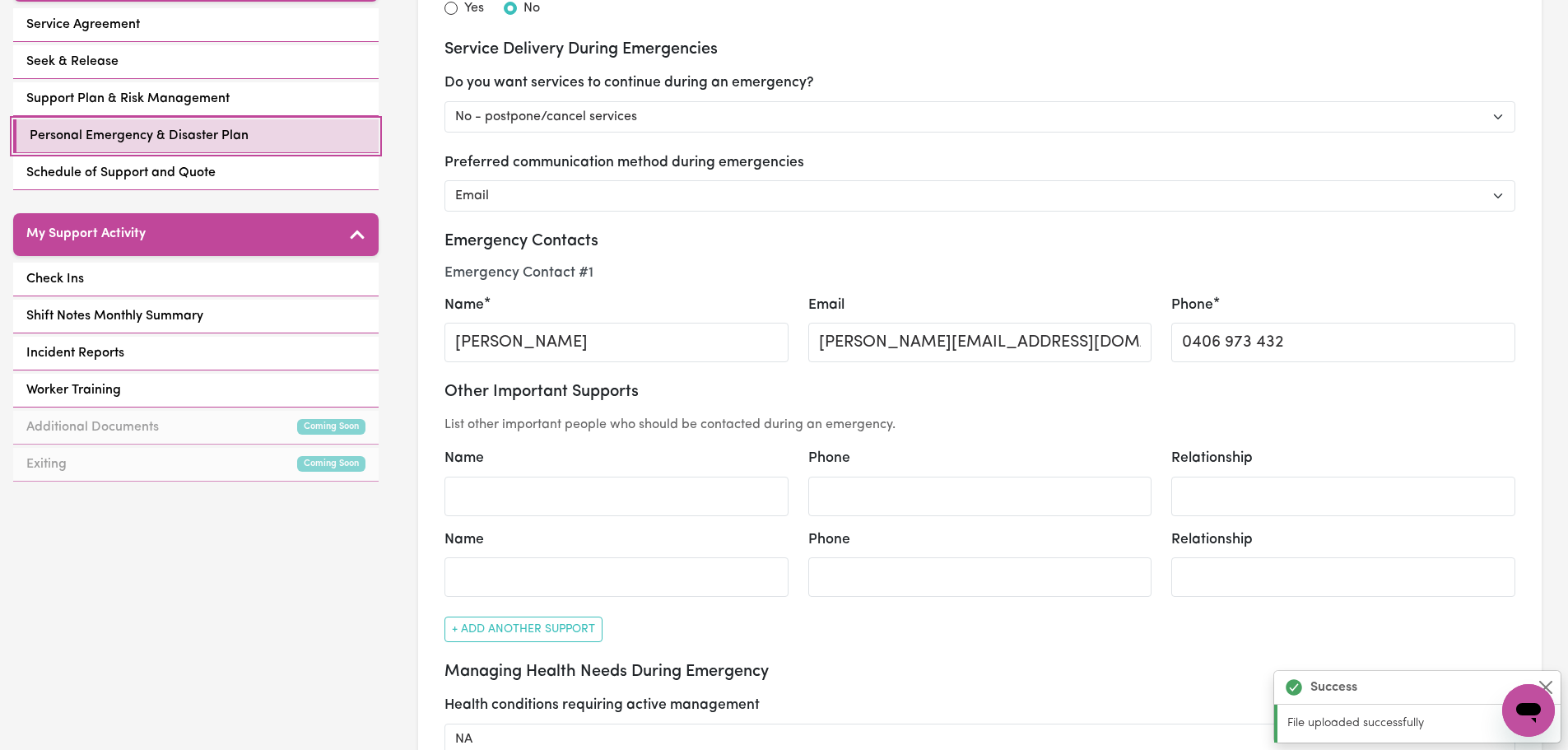 scroll, scrollTop: 165, scrollLeft: 0, axis: vertical 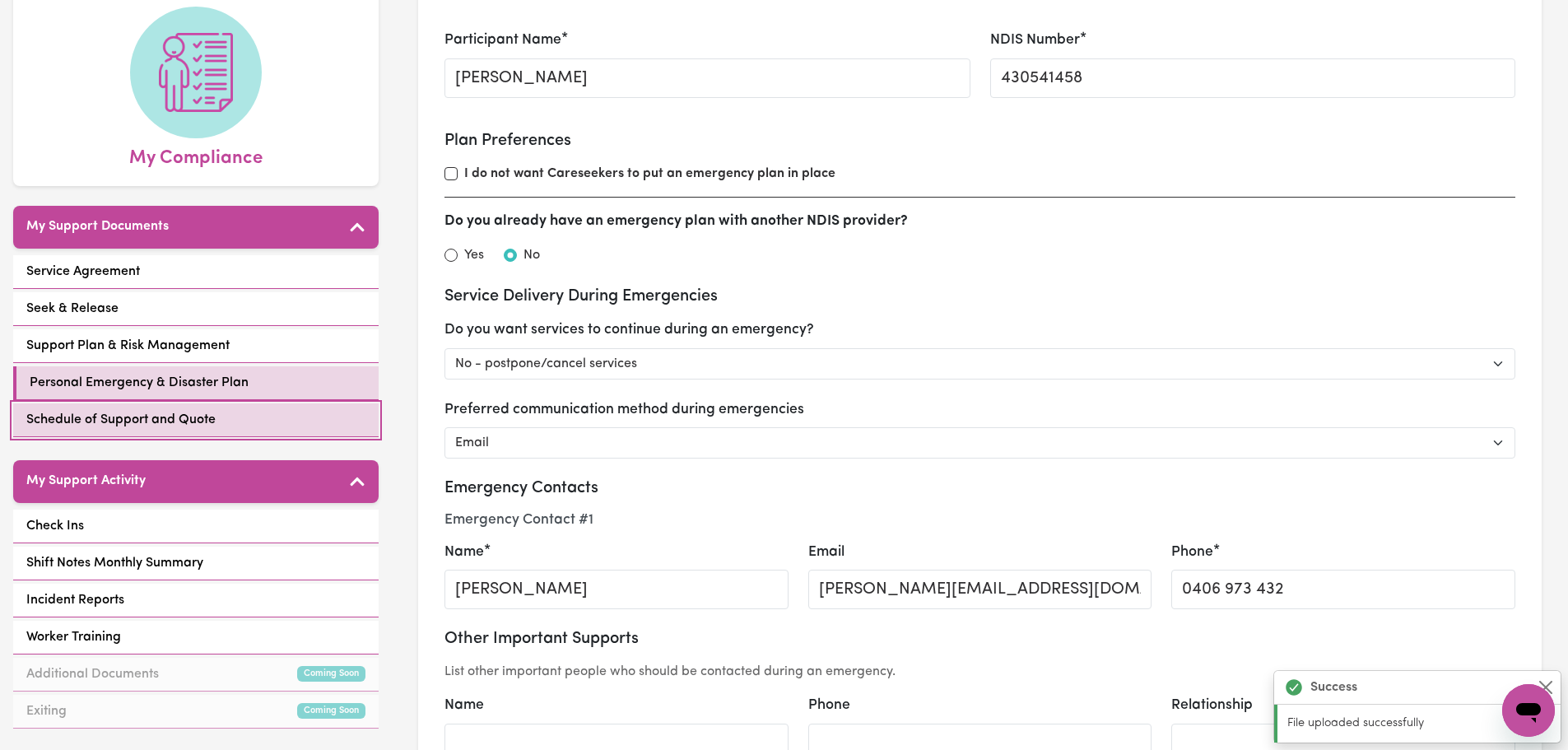 click on "Schedule of Support and Quote" at bounding box center (196, 420) 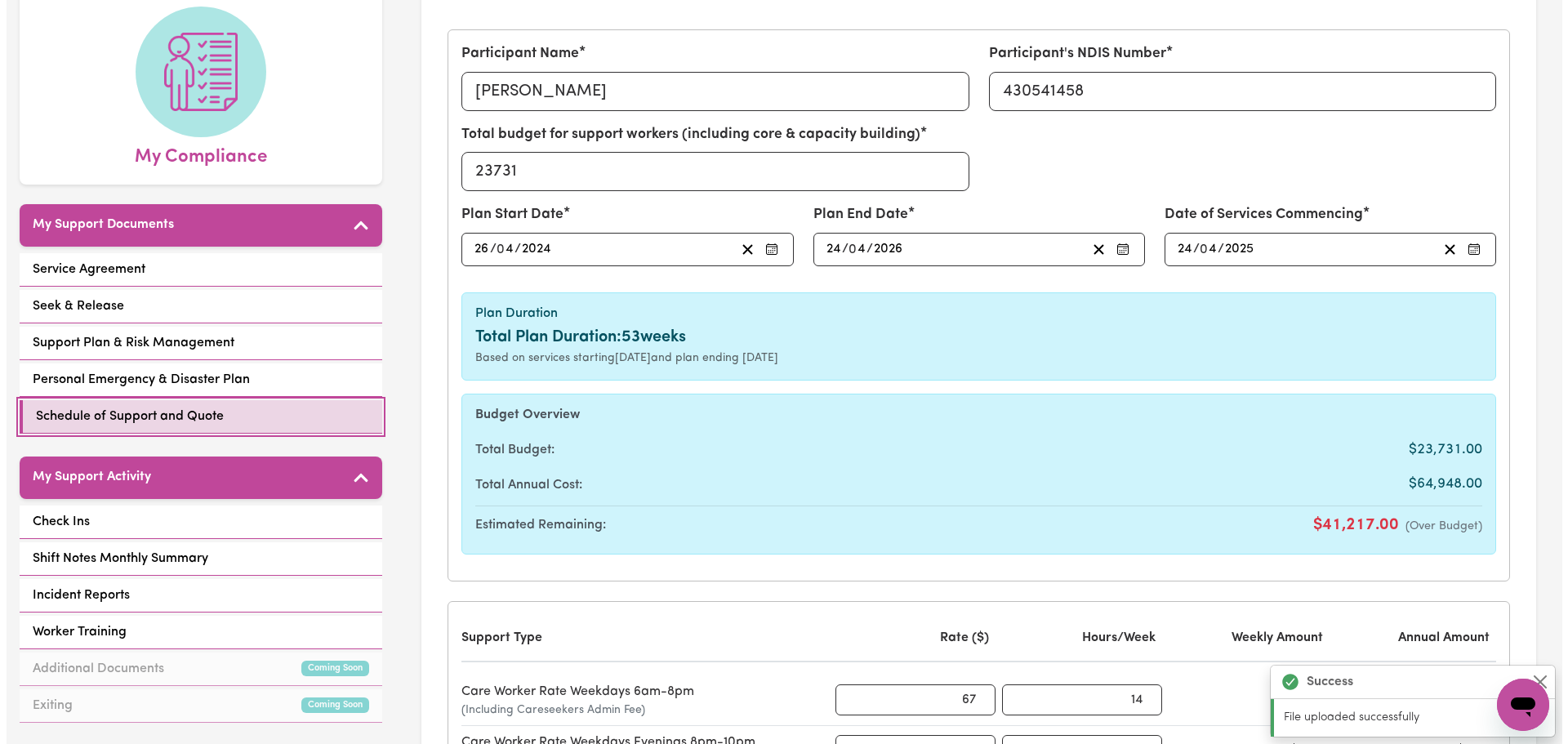 scroll, scrollTop: 0, scrollLeft: 0, axis: both 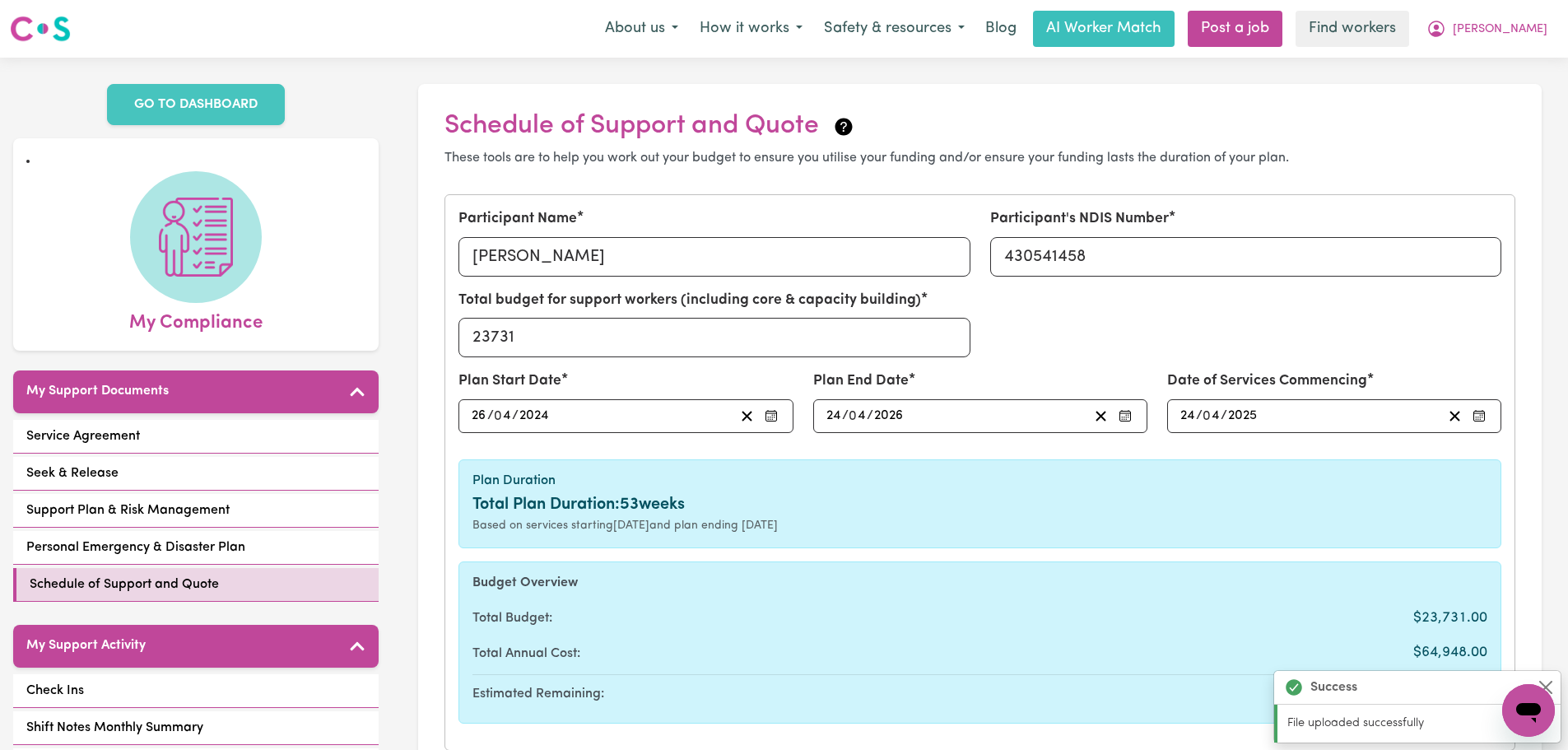 click on "Menu About us How it works Safety & resources Blog AI Worker Match Post a job Find workers [PERSON_NAME]" at bounding box center (784, 29) 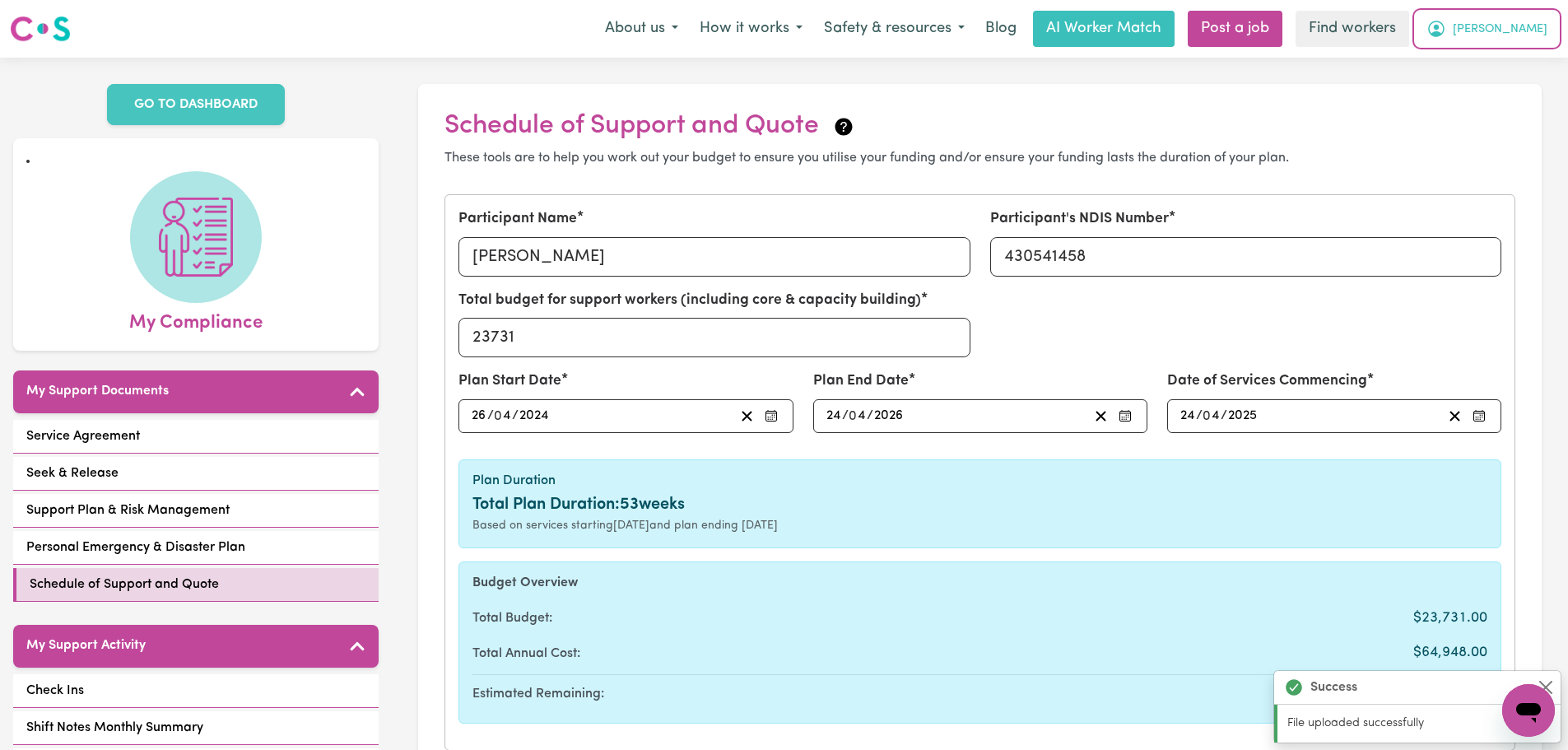 click on "[PERSON_NAME]" at bounding box center (1500, 30) 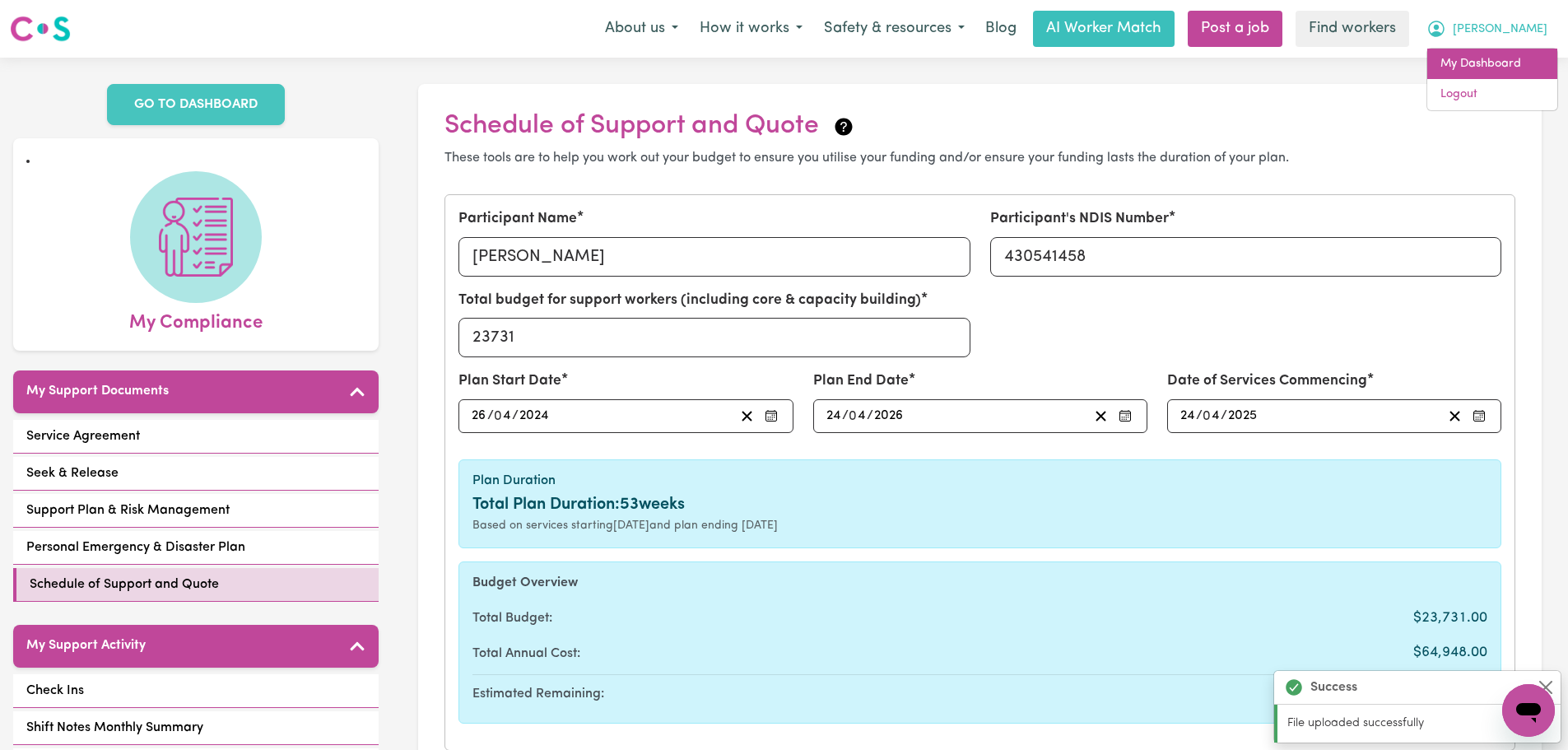 click on "My Dashboard" at bounding box center (1492, 64) 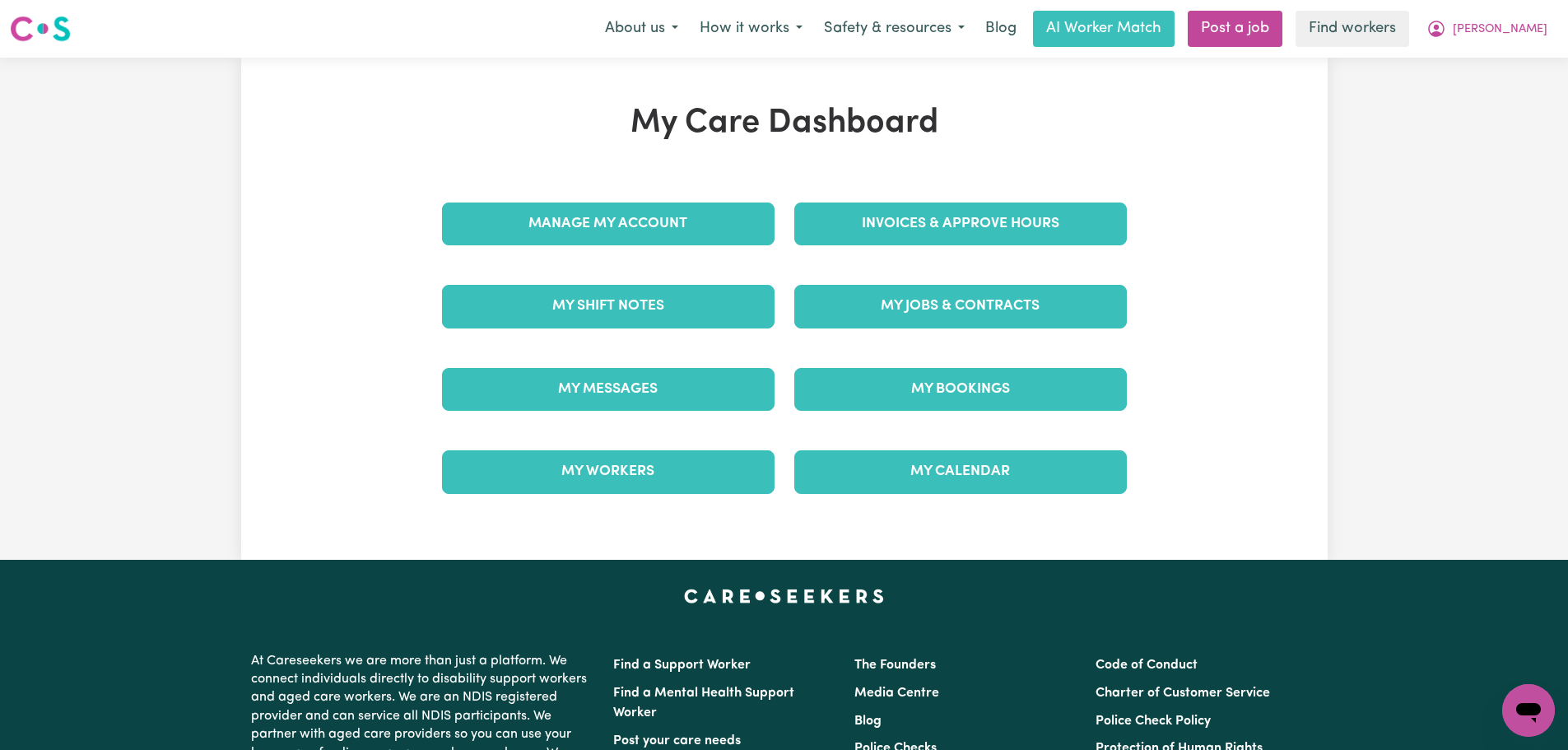 click on "My Care Dashboard" at bounding box center [784, 123] 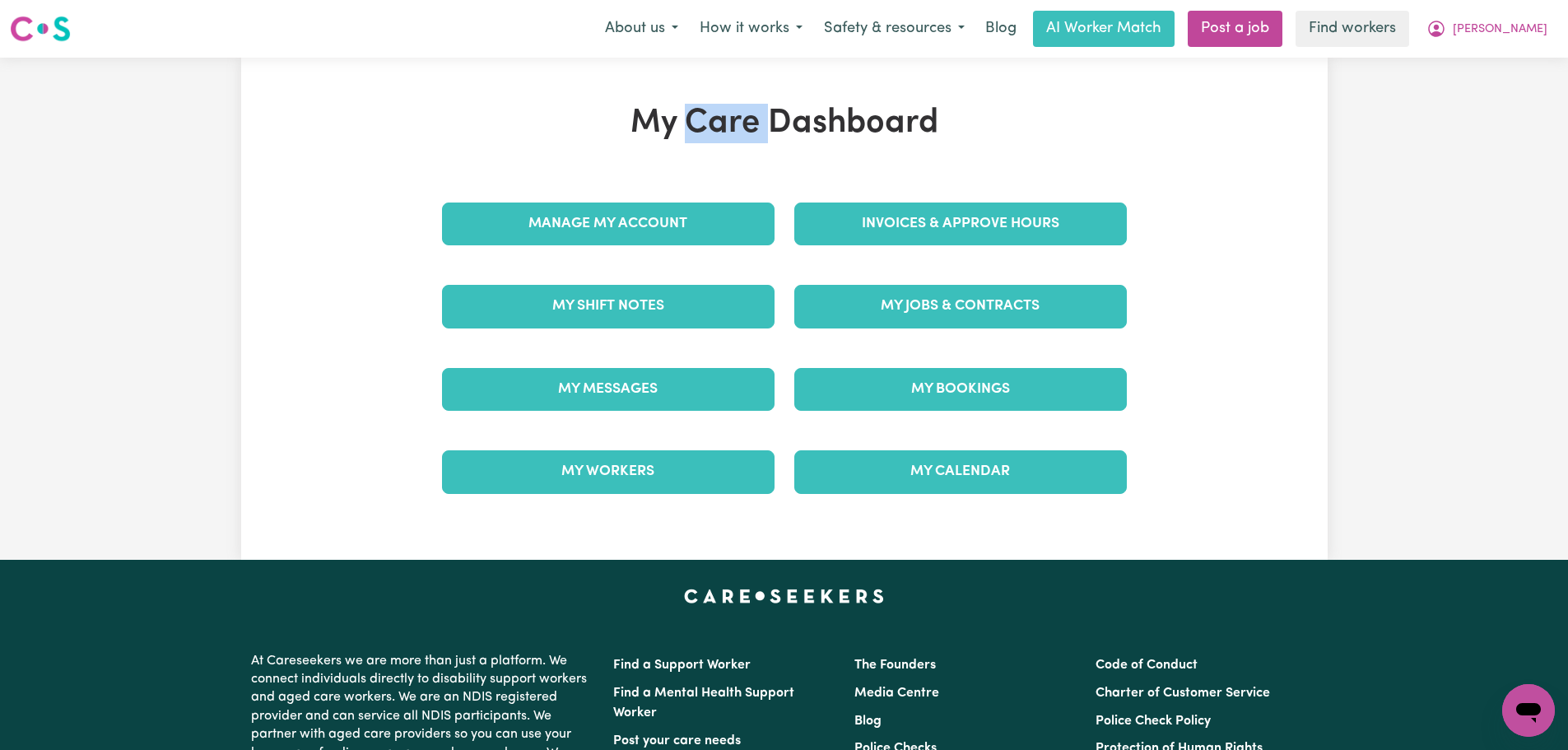 click on "My Care Dashboard" at bounding box center [784, 123] 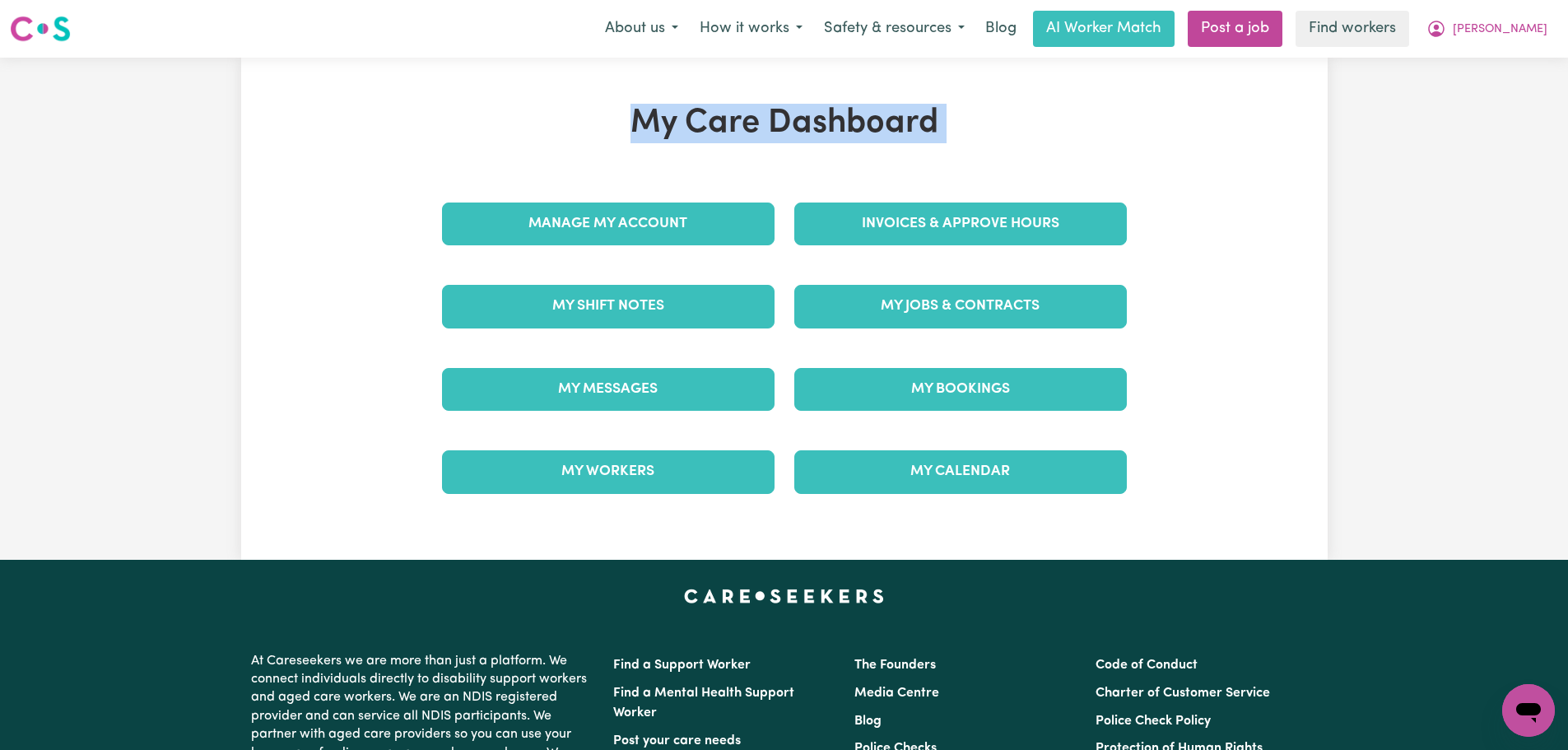 click on "My Care Dashboard" at bounding box center [784, 123] 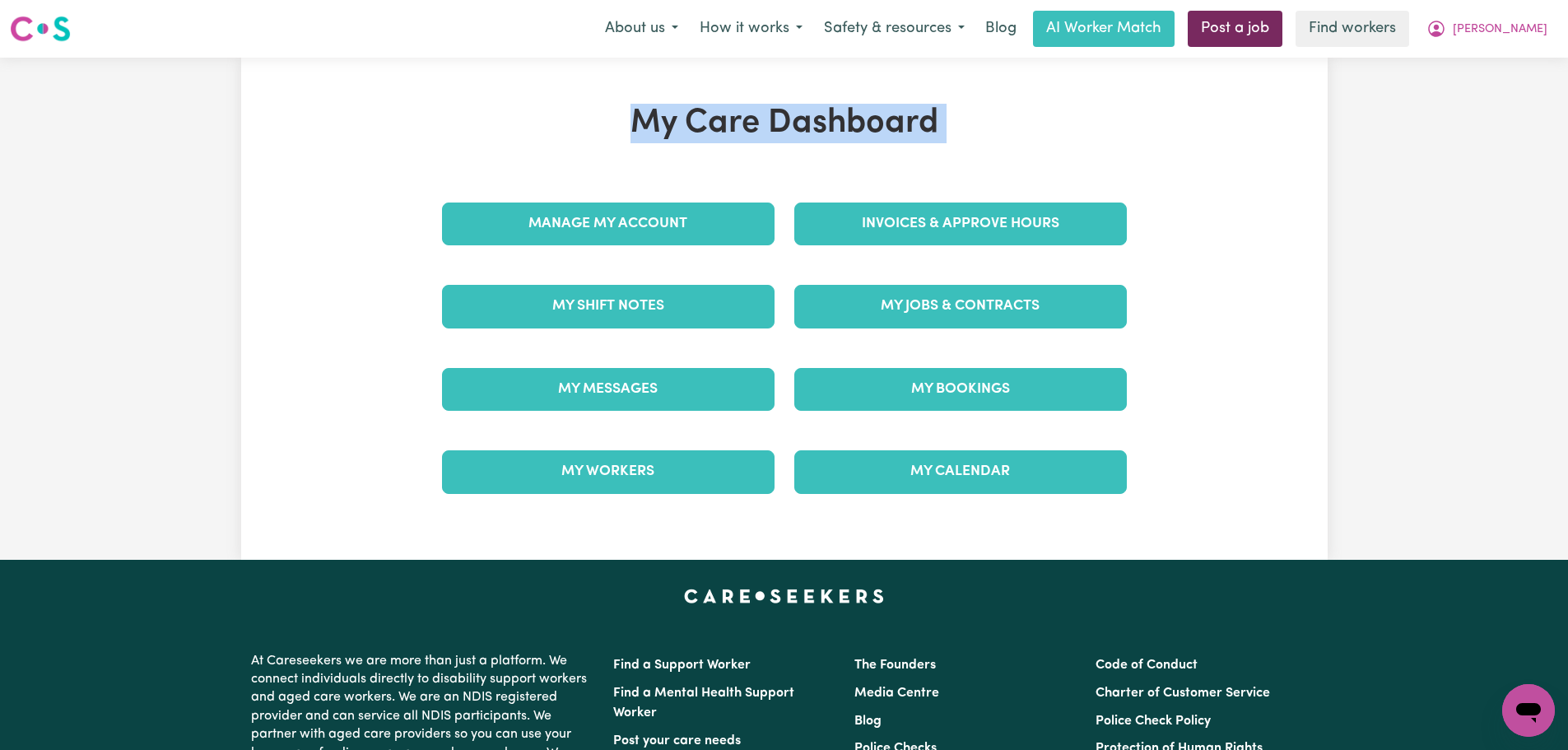 click on "Post a job" at bounding box center (1235, 29) 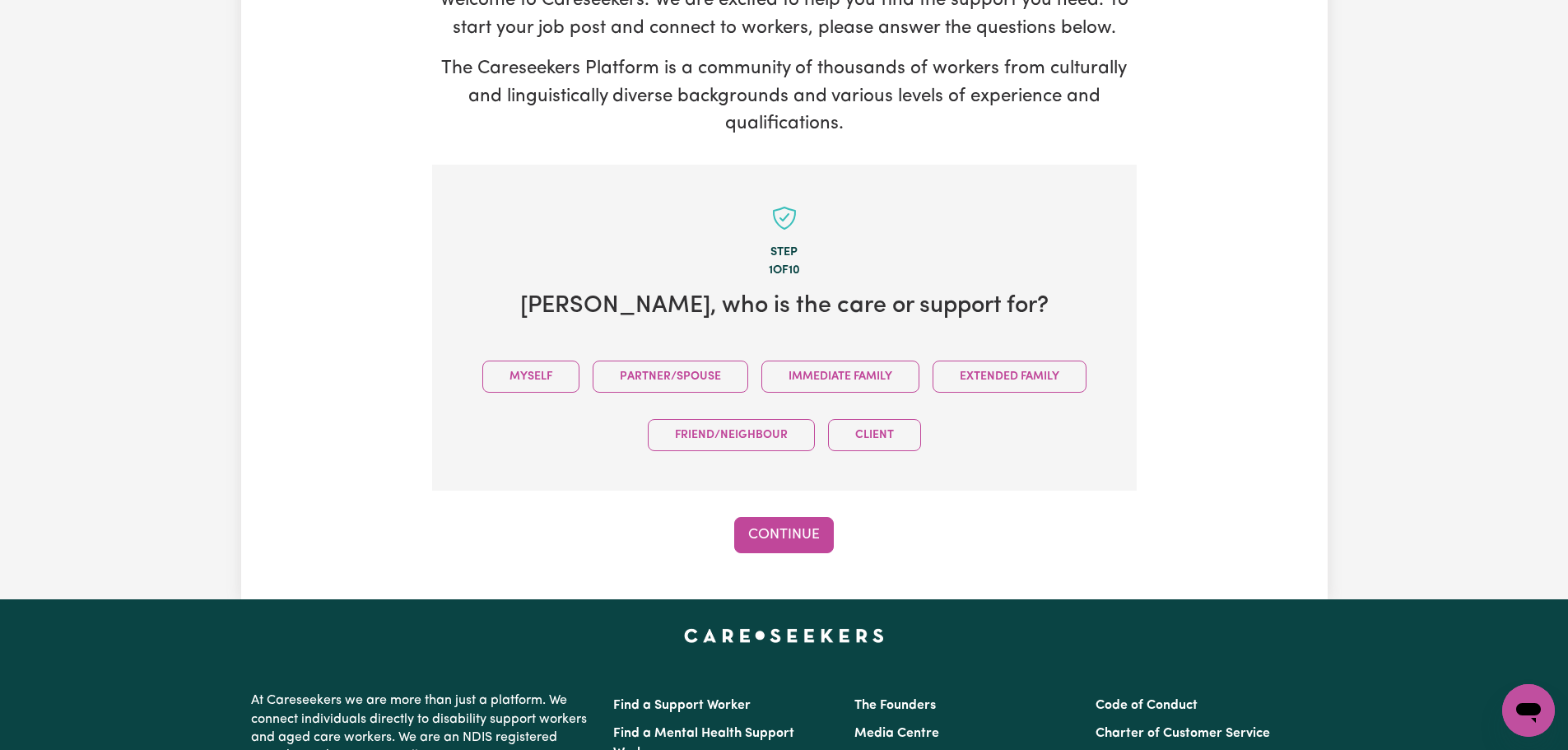 scroll, scrollTop: 361, scrollLeft: 0, axis: vertical 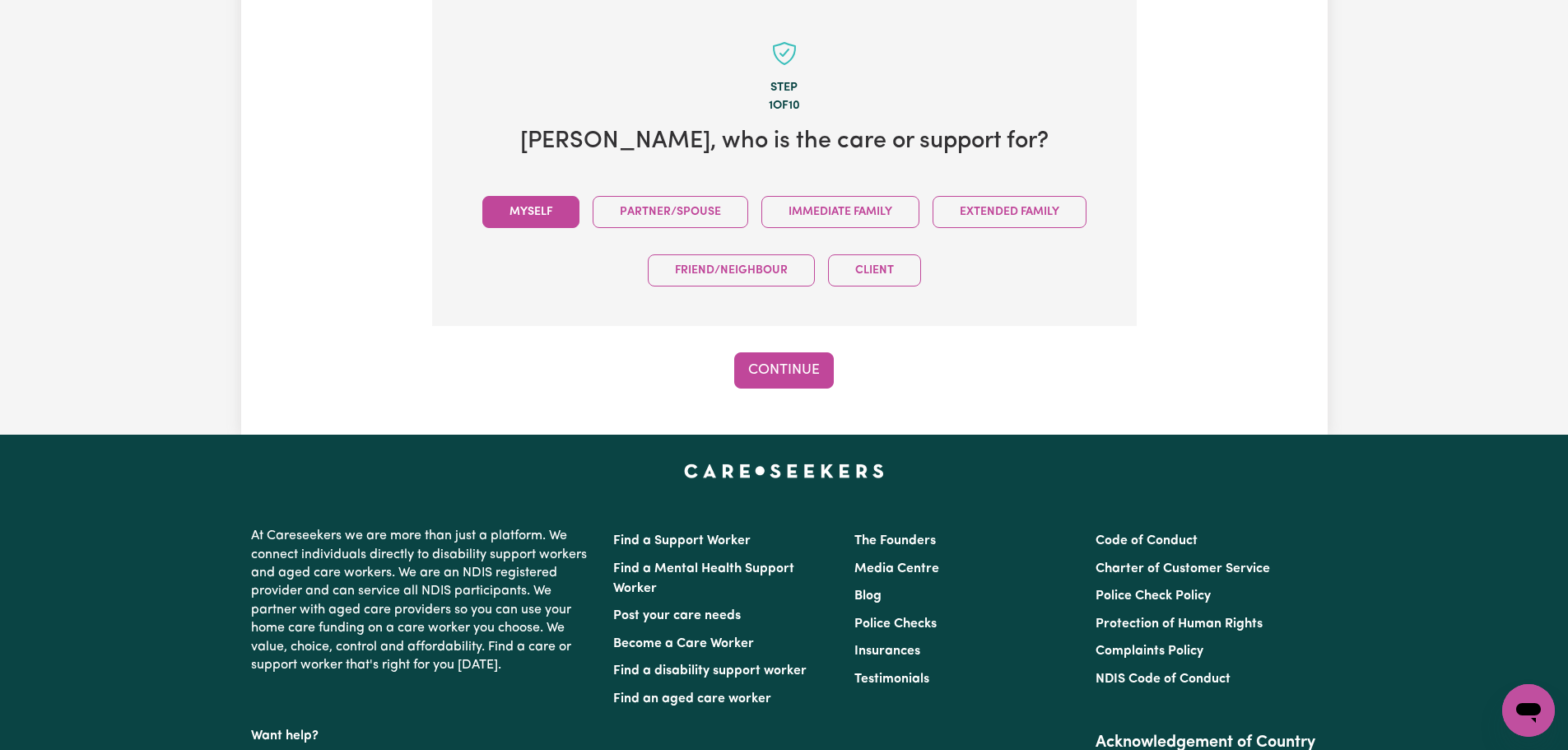 click on "Myself" at bounding box center (531, 212) 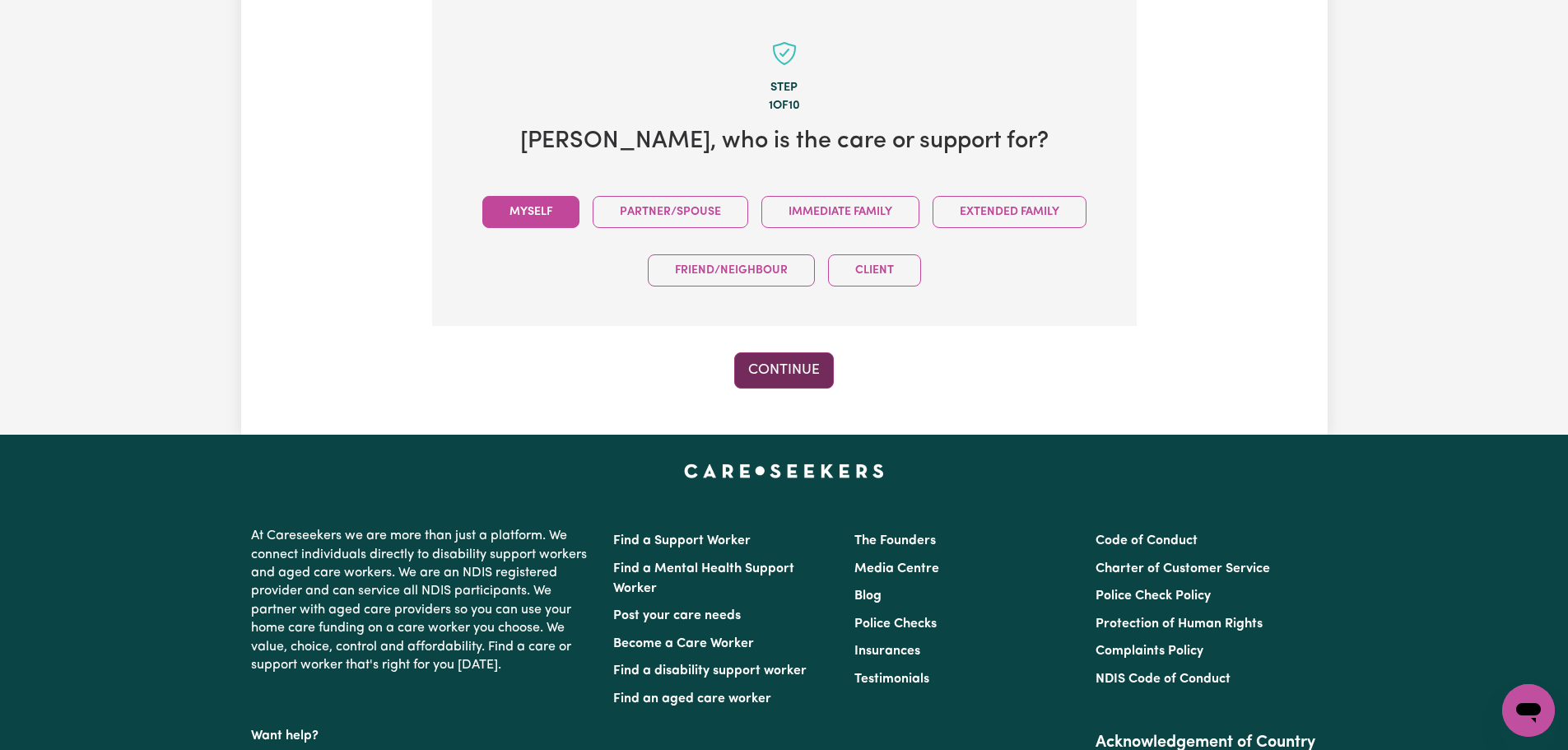 click on "Continue" at bounding box center [784, 370] 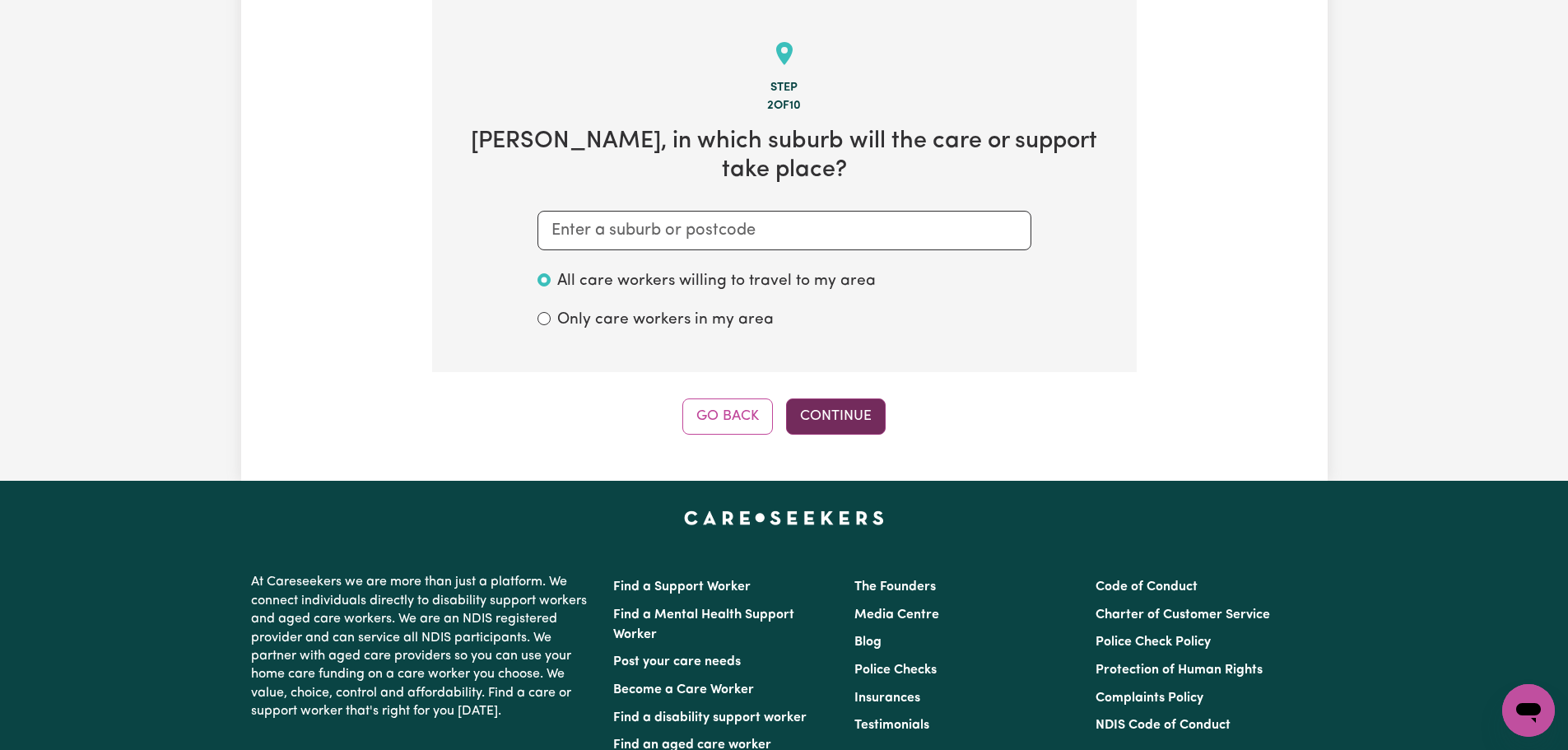 click on "Continue" at bounding box center (835, 417) 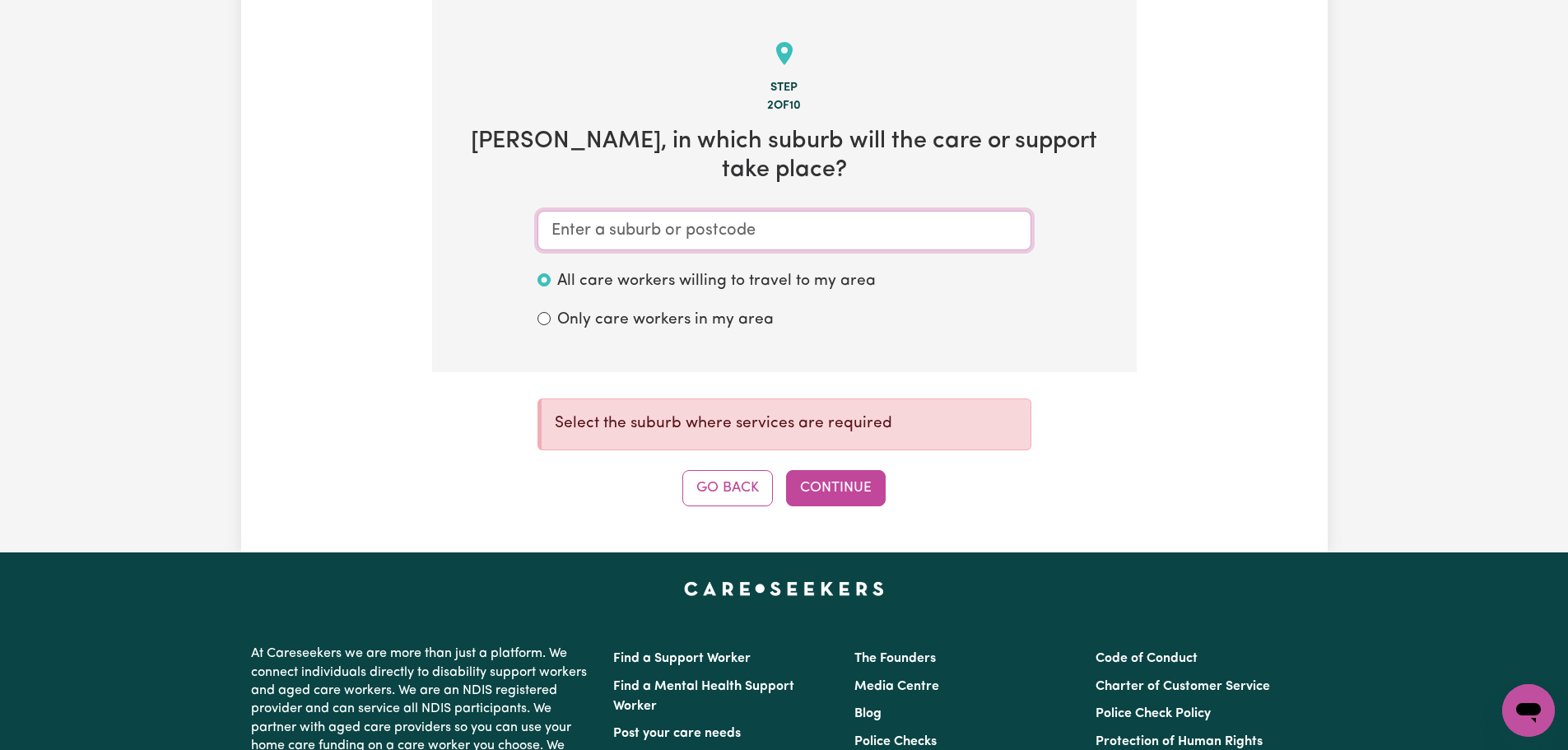 click at bounding box center (784, 231) 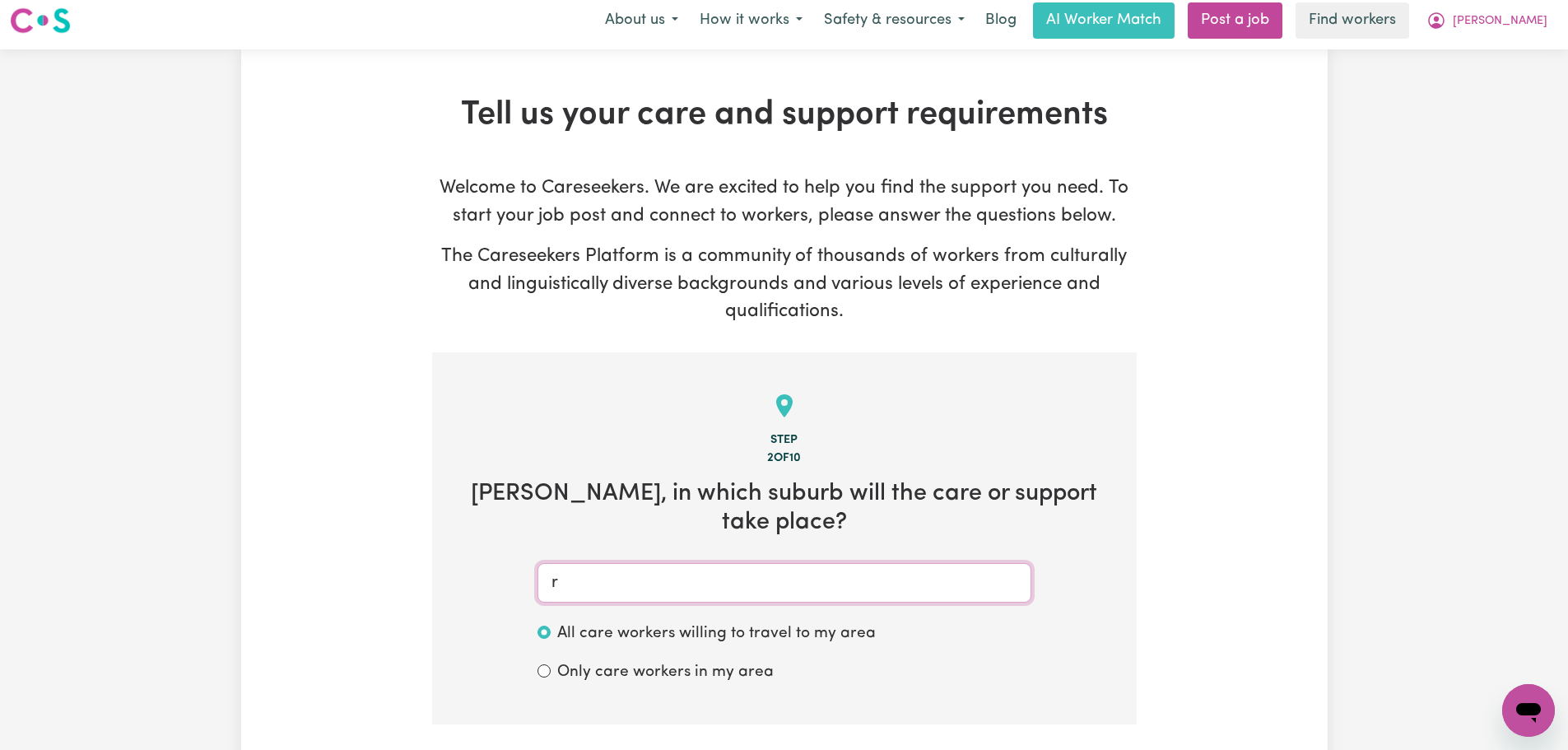 scroll, scrollTop: 0, scrollLeft: 0, axis: both 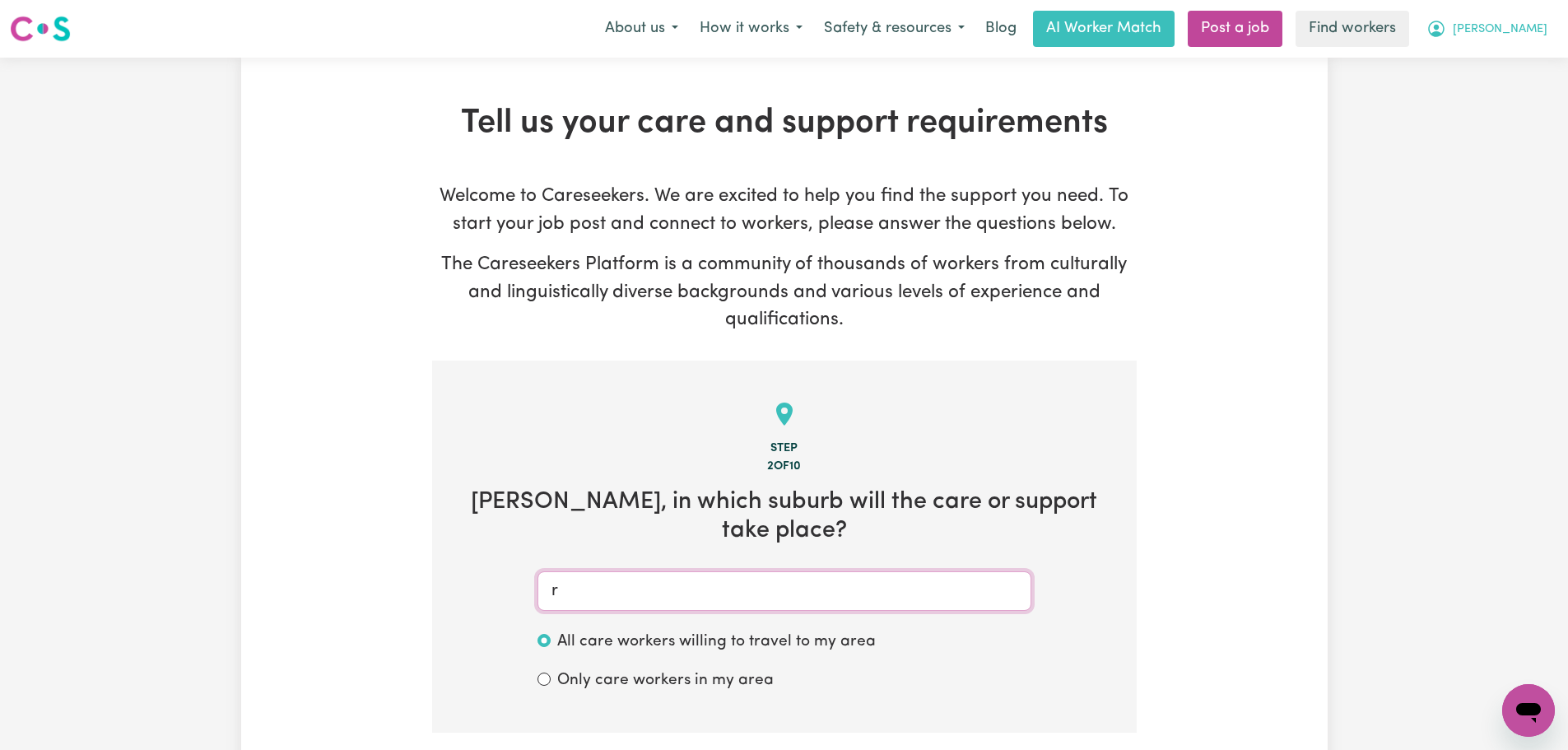 type on "r" 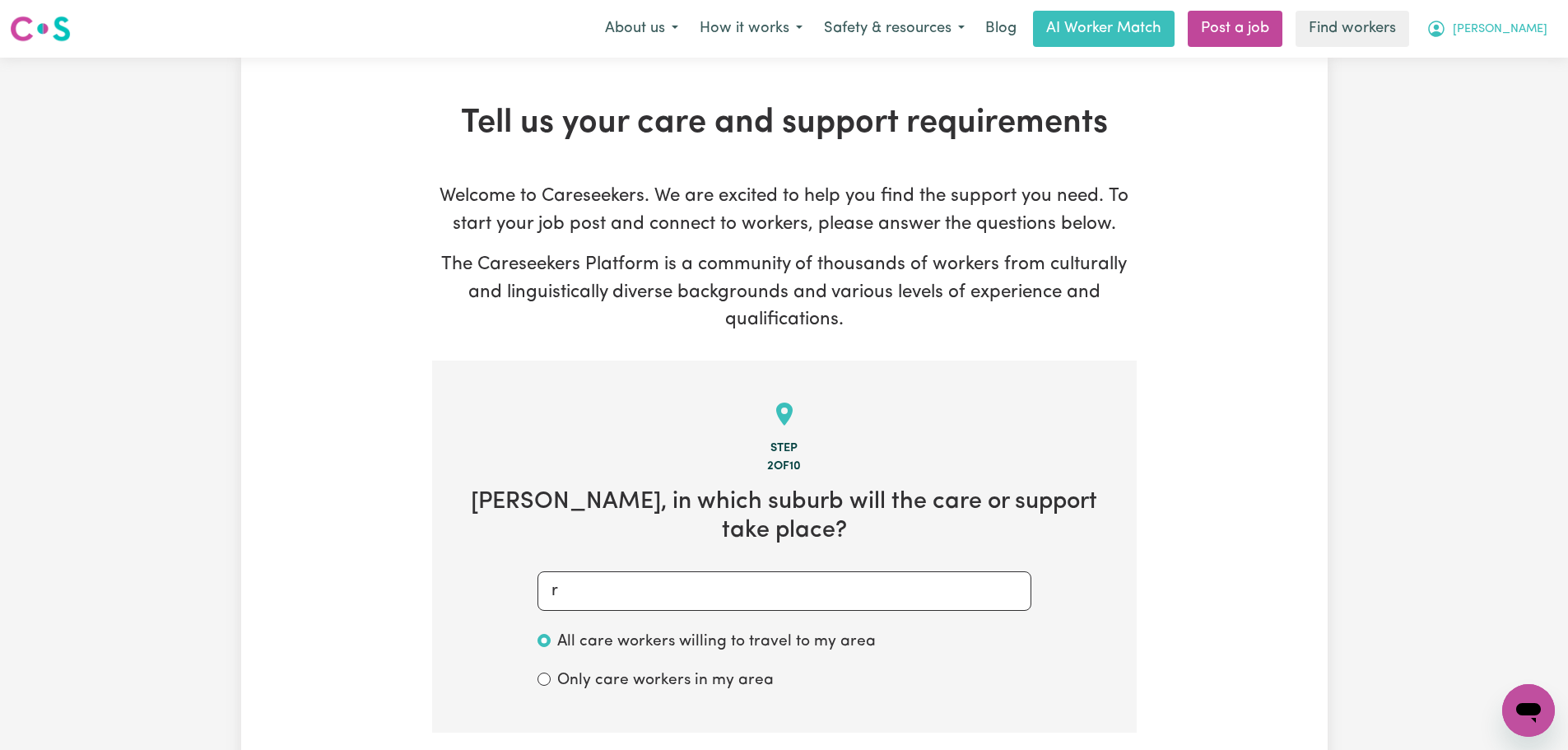 drag, startPoint x: 1536, startPoint y: 31, endPoint x: 1528, endPoint y: 44, distance: 15.264338 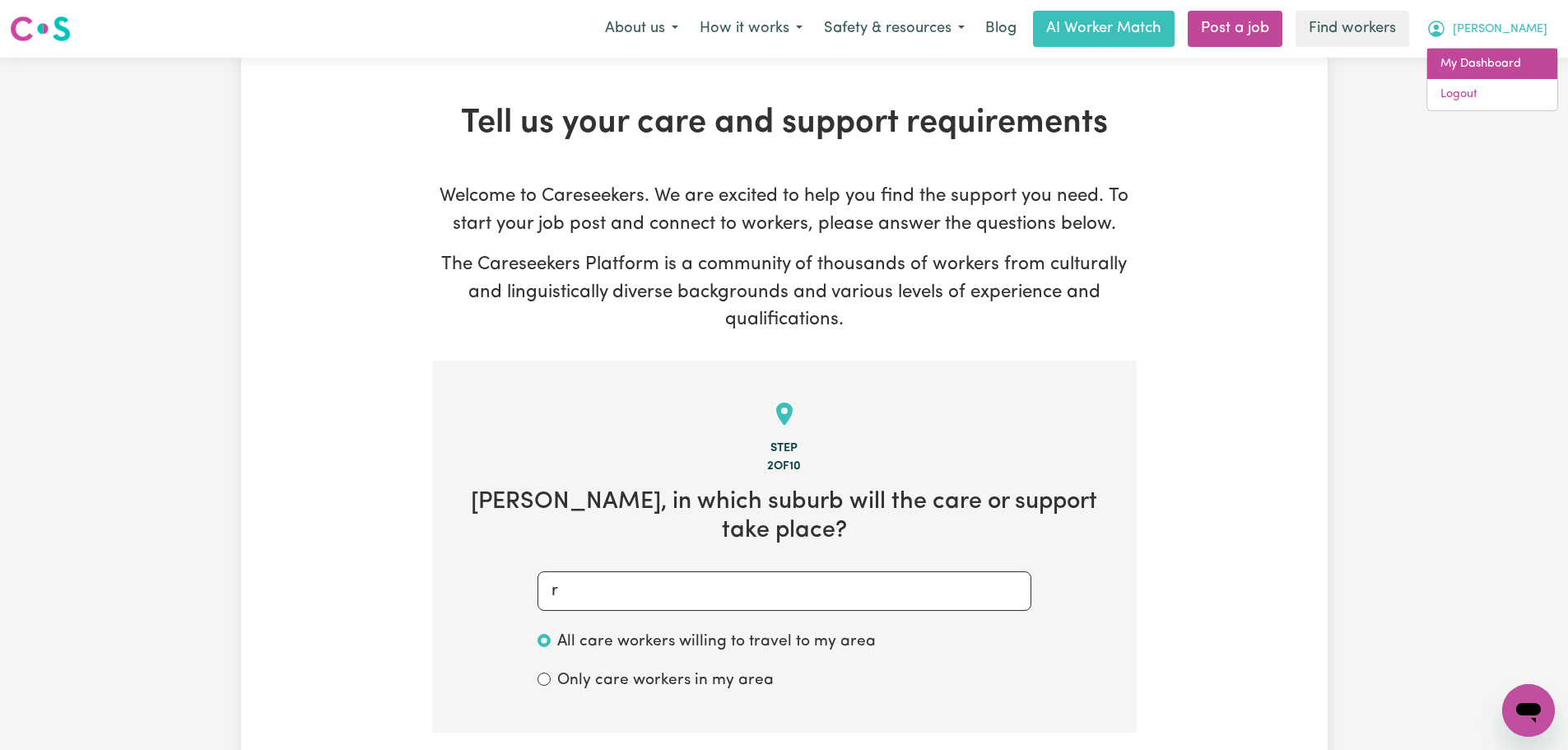click on "My Dashboard" at bounding box center [1492, 64] 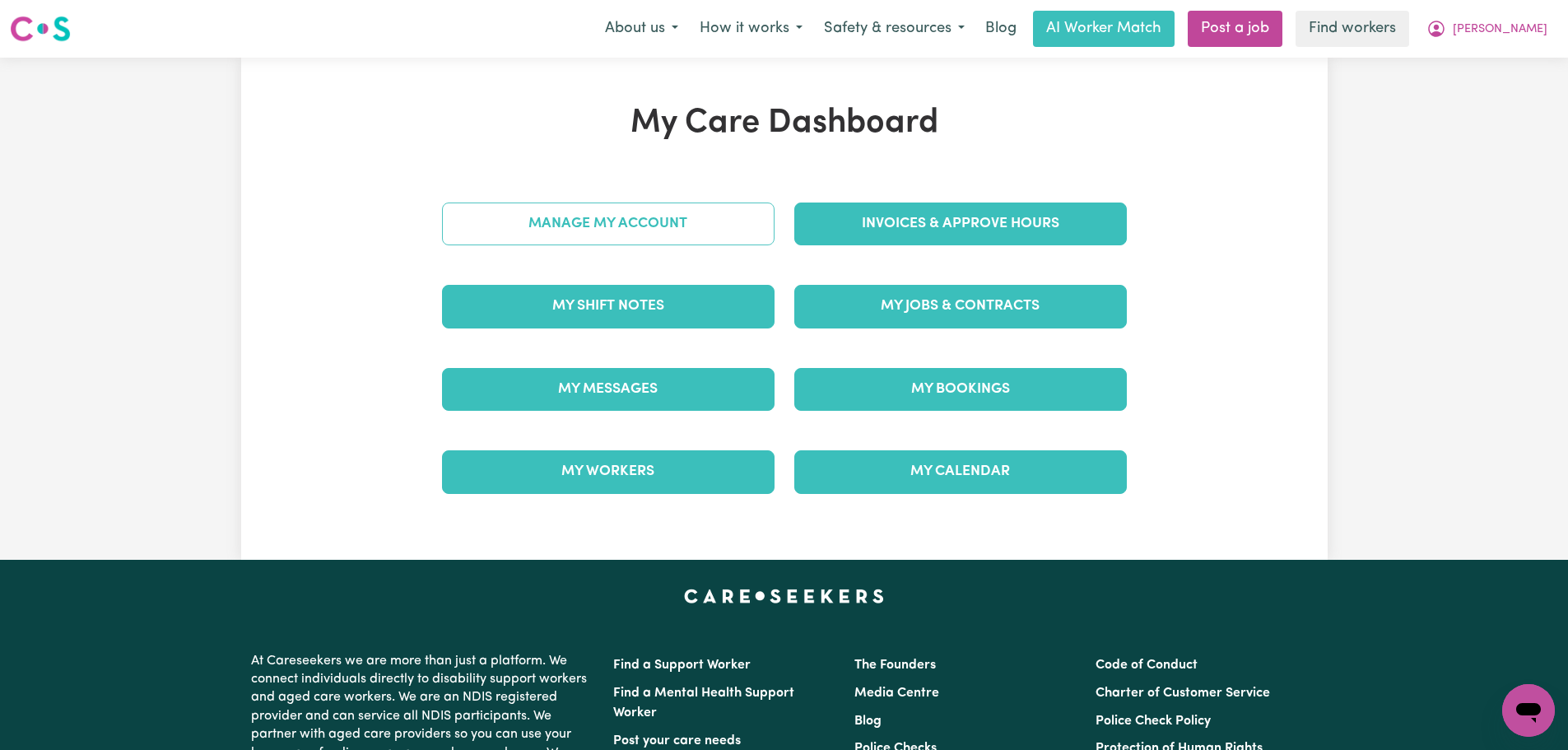 click on "Manage My Account" at bounding box center (608, 224) 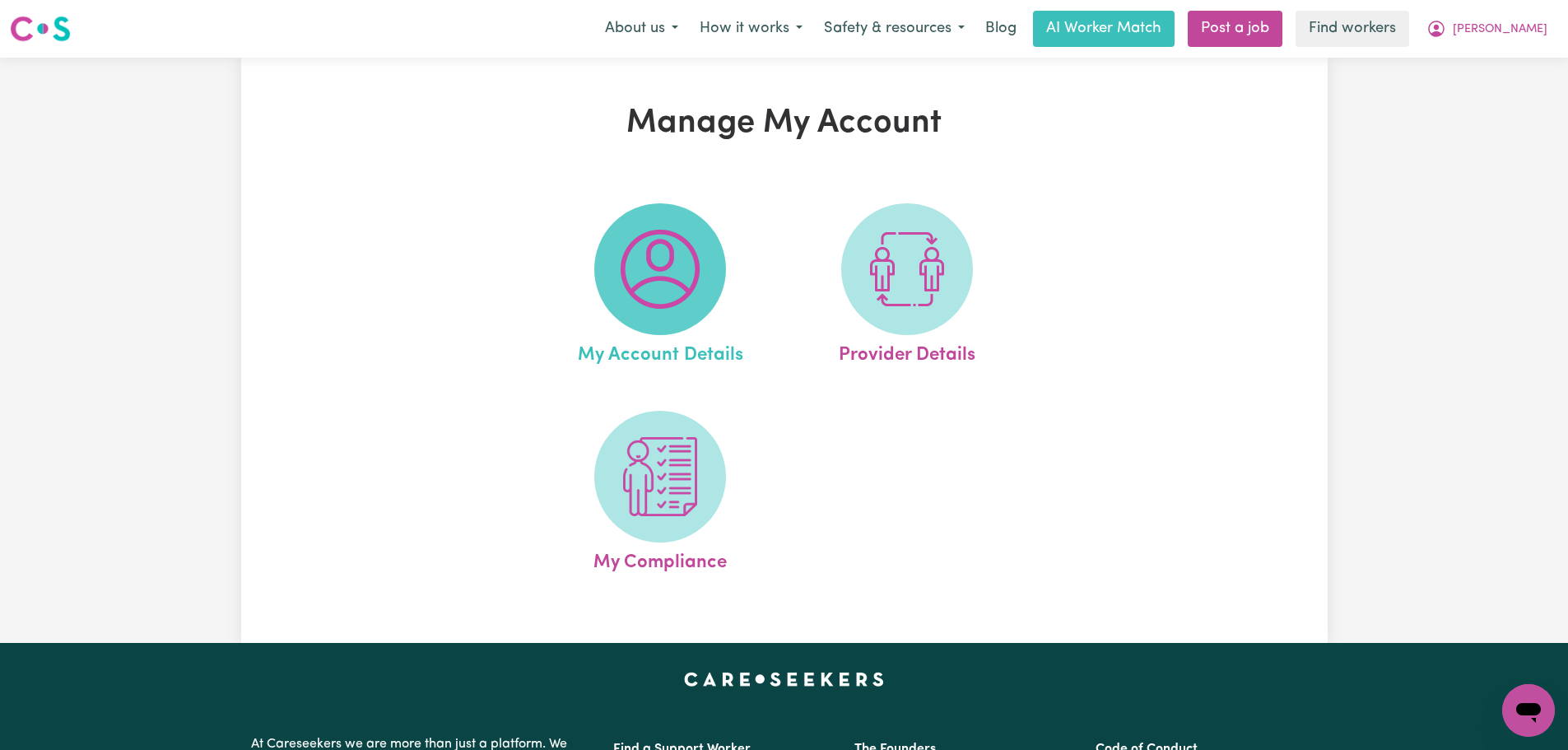 click at bounding box center (660, 269) 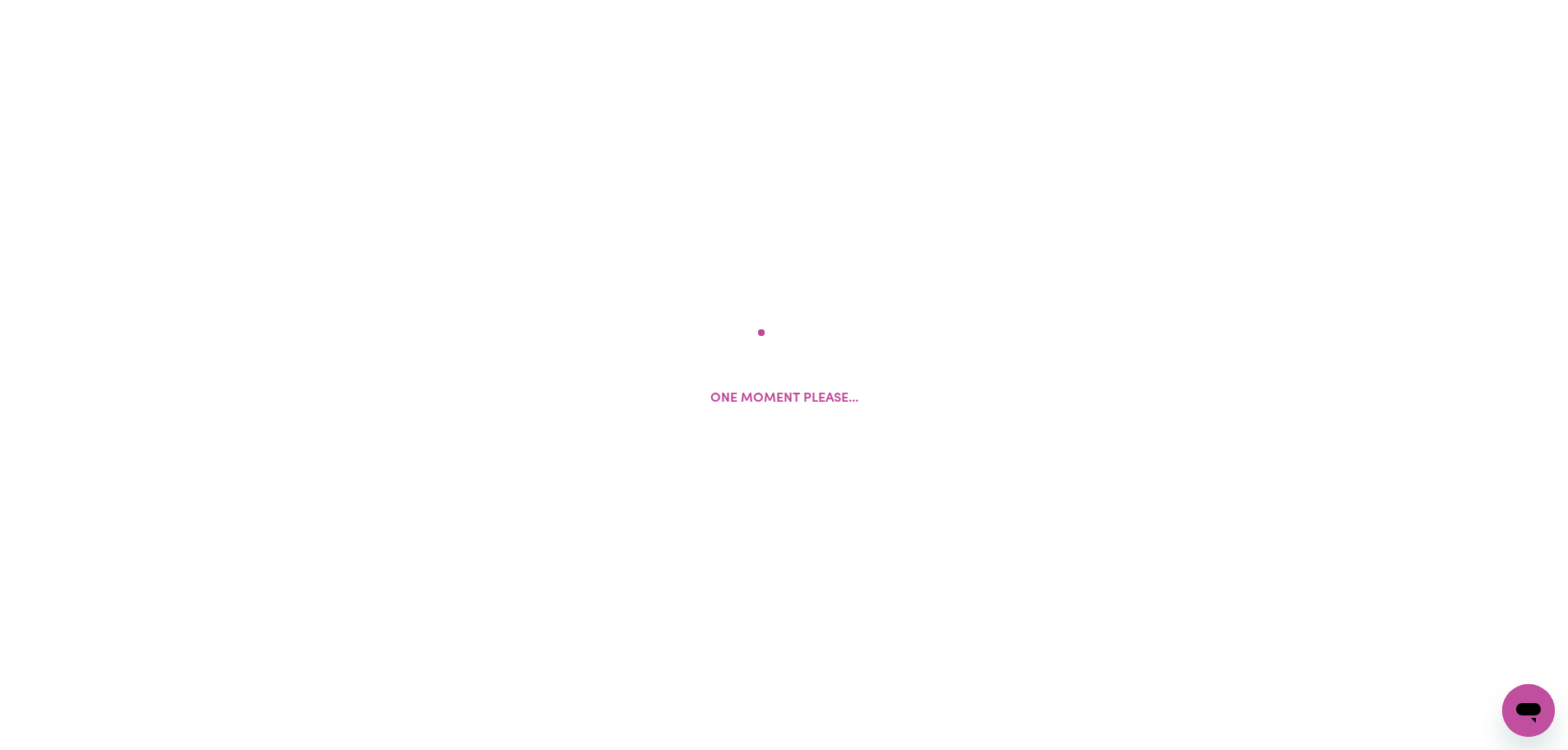select on "email" 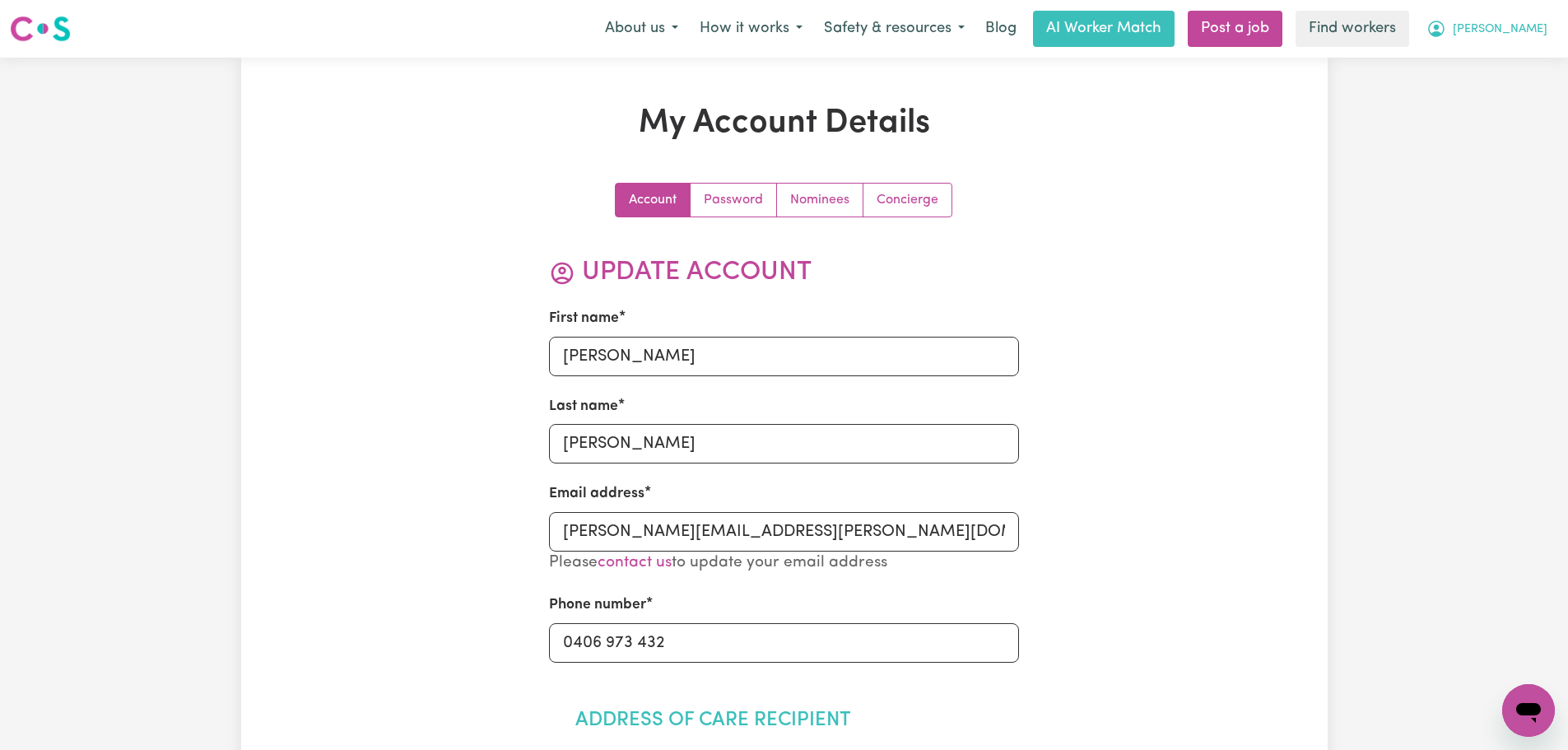 click on "[PERSON_NAME]" at bounding box center [1487, 29] 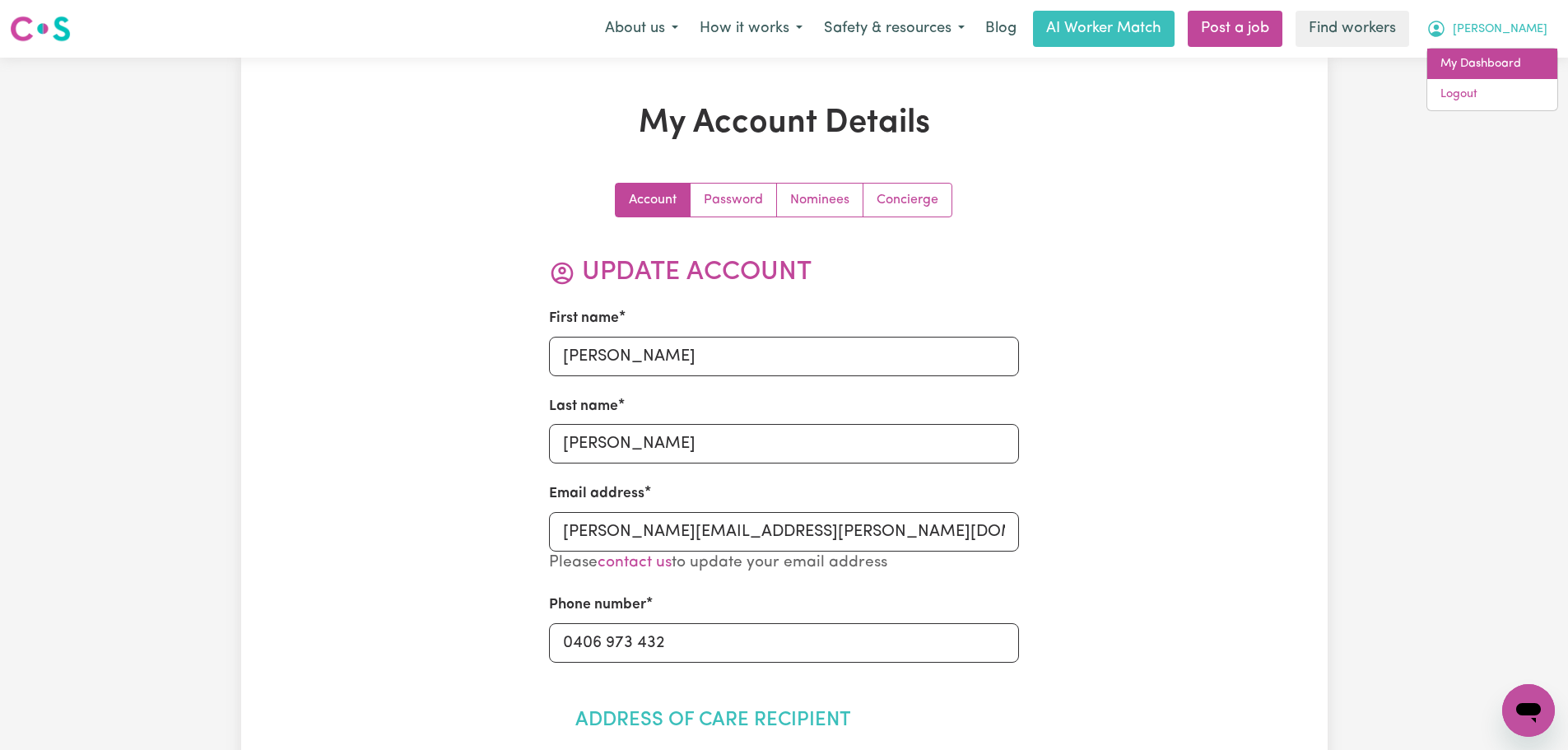 click on "My Dashboard" at bounding box center [1492, 64] 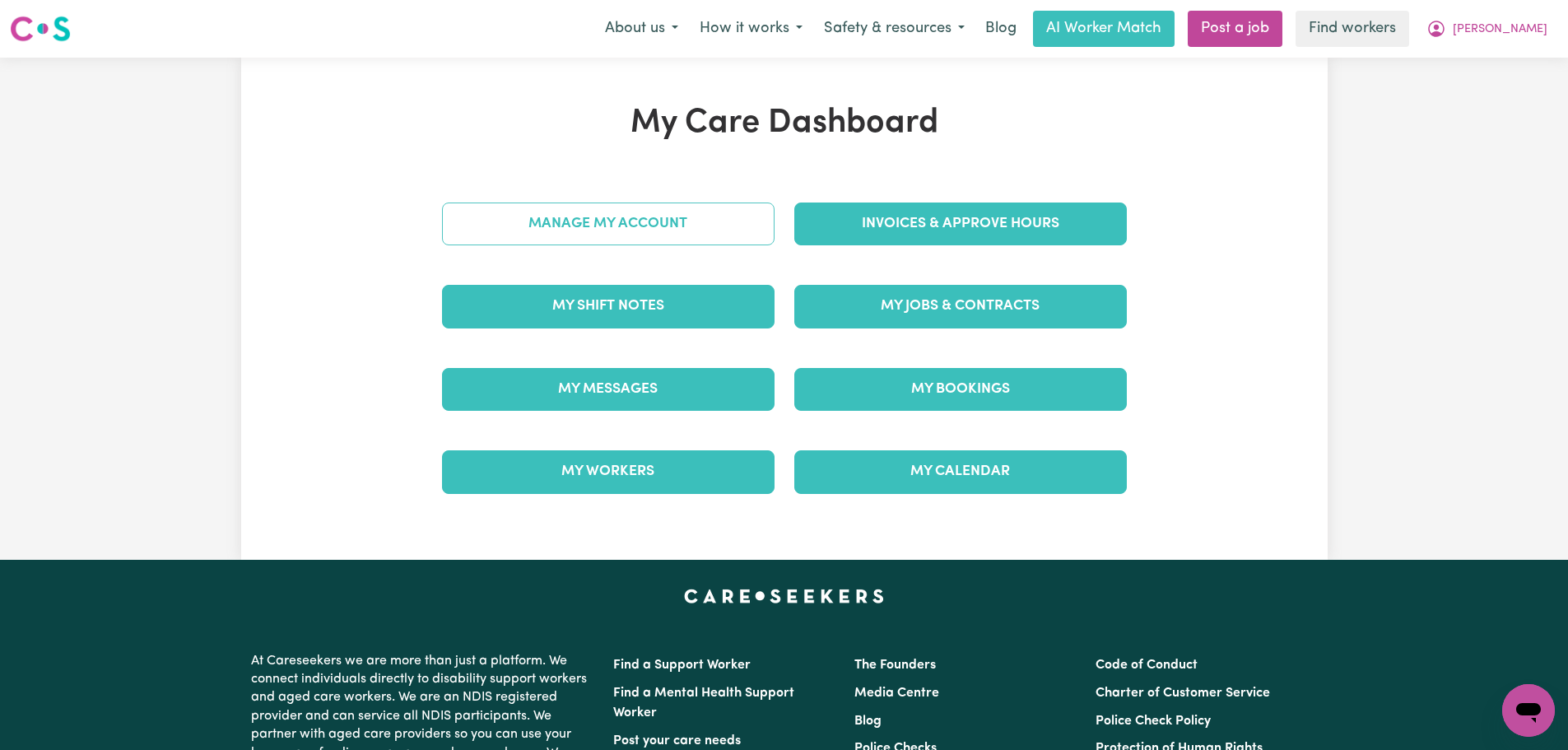 click on "Manage My Account" at bounding box center (608, 224) 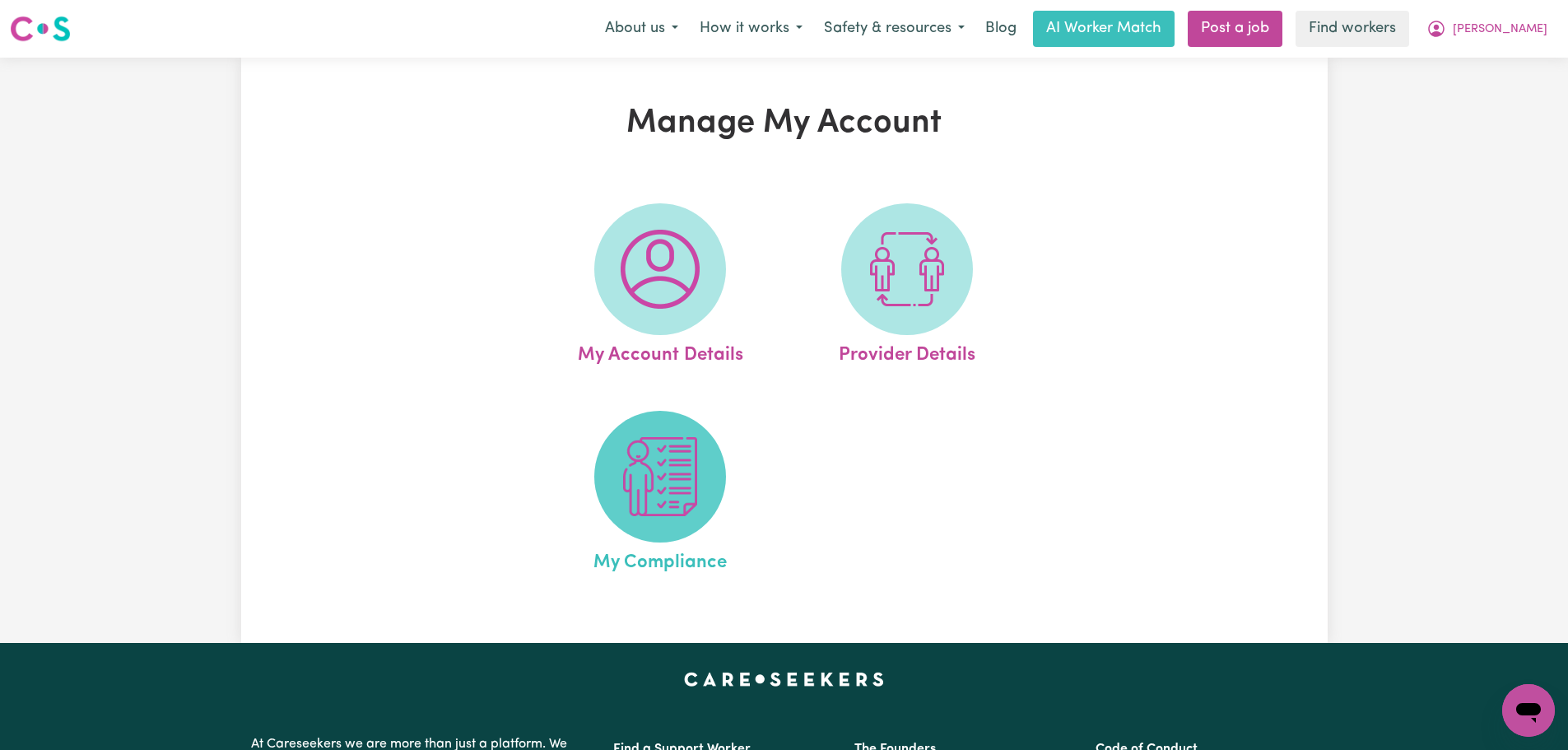click at bounding box center [660, 477] 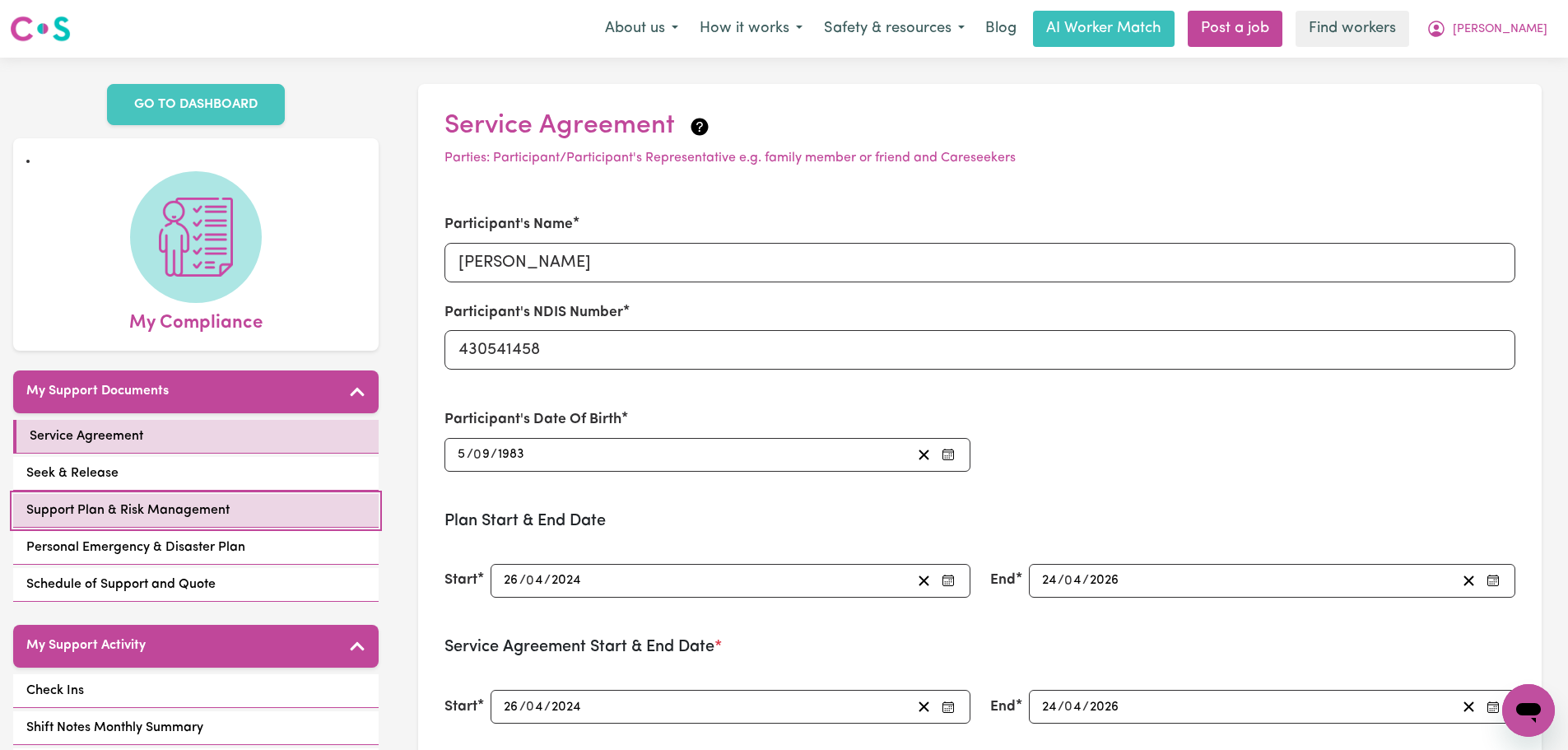click on "Support Plan & Risk Management" at bounding box center (128, 510) 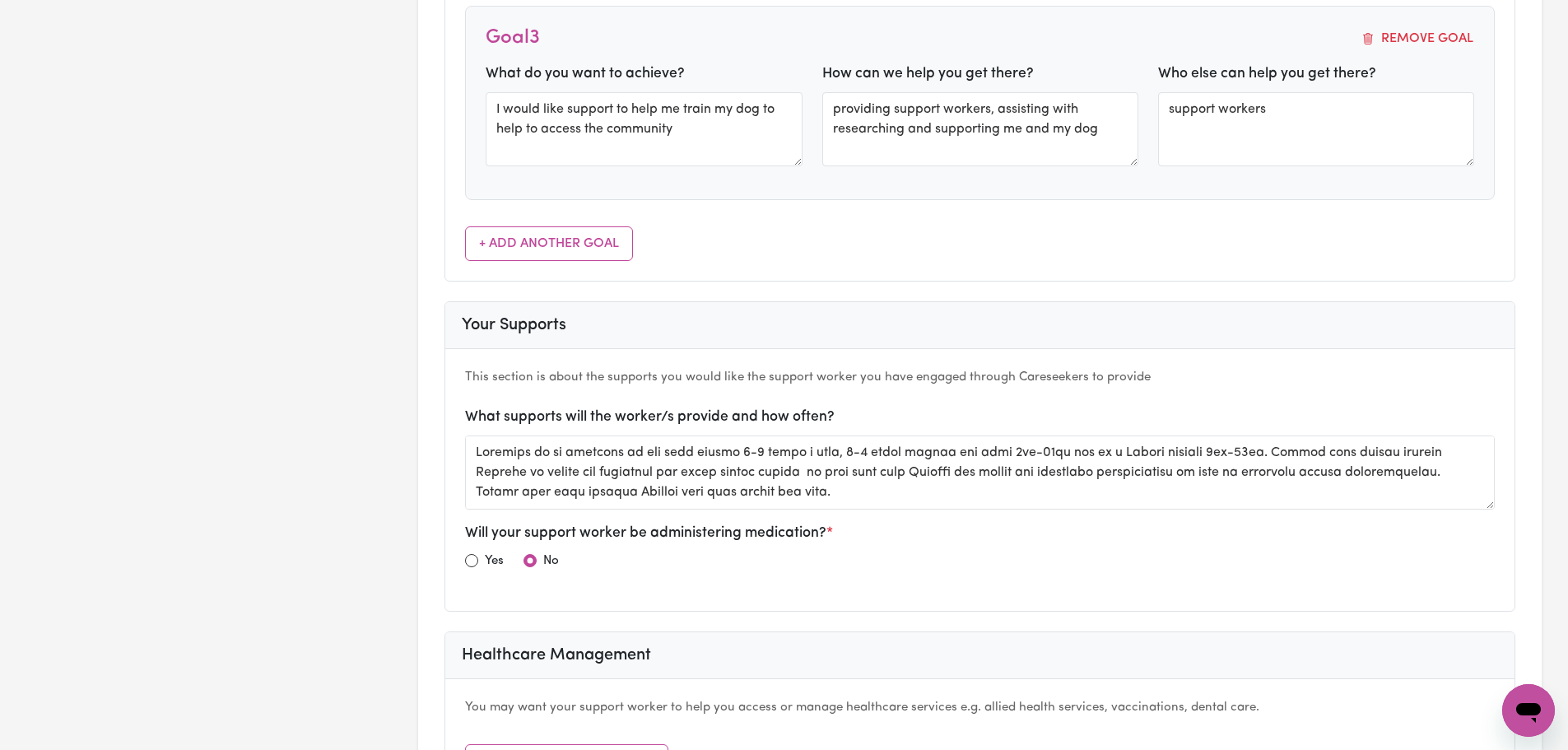 scroll, scrollTop: 1400, scrollLeft: 0, axis: vertical 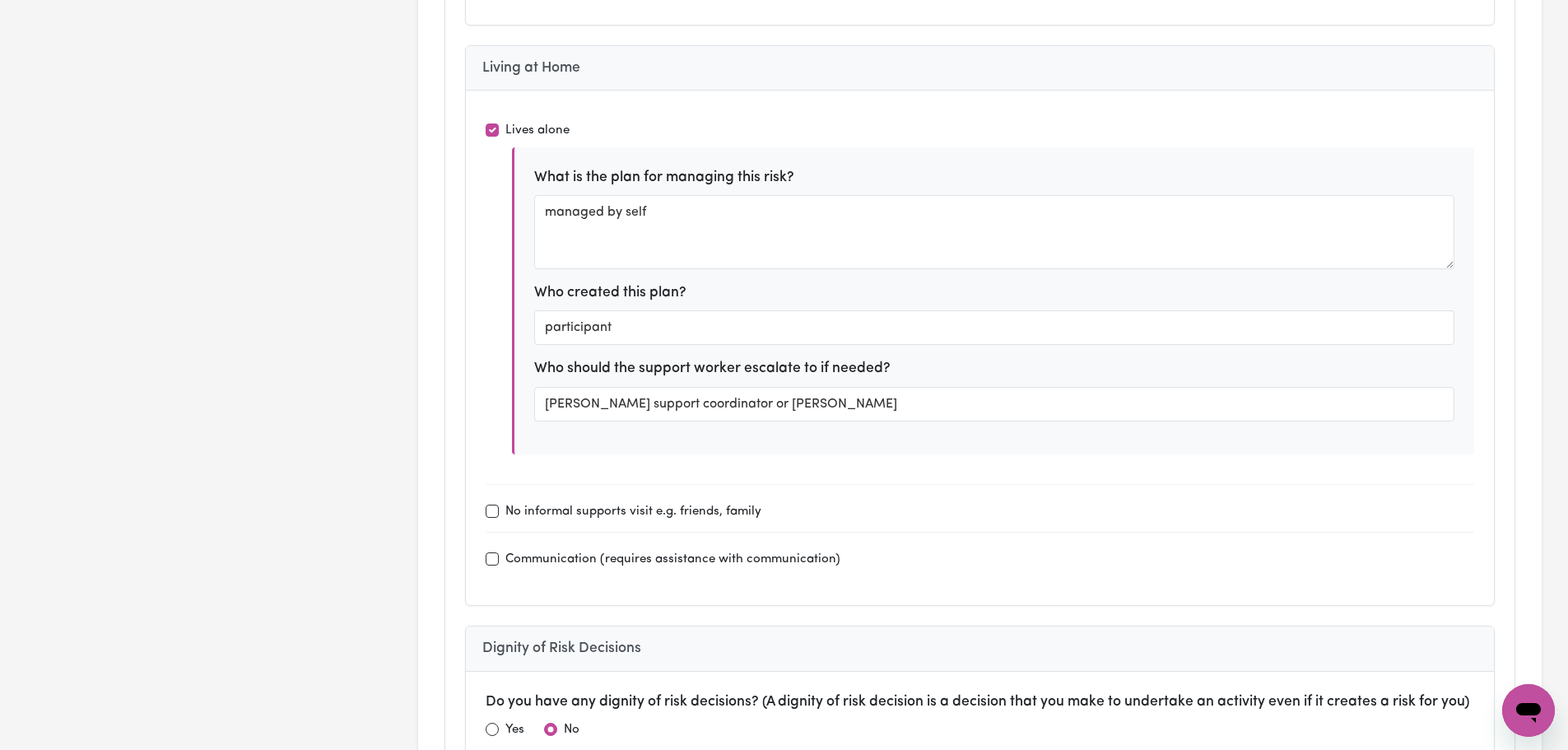 click on "Communication (requires assistance with communication)" at bounding box center [672, 560] 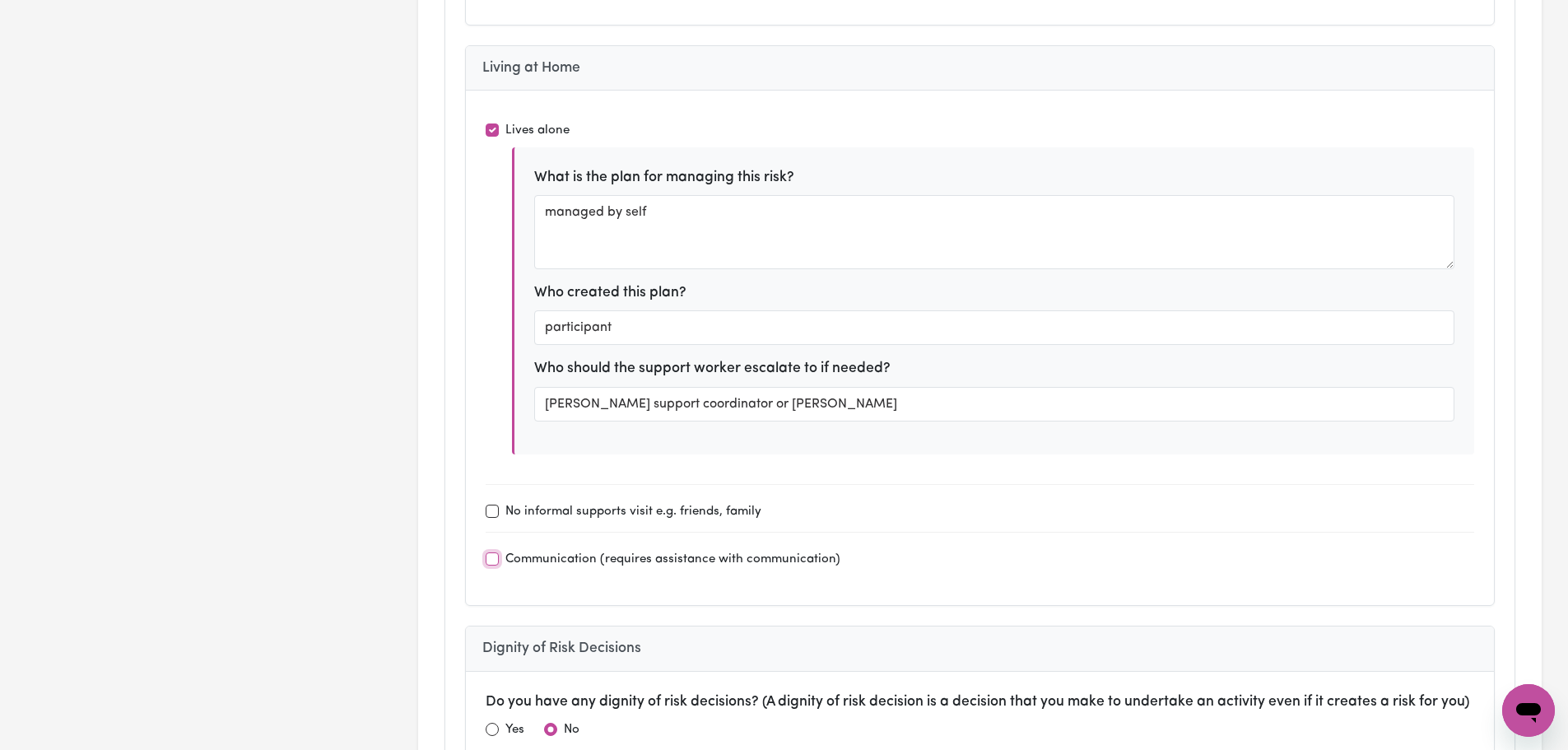 click on "Communication (requires assistance with communication)" at bounding box center (492, 559) 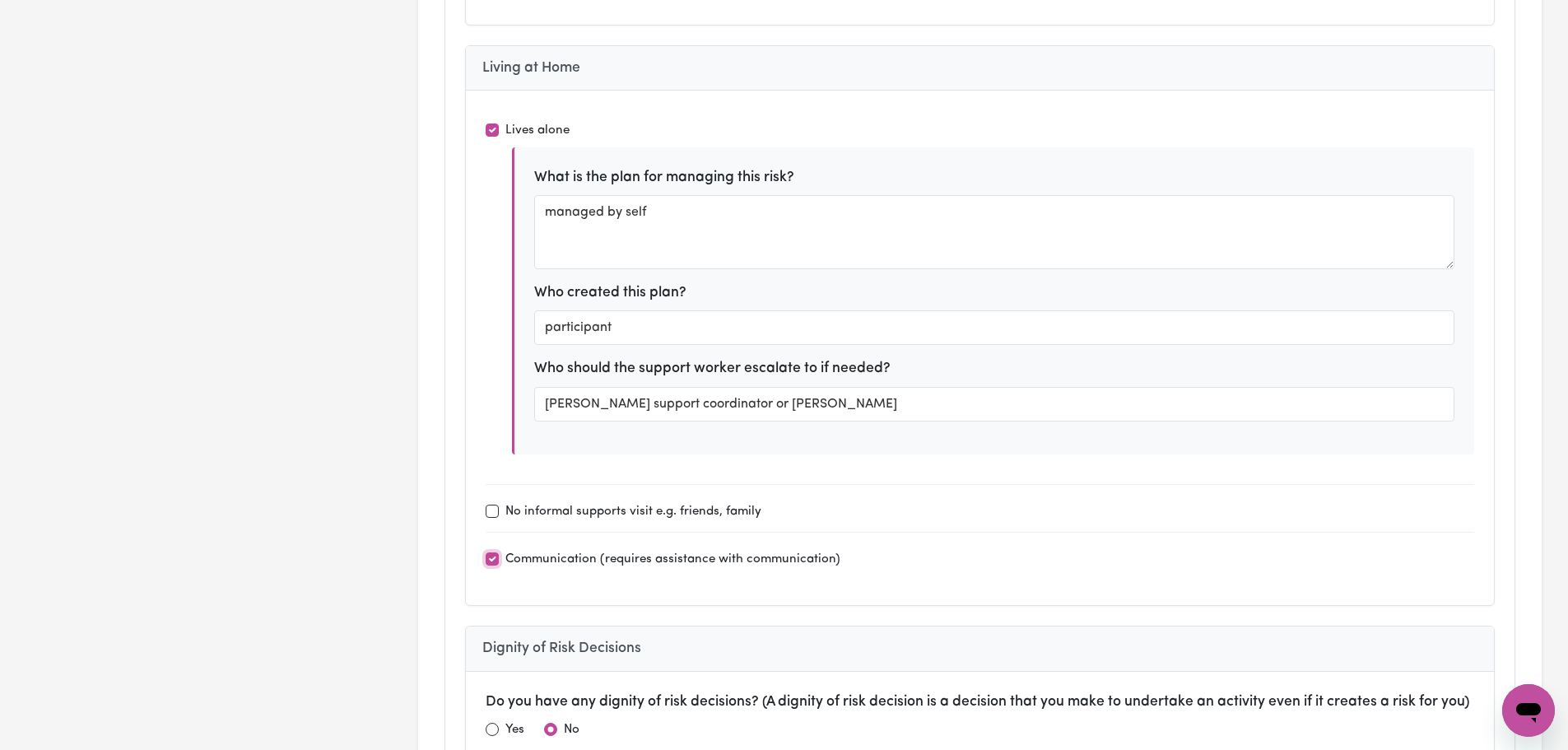 checkbox on "true" 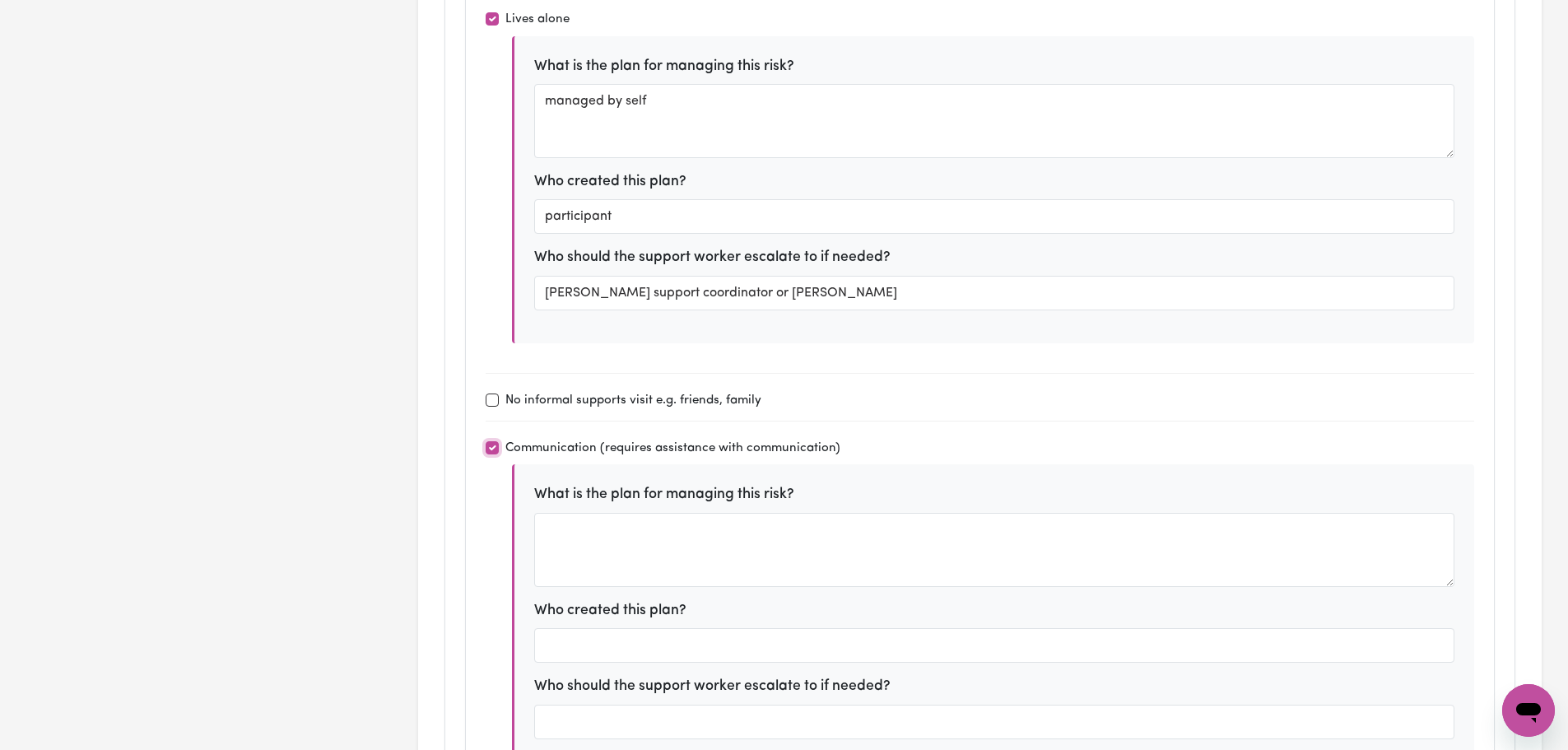 scroll, scrollTop: 5681, scrollLeft: 0, axis: vertical 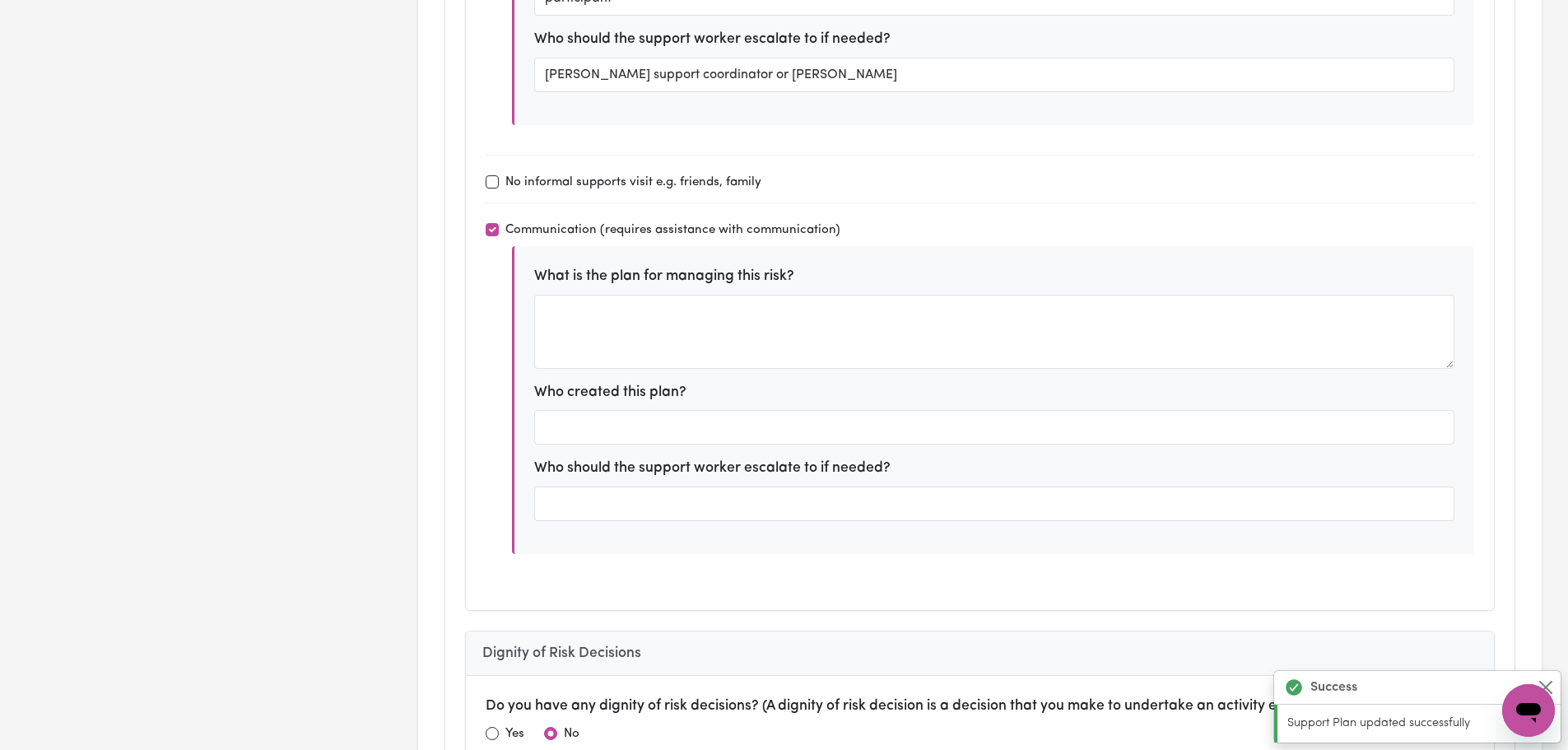 click on "Communication (requires assistance with communication)" at bounding box center (979, 230) 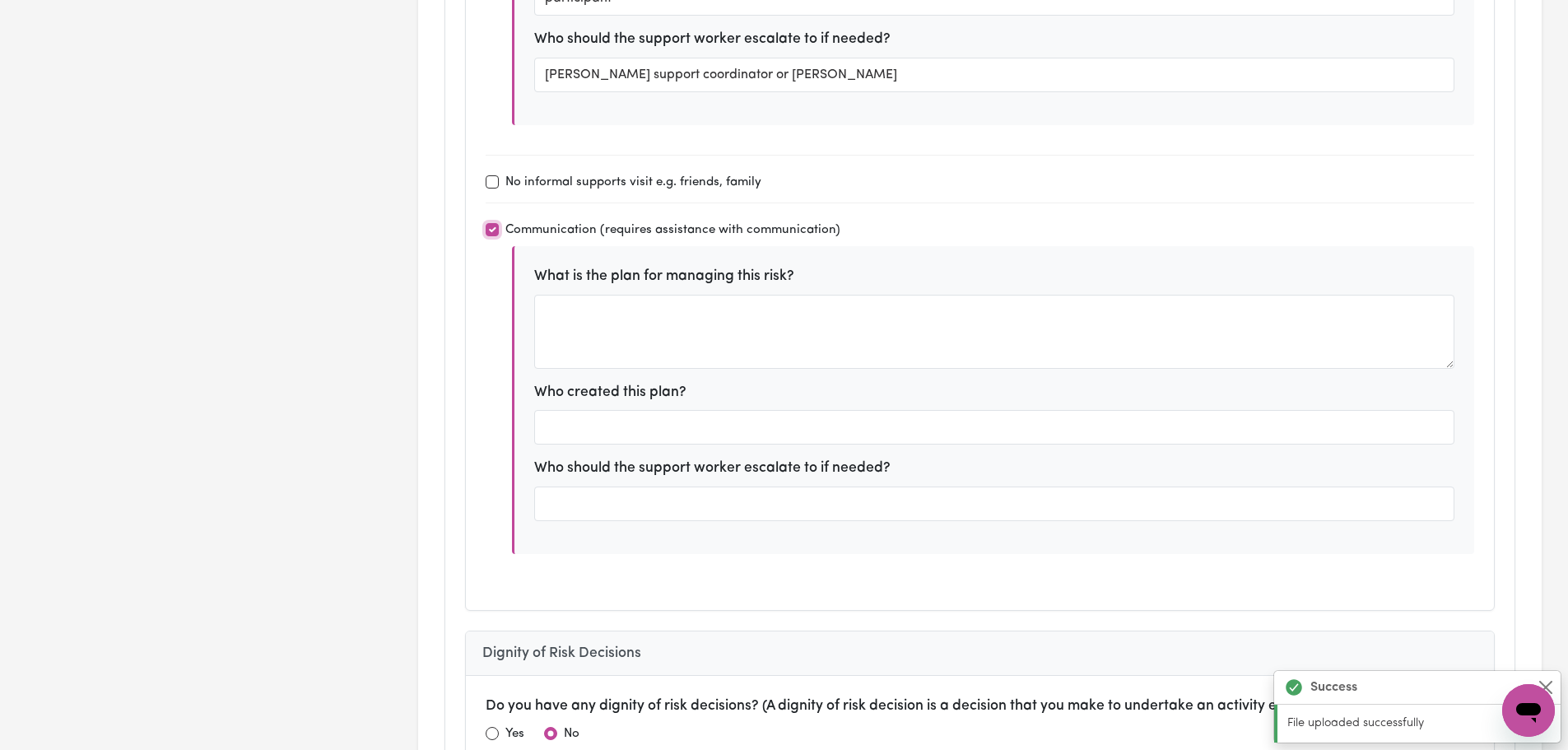 click on "Communication (requires assistance with communication)" at bounding box center (492, 230) 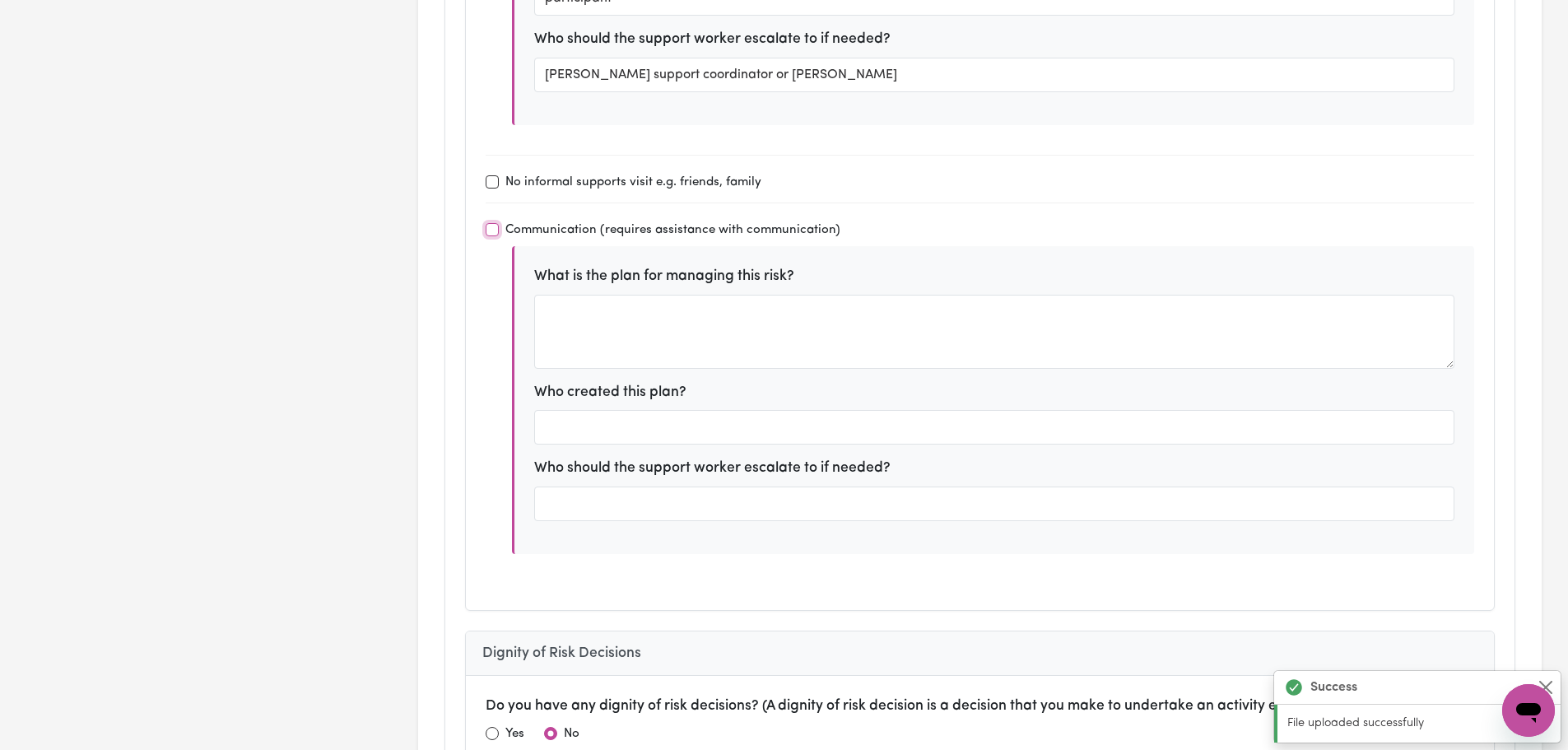 checkbox on "false" 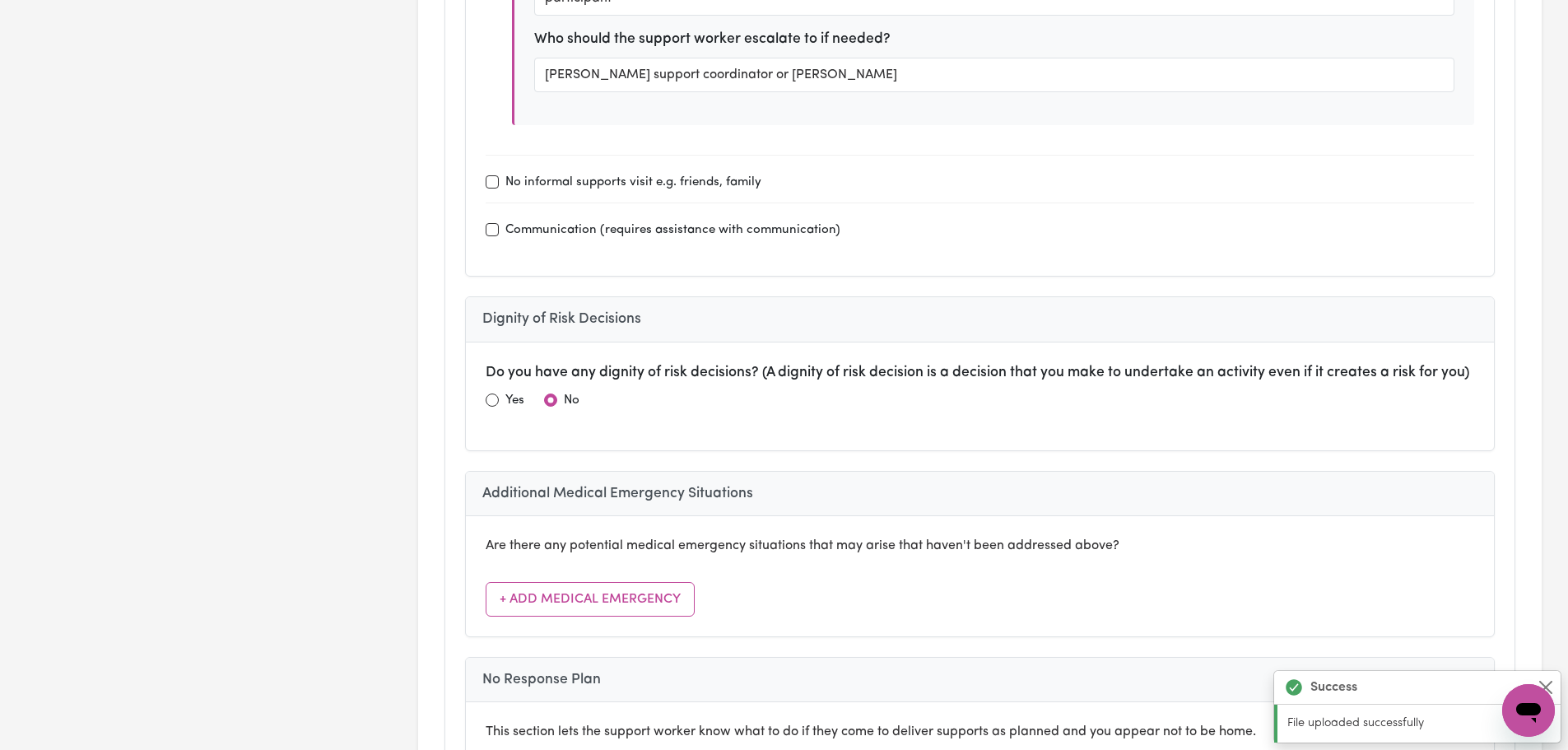 click on "Lives alone What is the plan for managing this risk? managed by self
Who created this plan? participant Who should the support worker escalate to if needed? [PERSON_NAME] support coordinator or [PERSON_NAME] No informal supports visit e.g. friends, family Communication (requires assistance with communication)" at bounding box center [979, 19] 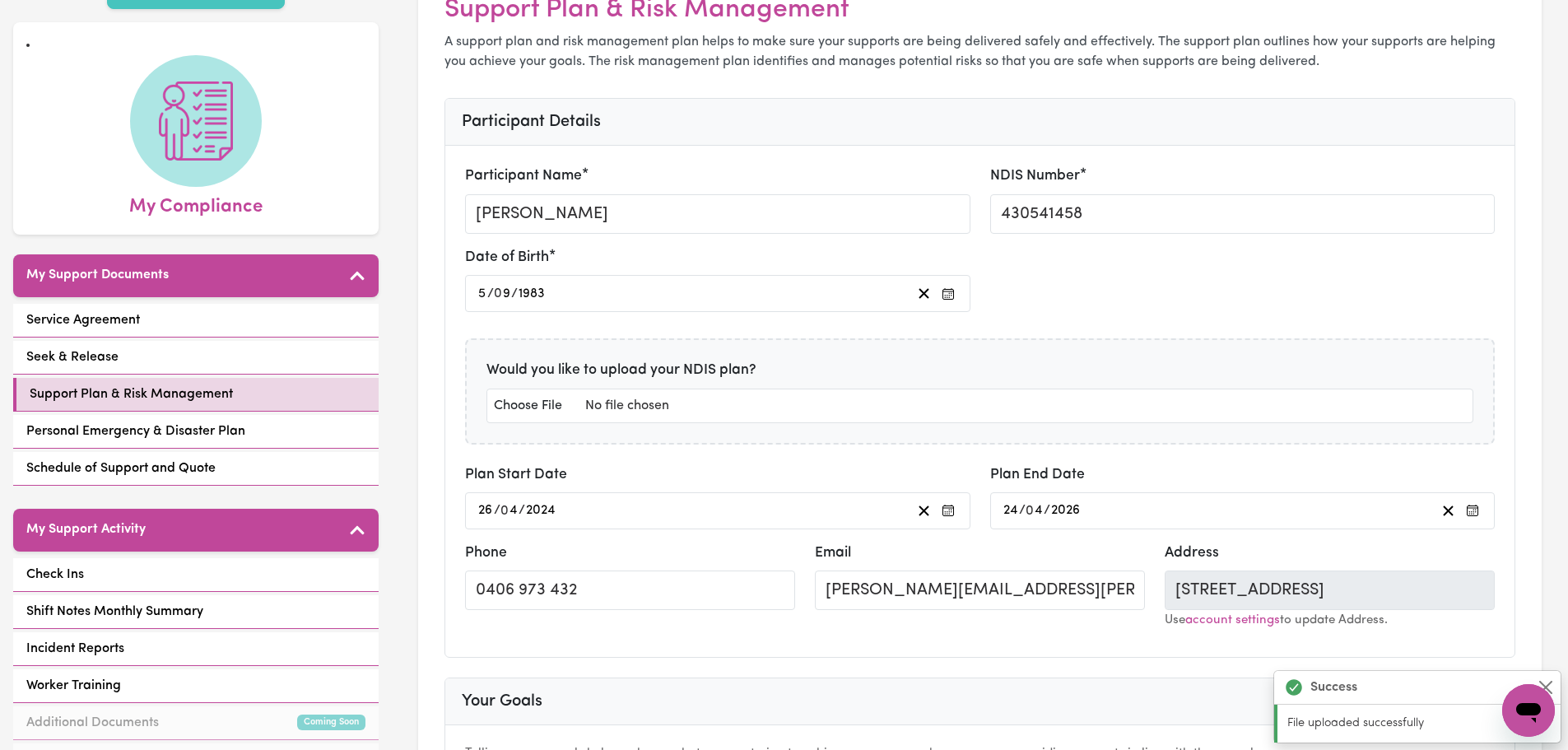 scroll, scrollTop: 0, scrollLeft: 0, axis: both 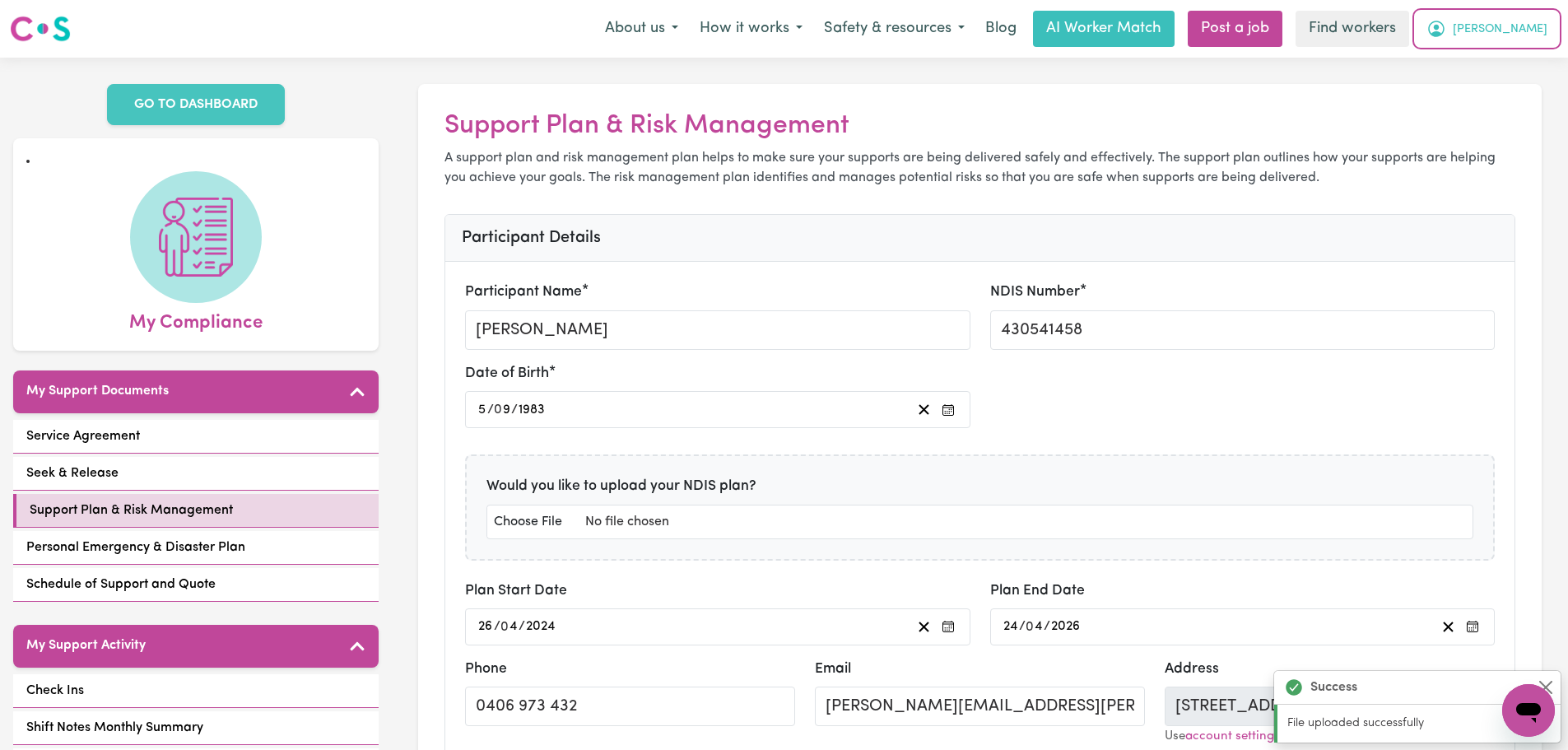 drag, startPoint x: 1535, startPoint y: 35, endPoint x: 1535, endPoint y: 44, distance: 9 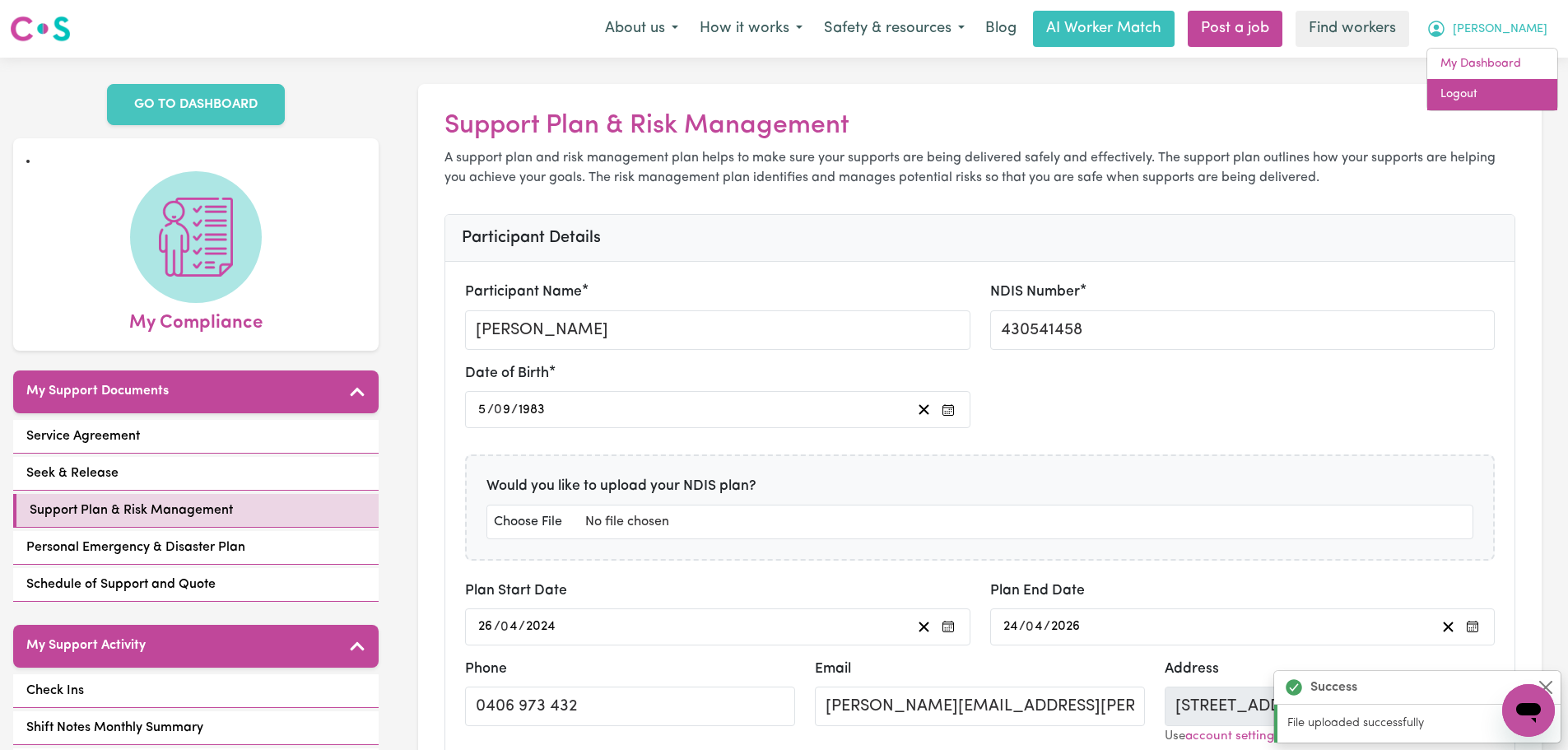 click on "Logout" at bounding box center [1492, 95] 